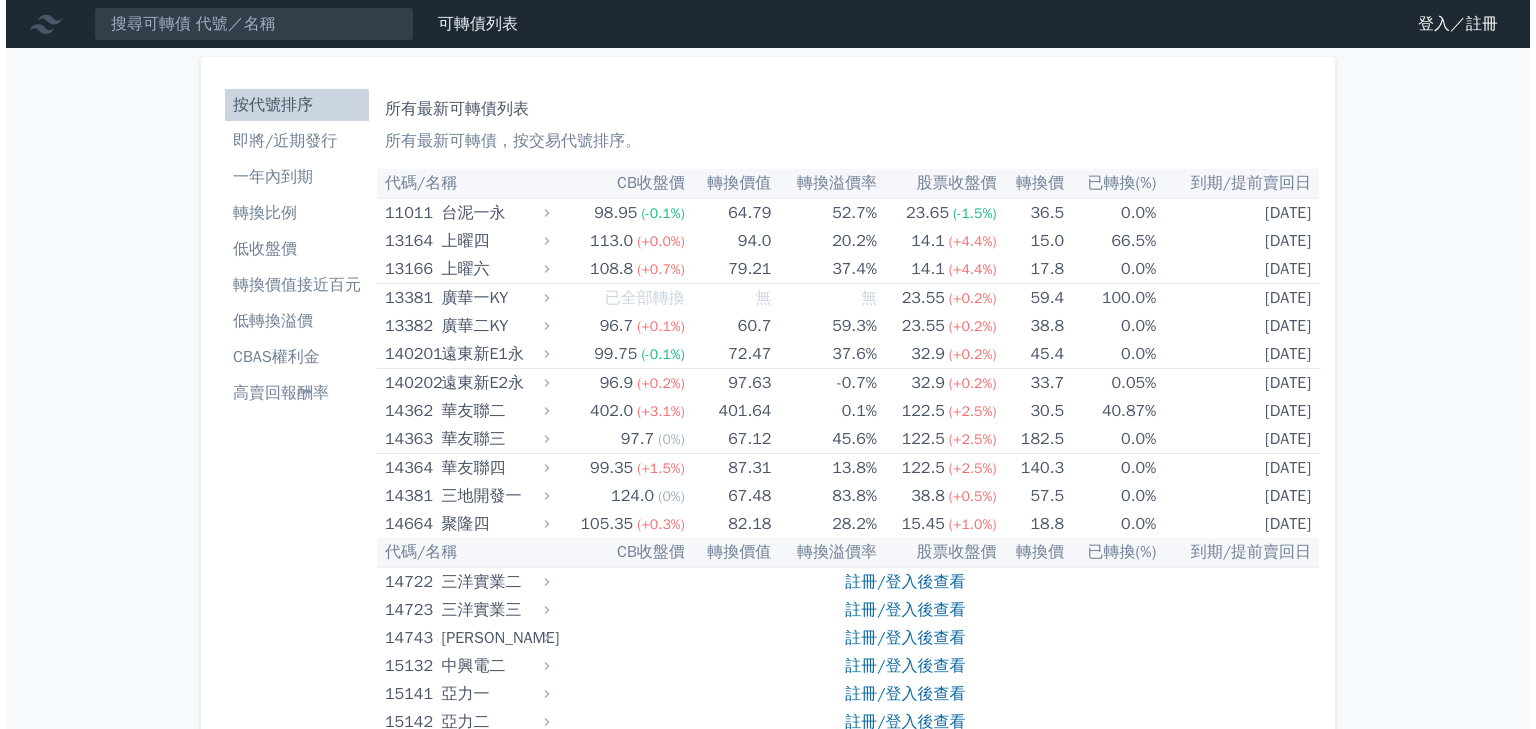 scroll, scrollTop: 0, scrollLeft: 0, axis: both 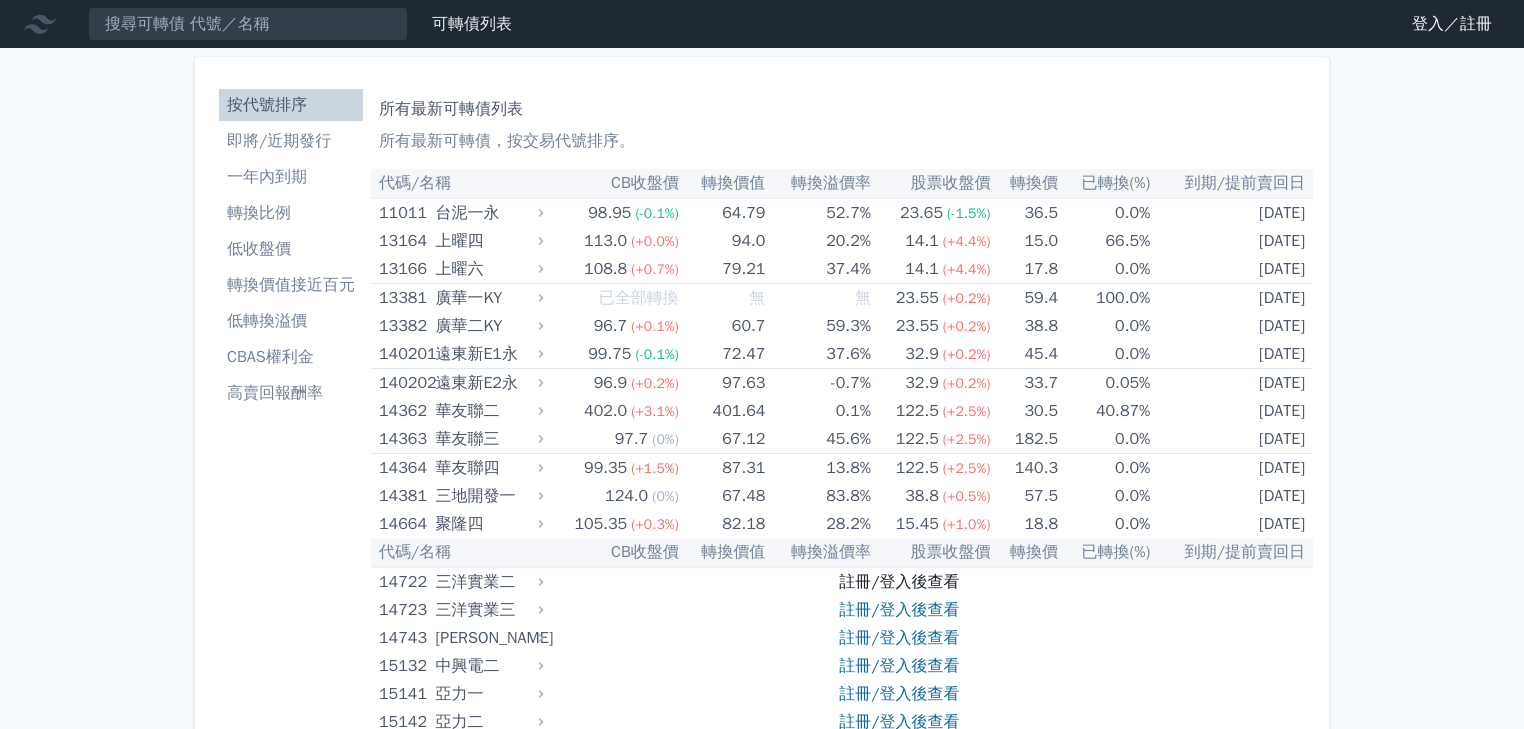 click on "註冊/登入後查看" at bounding box center [899, 582] 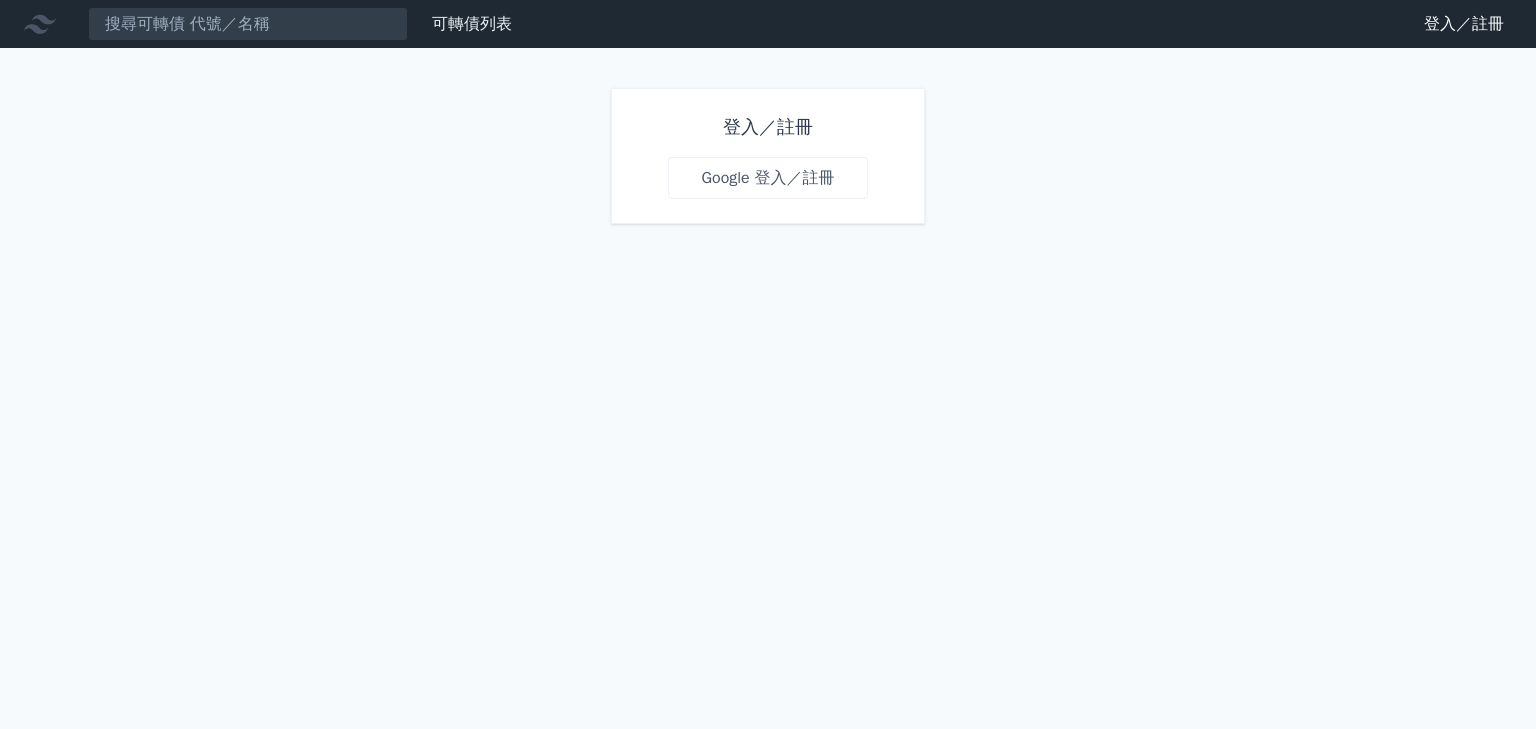 click on "Google 登入／註冊" at bounding box center (767, 178) 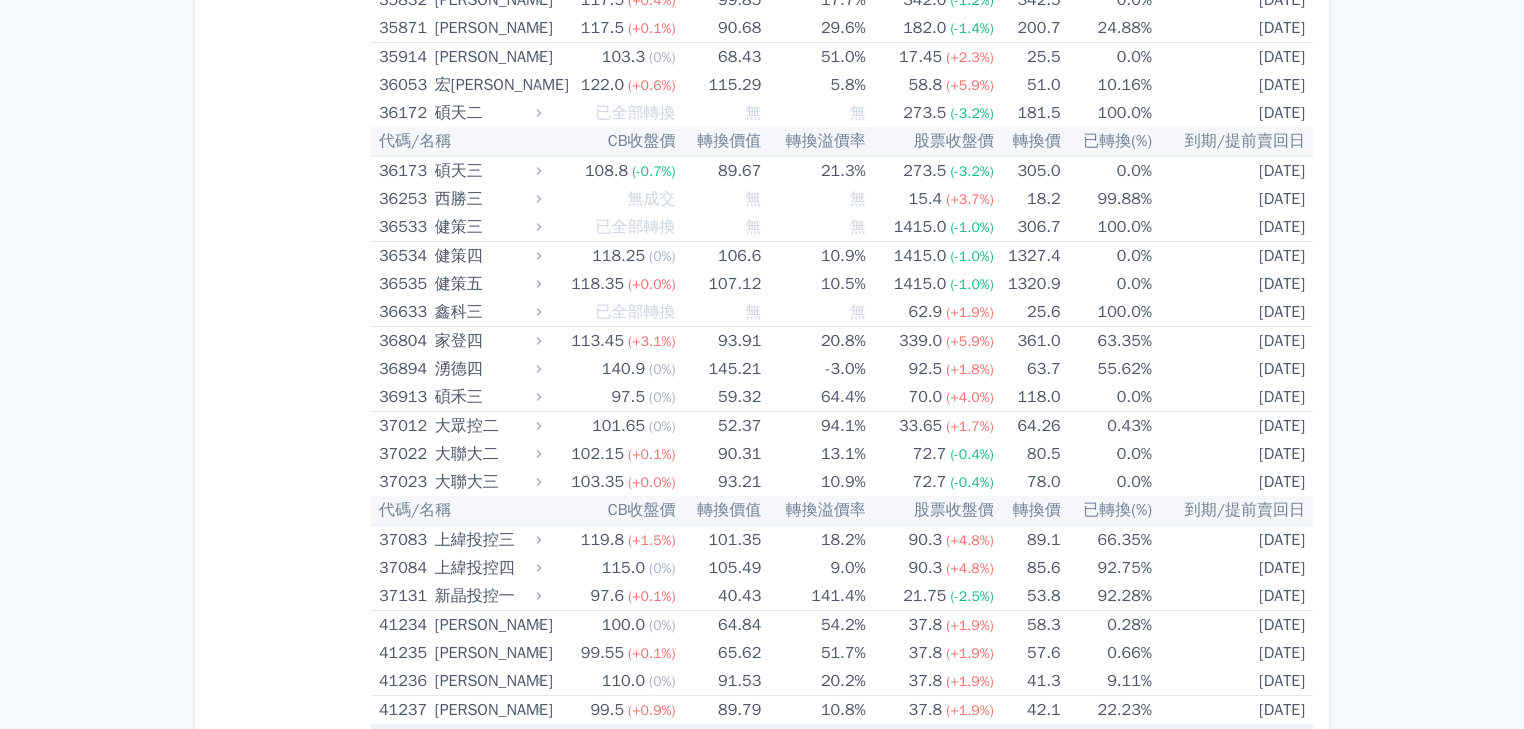 scroll, scrollTop: 4800, scrollLeft: 0, axis: vertical 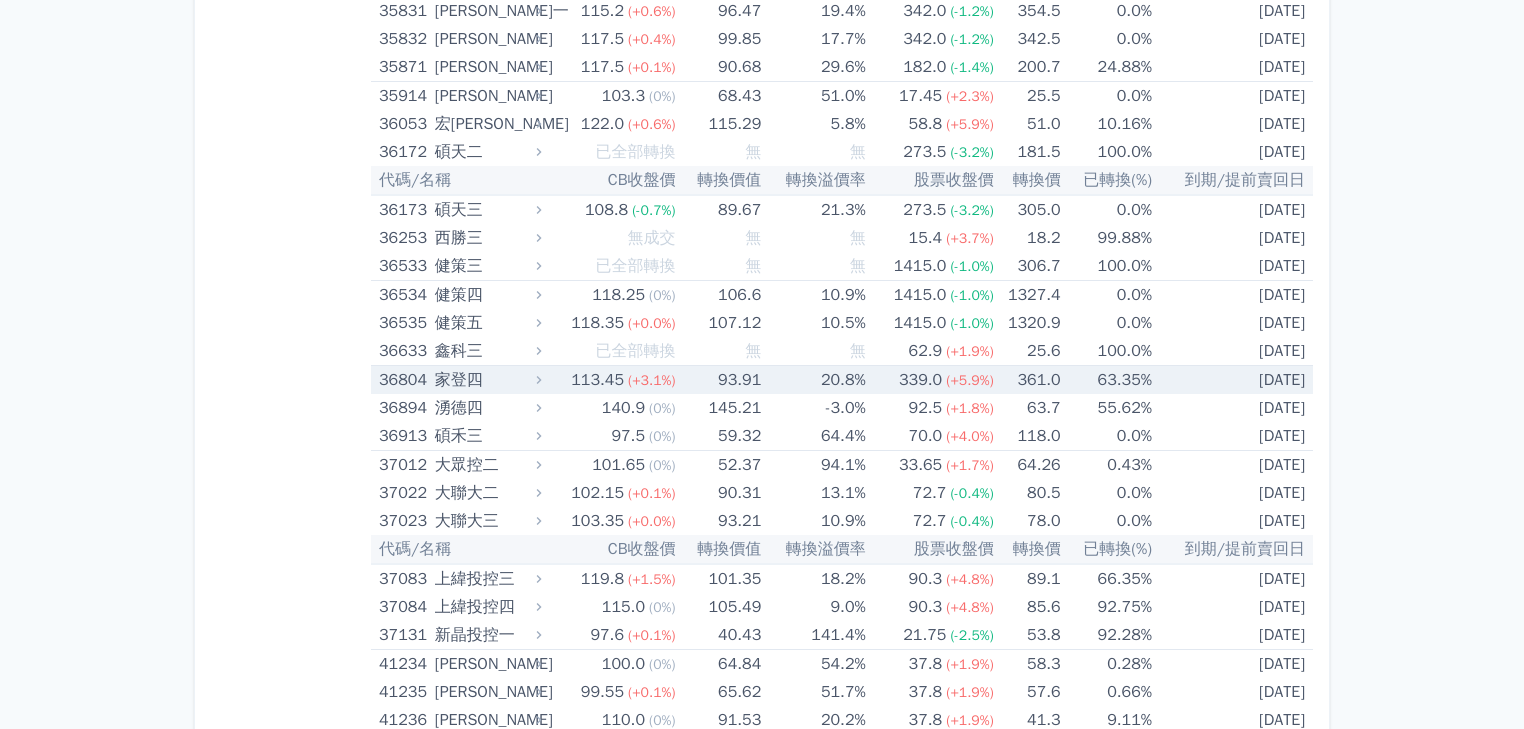 click on "家登四" at bounding box center (486, 380) 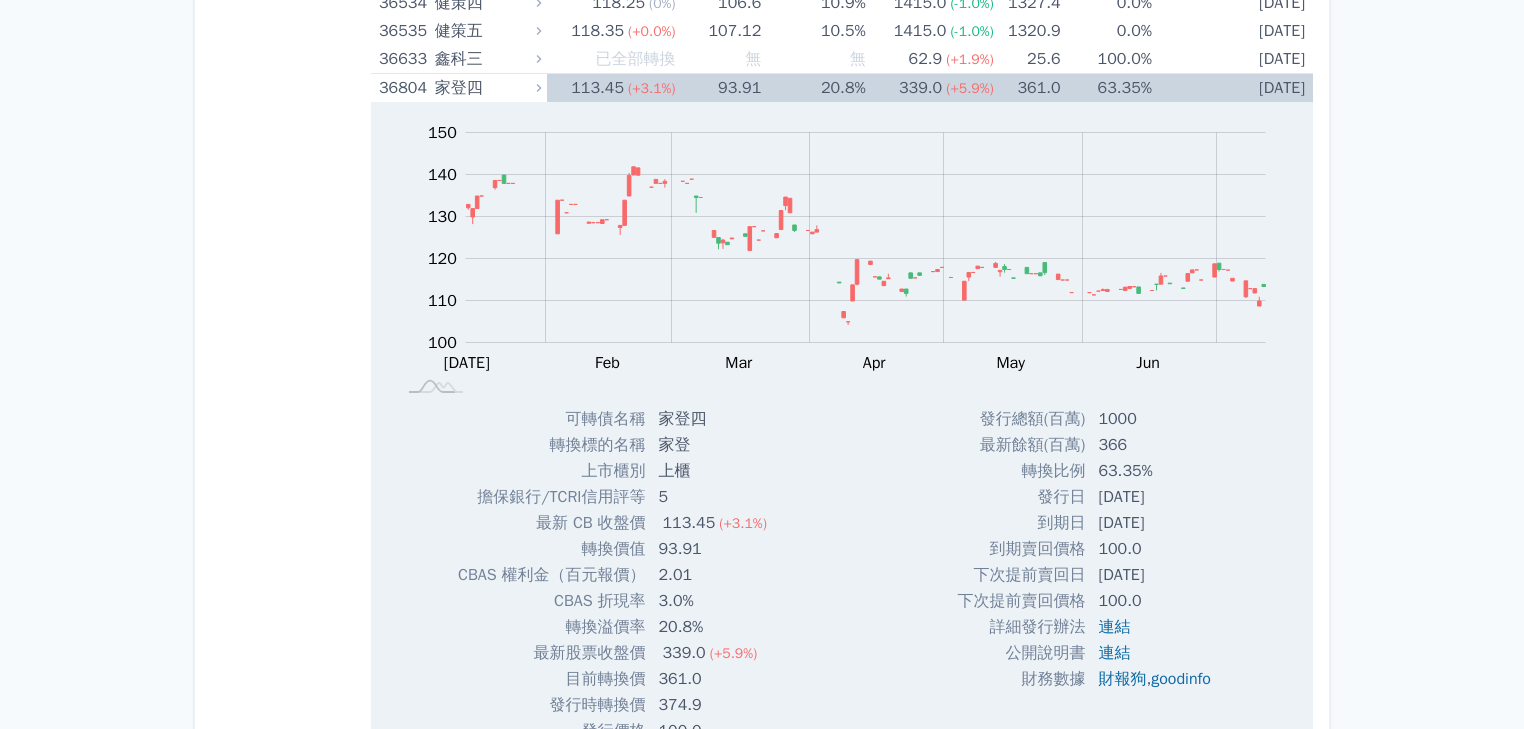 scroll, scrollTop: 5120, scrollLeft: 0, axis: vertical 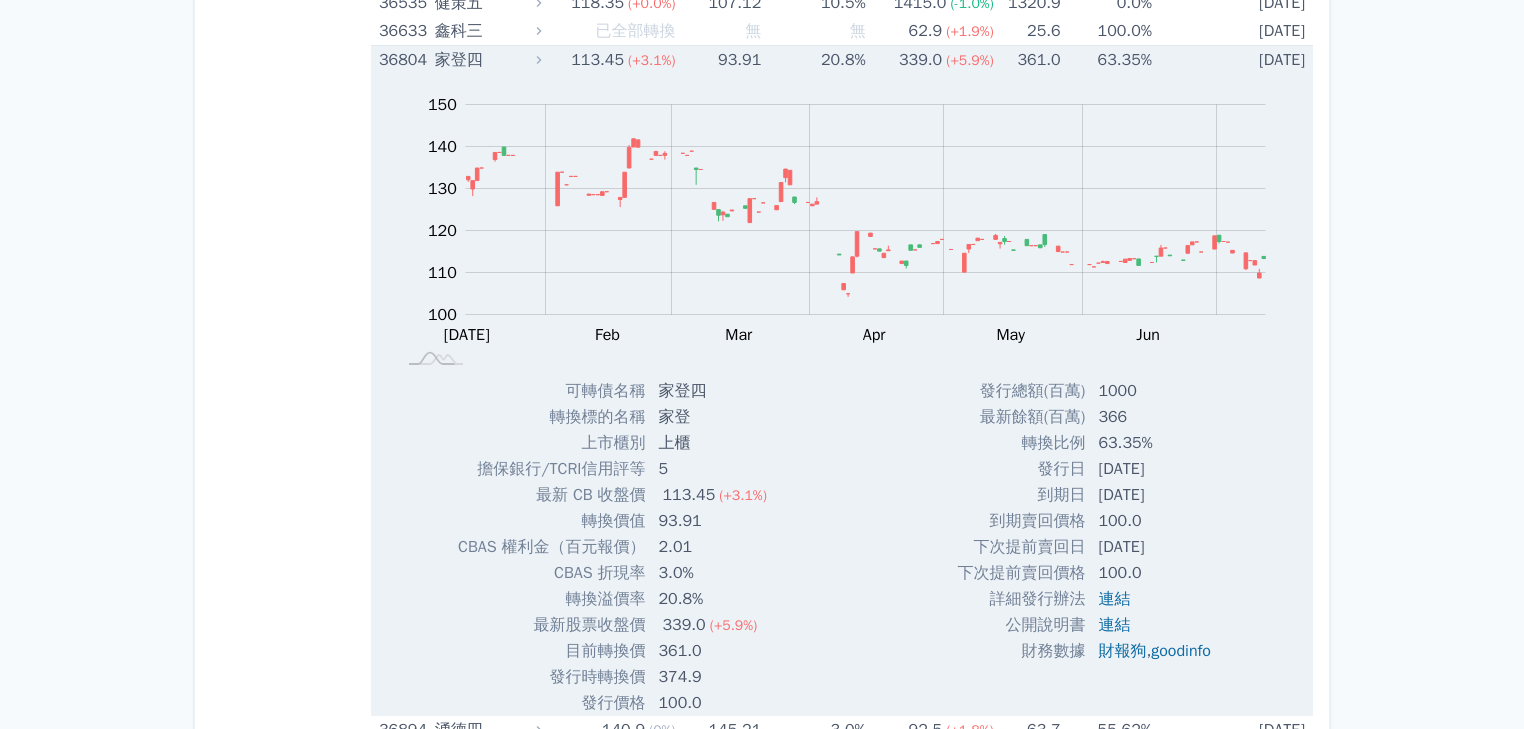 drag, startPoint x: 1089, startPoint y: 402, endPoint x: 1180, endPoint y: 534, distance: 160.32779 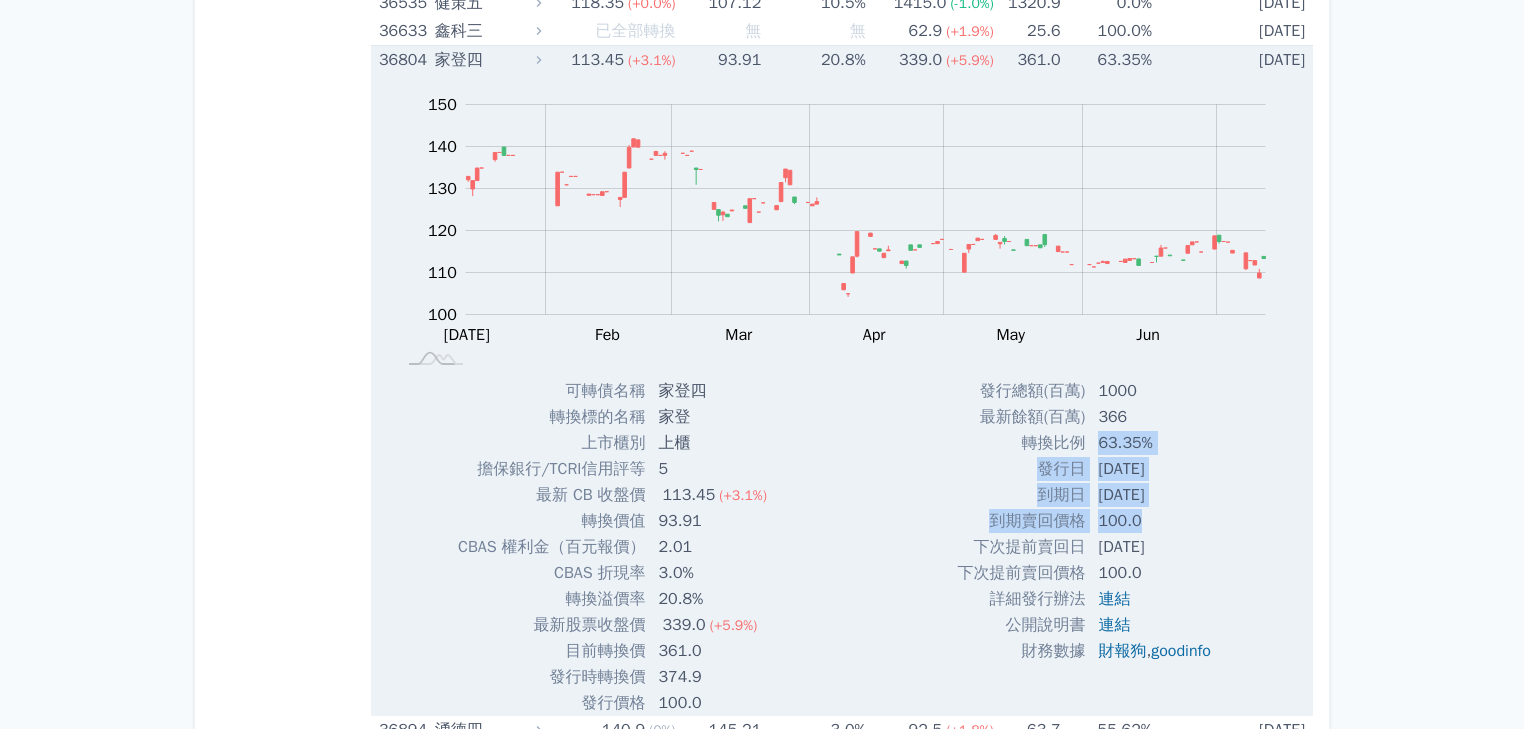 drag, startPoint x: 1108, startPoint y: 437, endPoint x: 1151, endPoint y: 528, distance: 100.6479 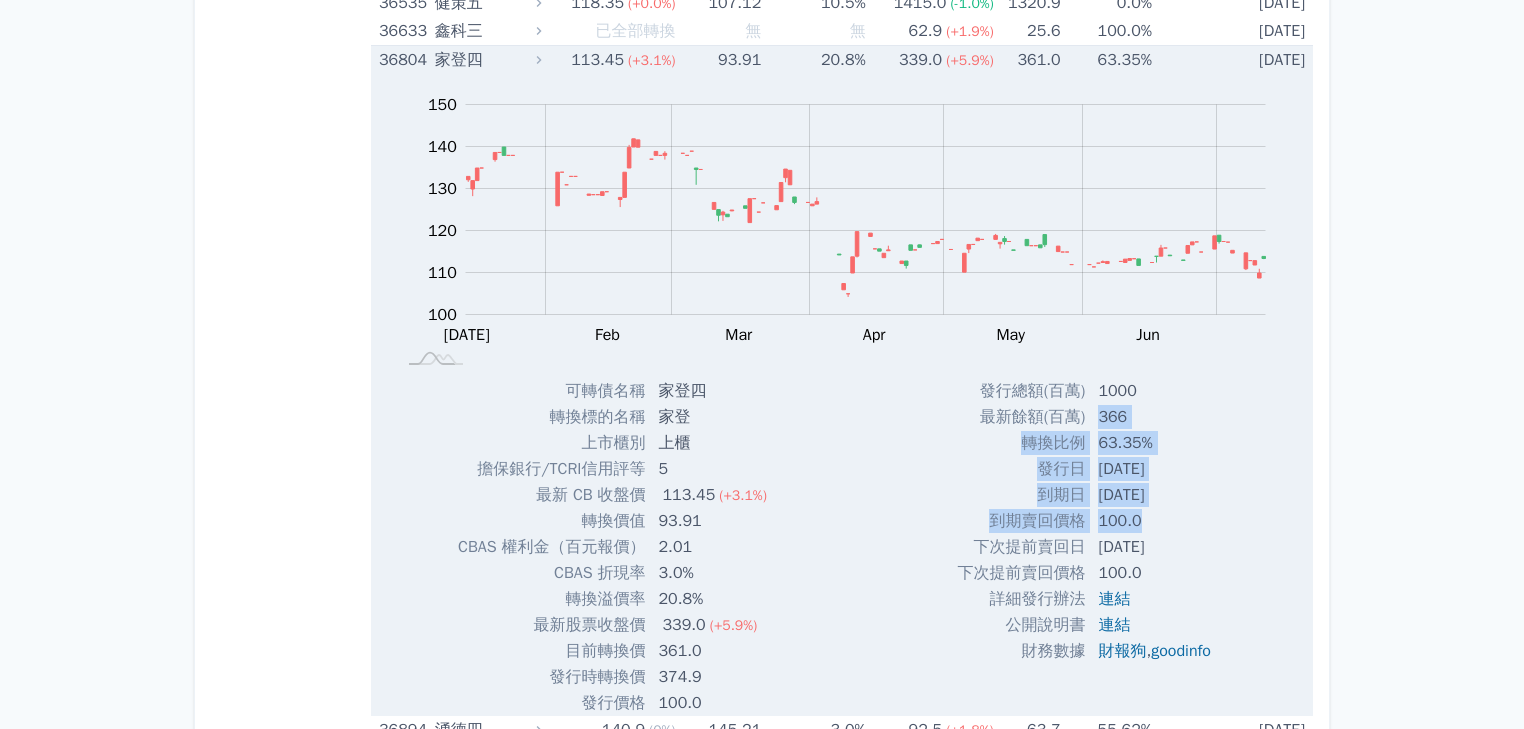 click on "366" at bounding box center (1156, 417) 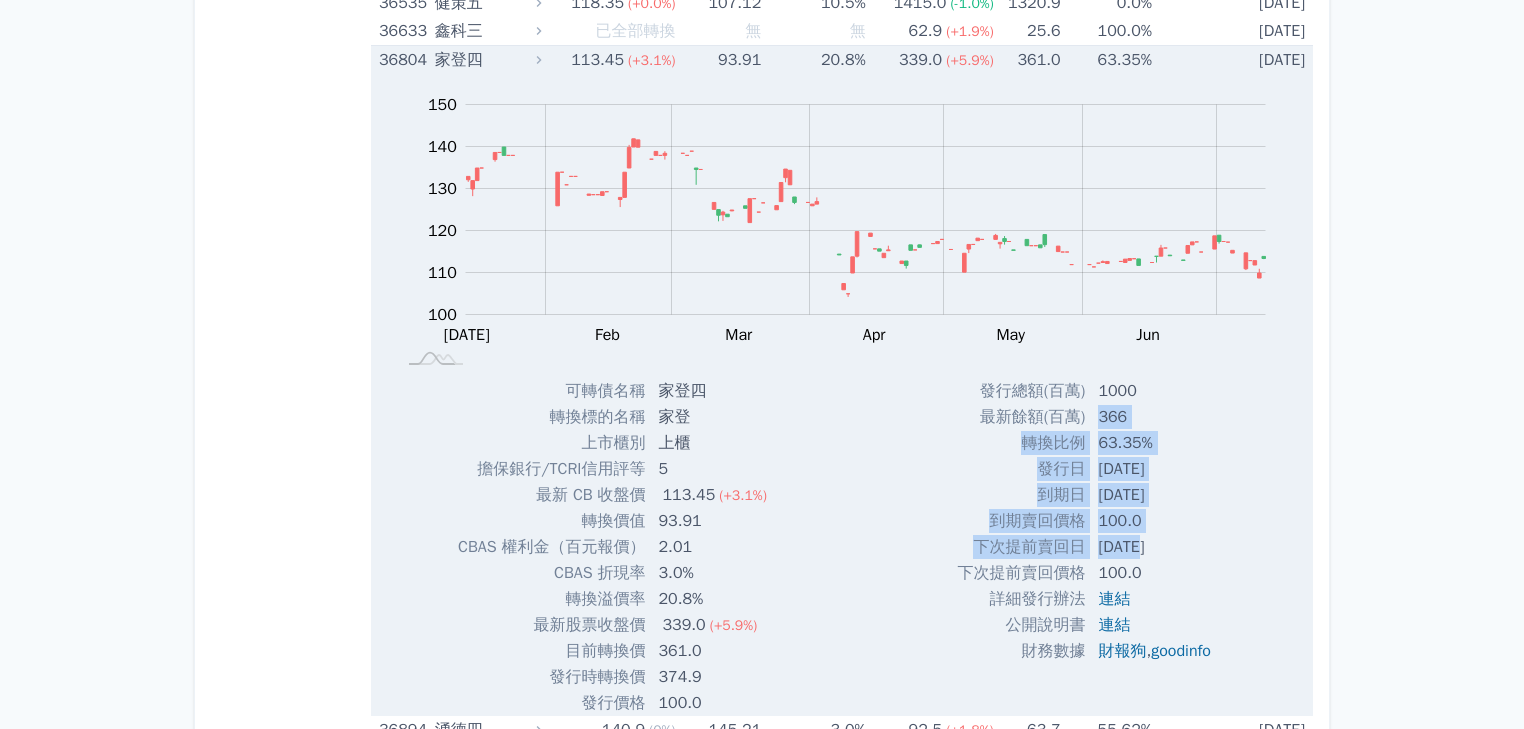 click on "[DATE]" at bounding box center (1156, 547) 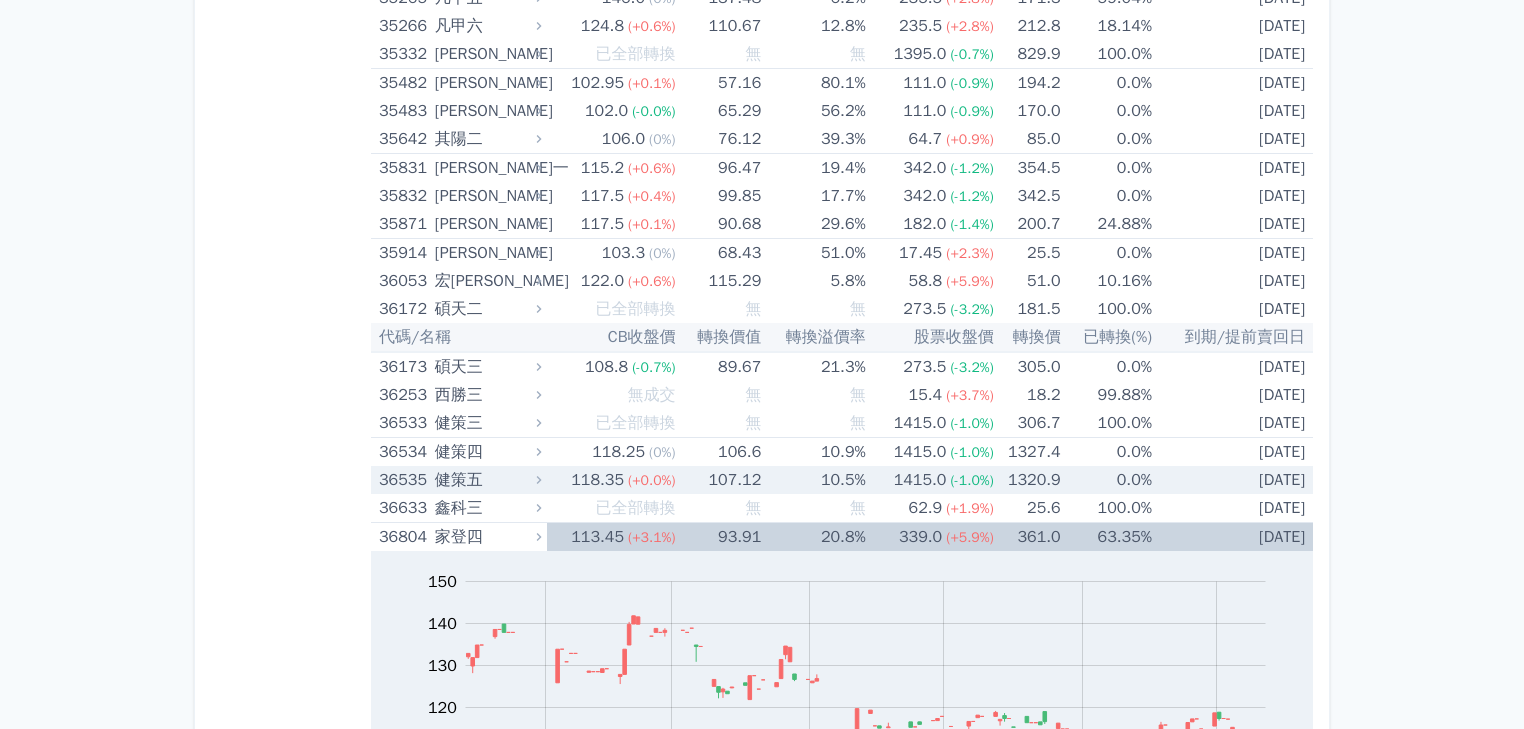 scroll, scrollTop: 4560, scrollLeft: 0, axis: vertical 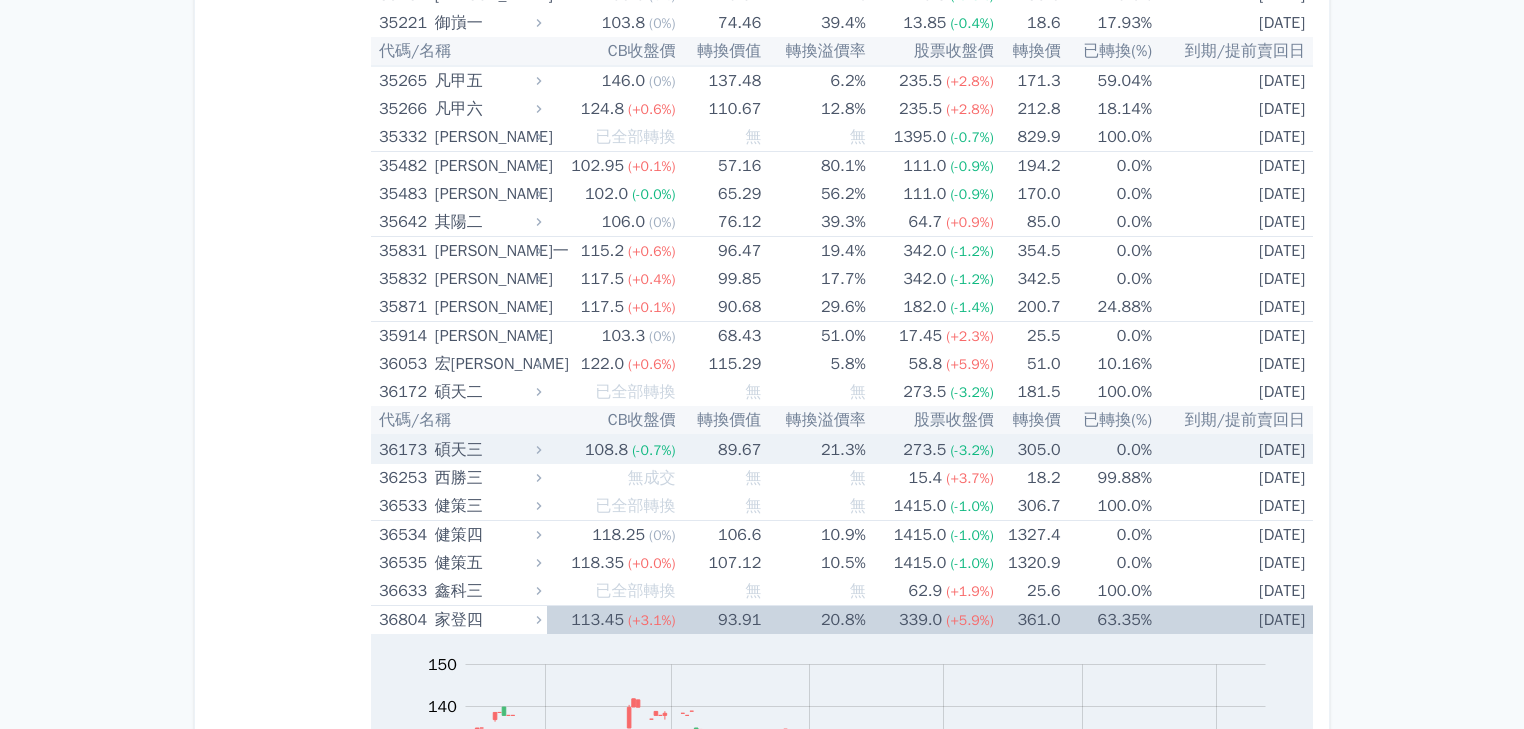 click on "(-0.7%)" at bounding box center (653, 450) 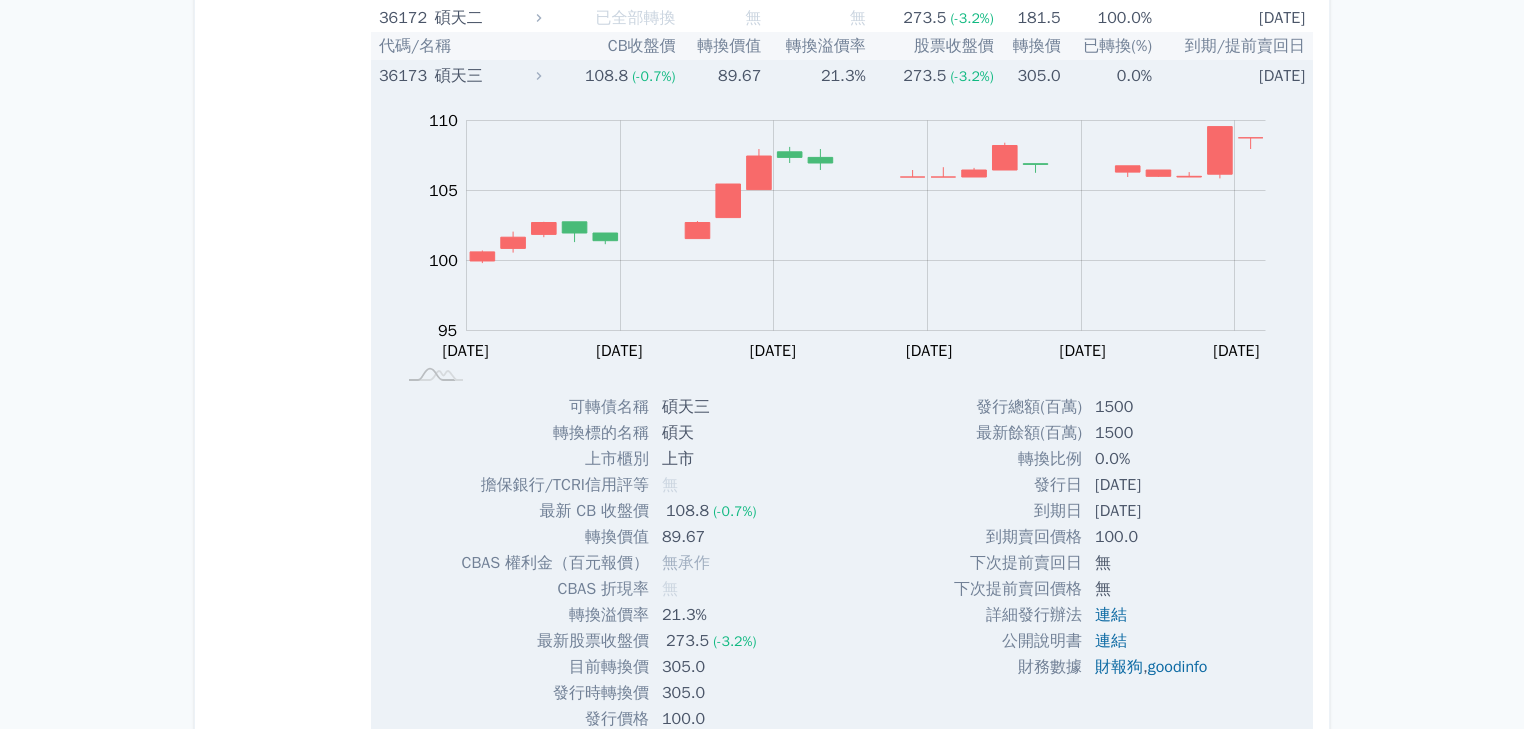 scroll, scrollTop: 4960, scrollLeft: 0, axis: vertical 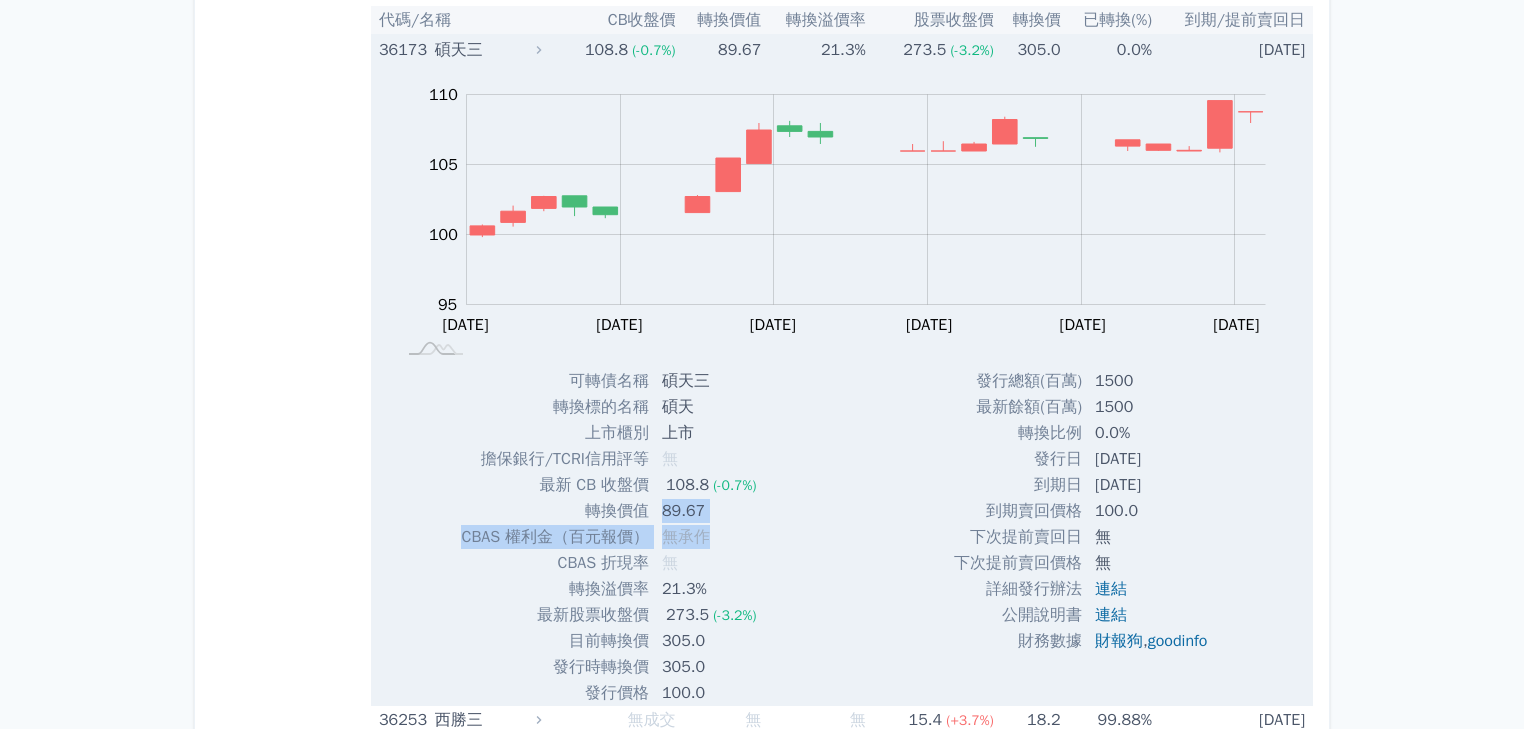 drag, startPoint x: 661, startPoint y: 503, endPoint x: 752, endPoint y: 521, distance: 92.76314 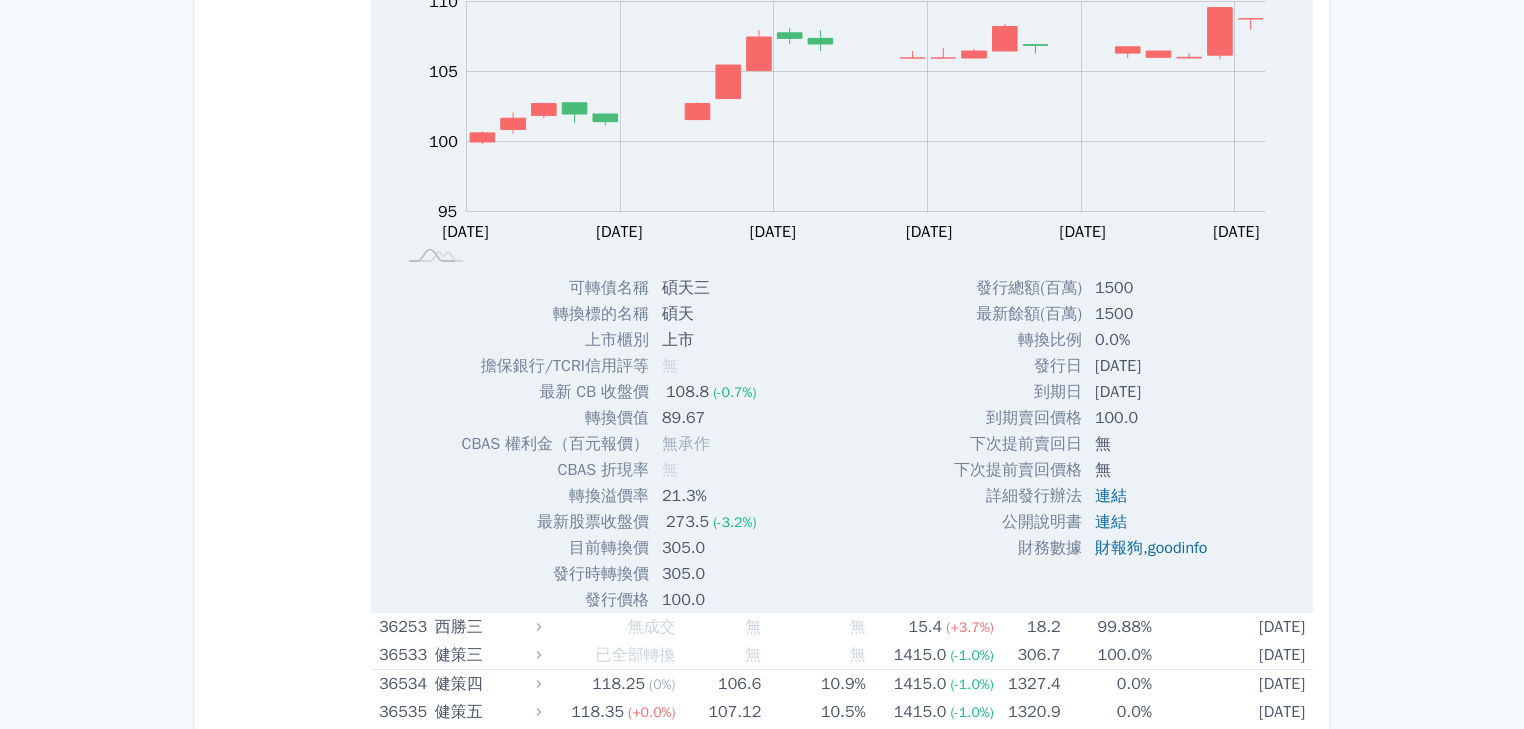 scroll, scrollTop: 5200, scrollLeft: 0, axis: vertical 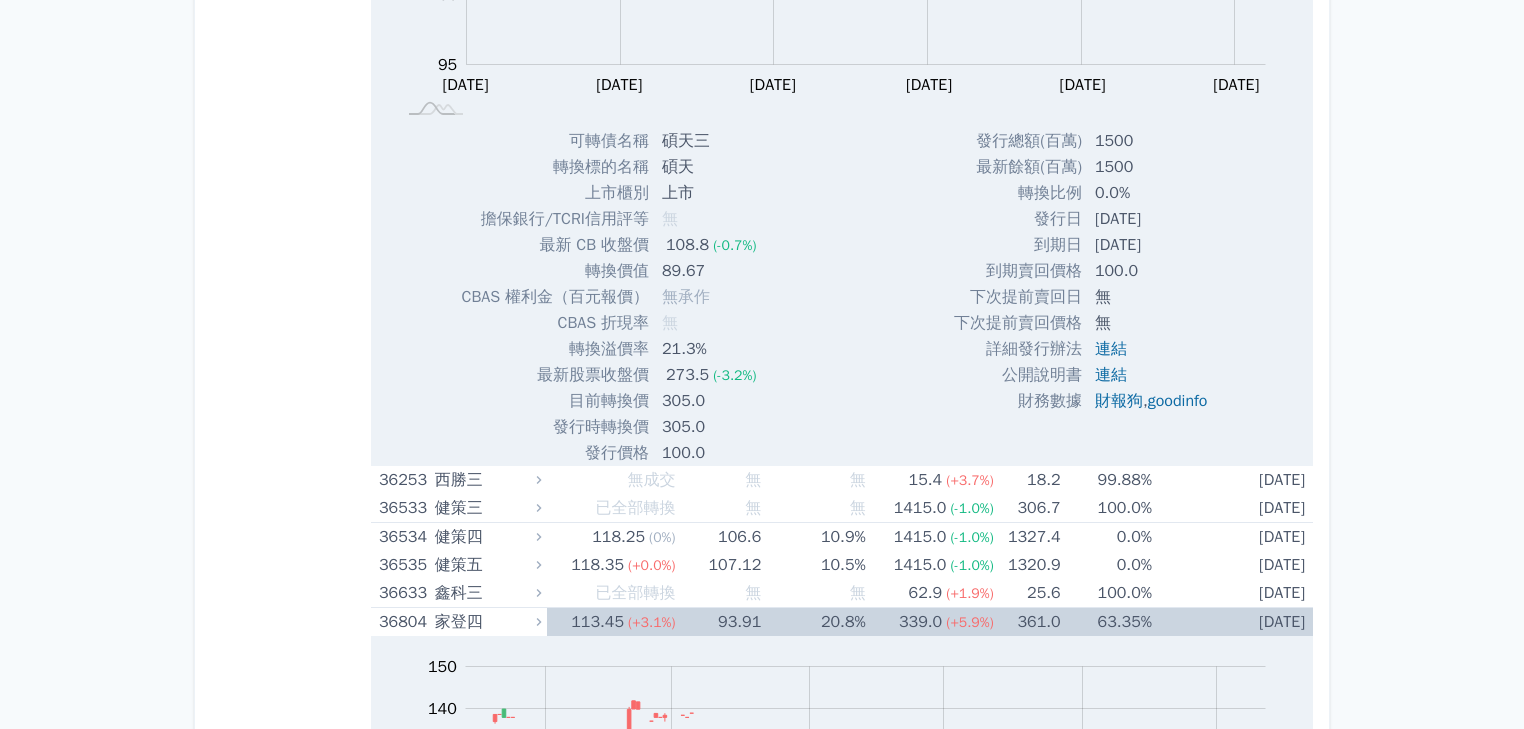 drag, startPoint x: 776, startPoint y: 448, endPoint x: 783, endPoint y: 287, distance: 161.1521 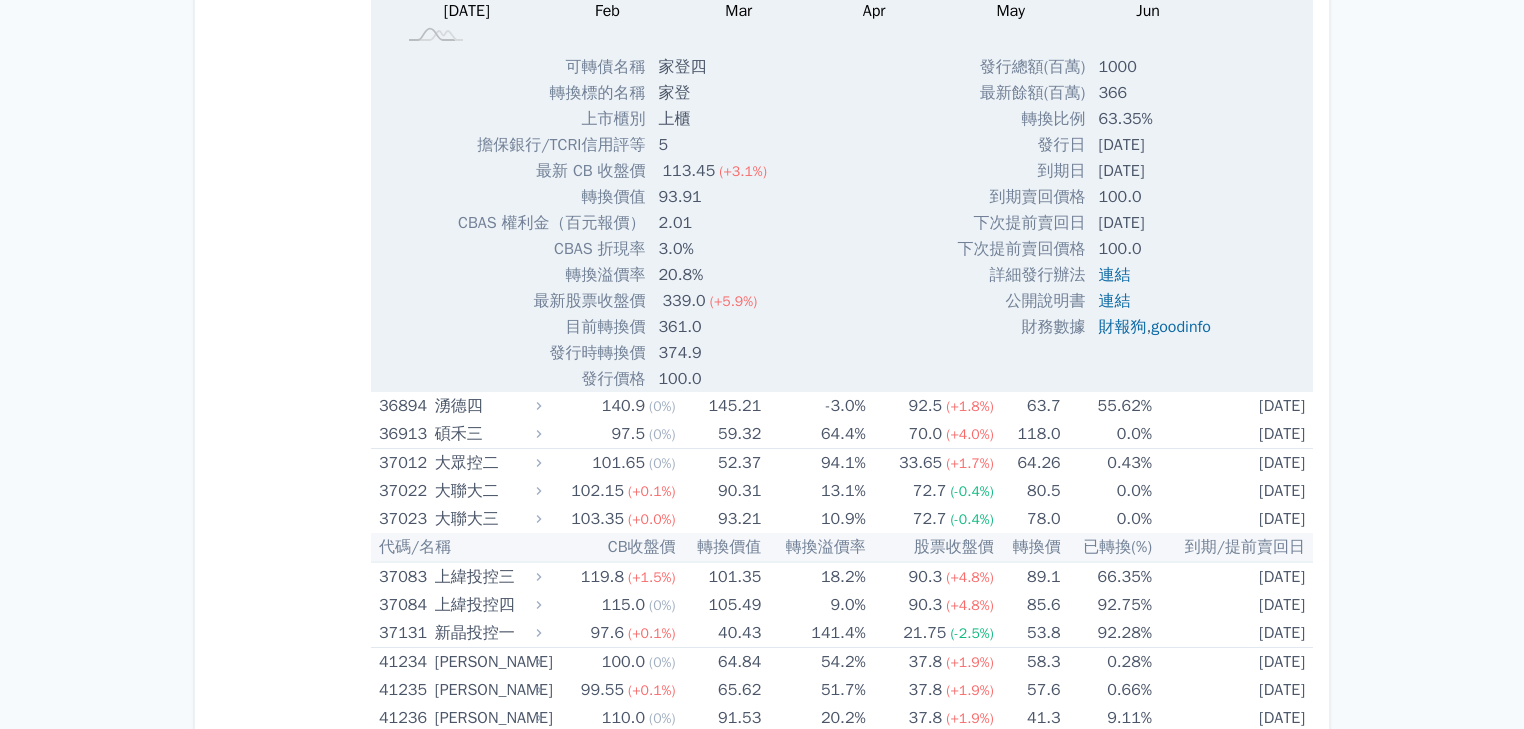 scroll, scrollTop: 6320, scrollLeft: 0, axis: vertical 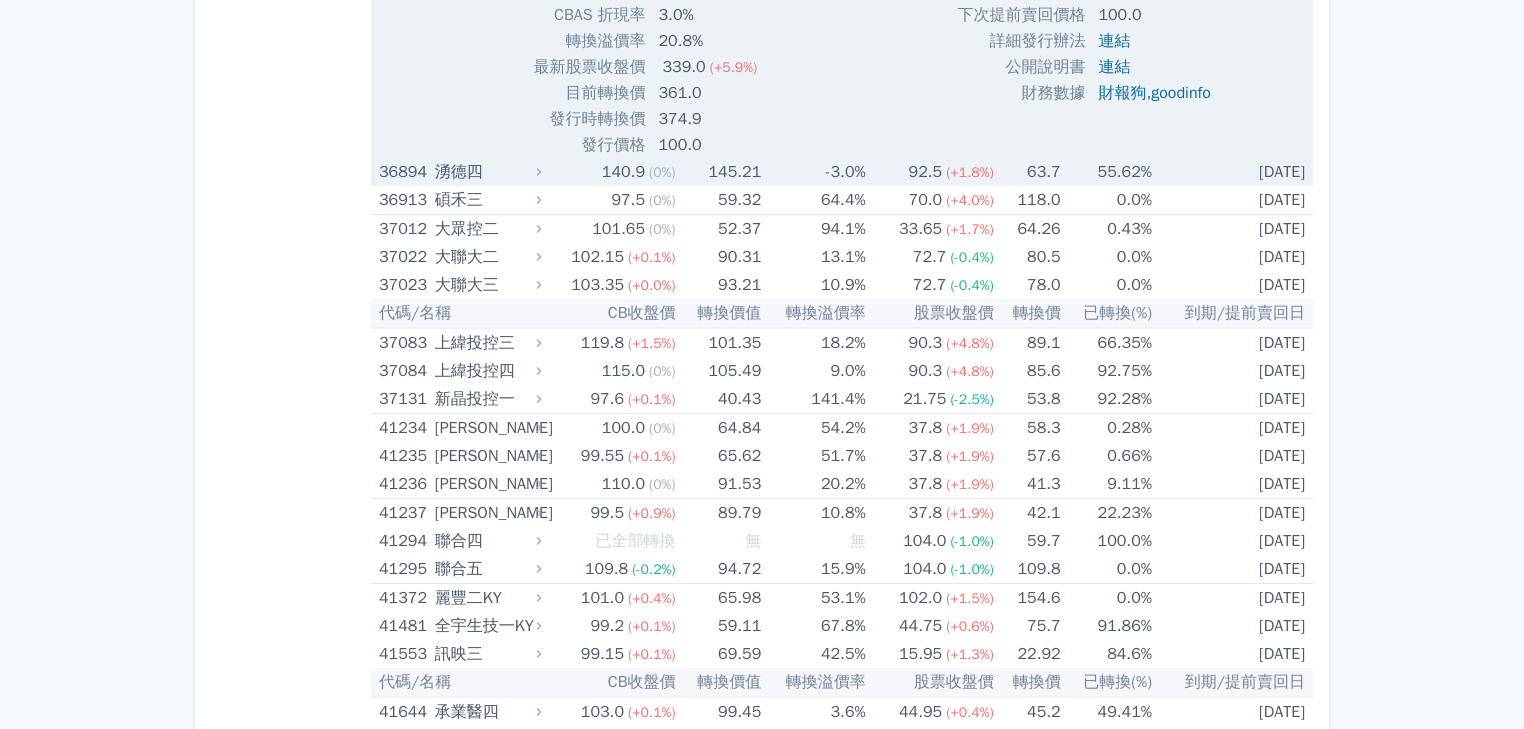 click on "140.9 (0%)" at bounding box center [612, 172] 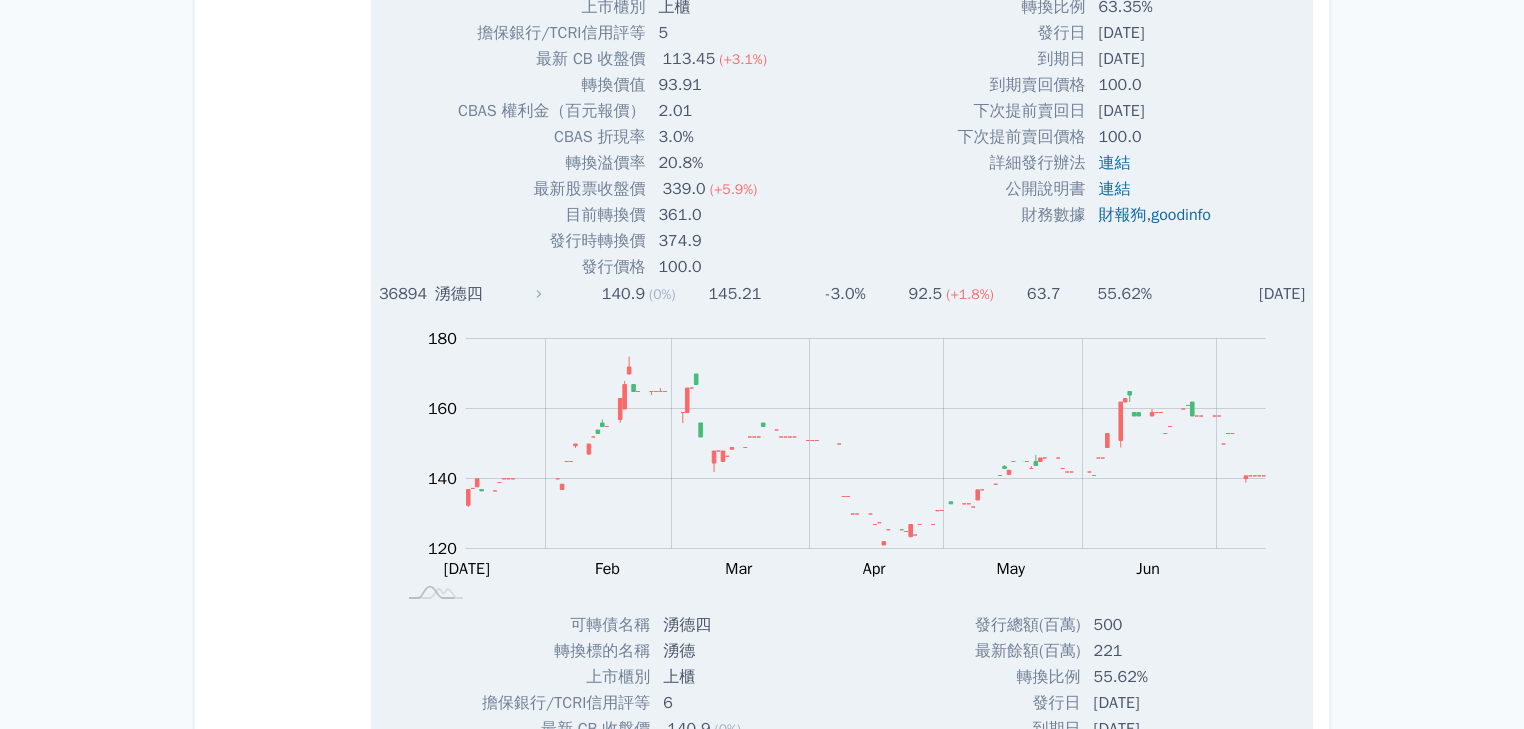 scroll, scrollTop: 6160, scrollLeft: 0, axis: vertical 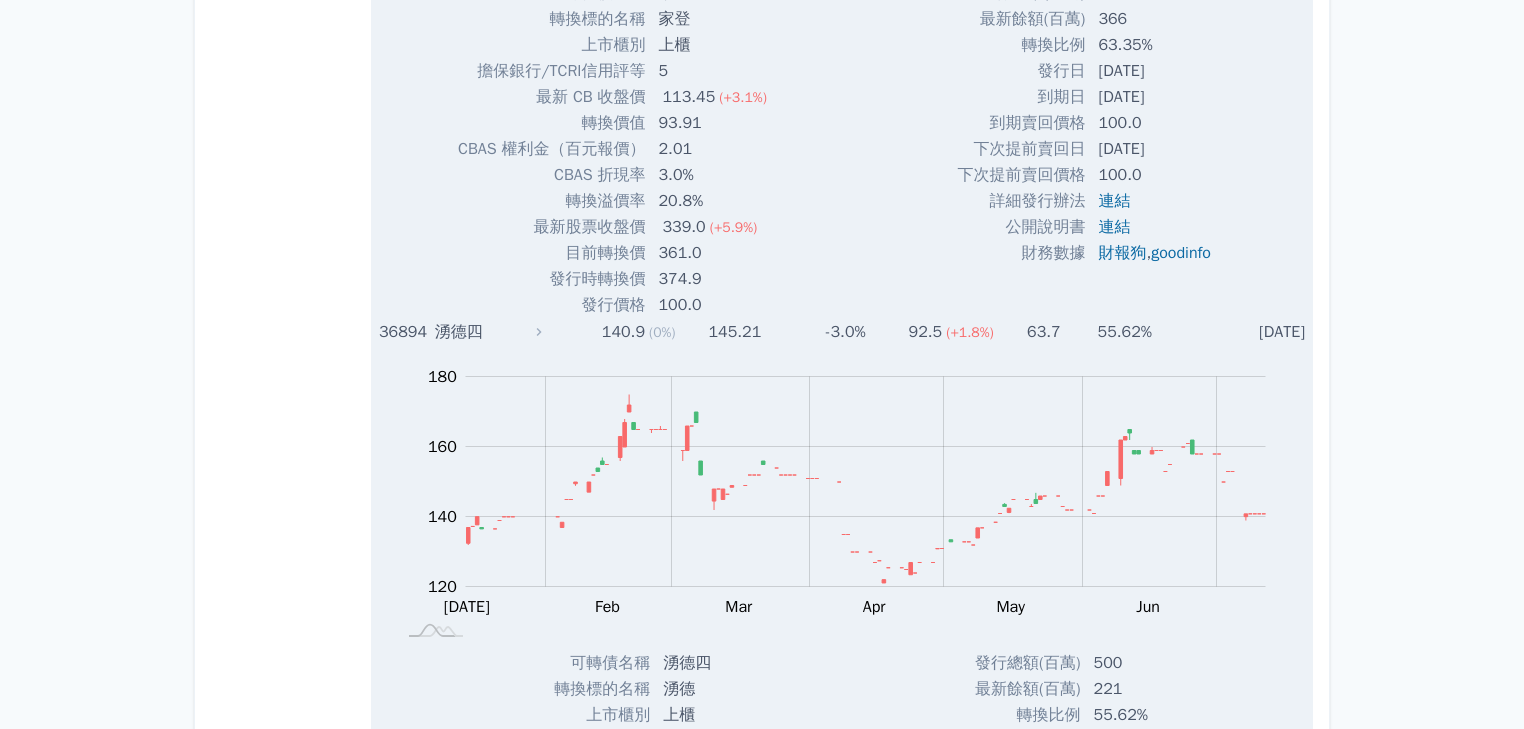click on "(0%)" at bounding box center [662, 332] 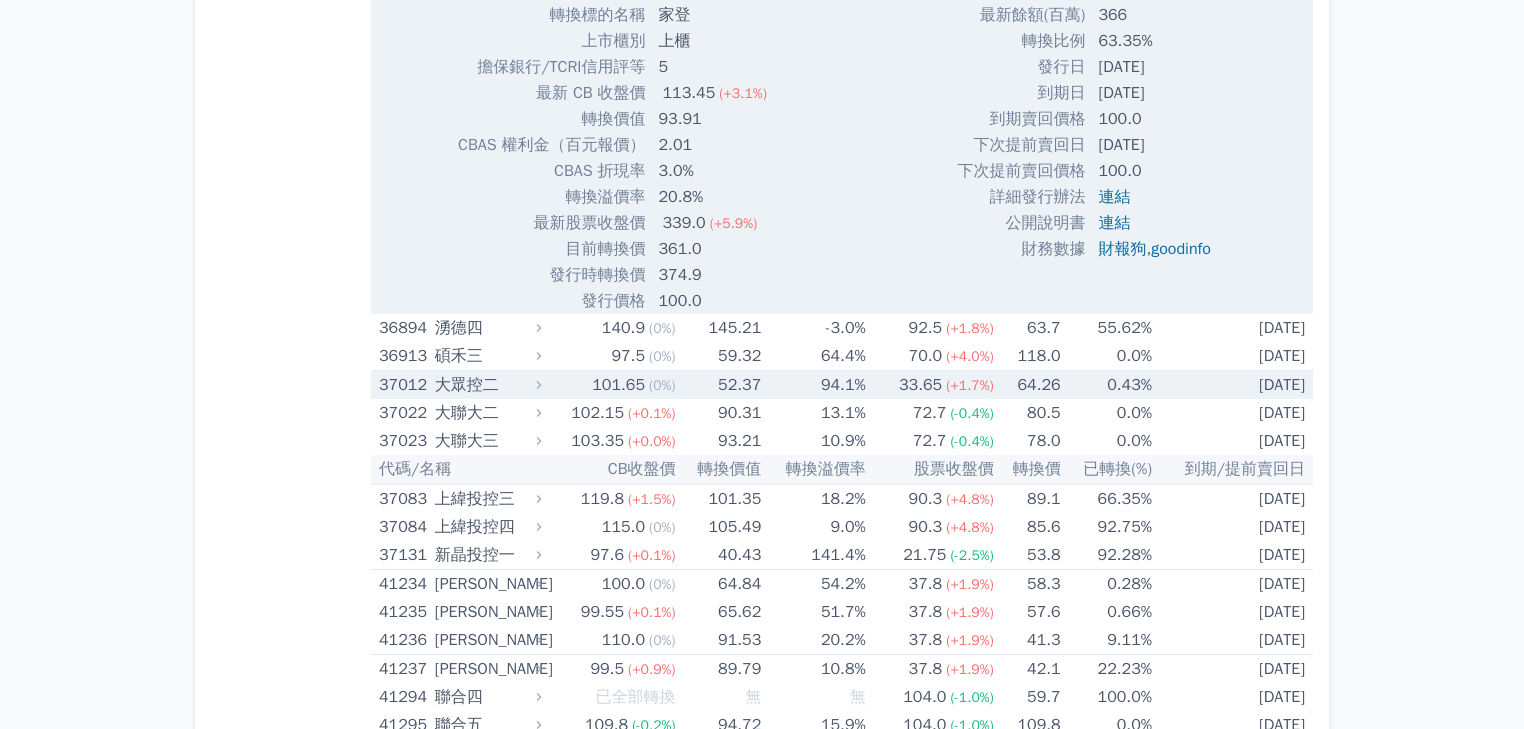 scroll, scrollTop: 6240, scrollLeft: 0, axis: vertical 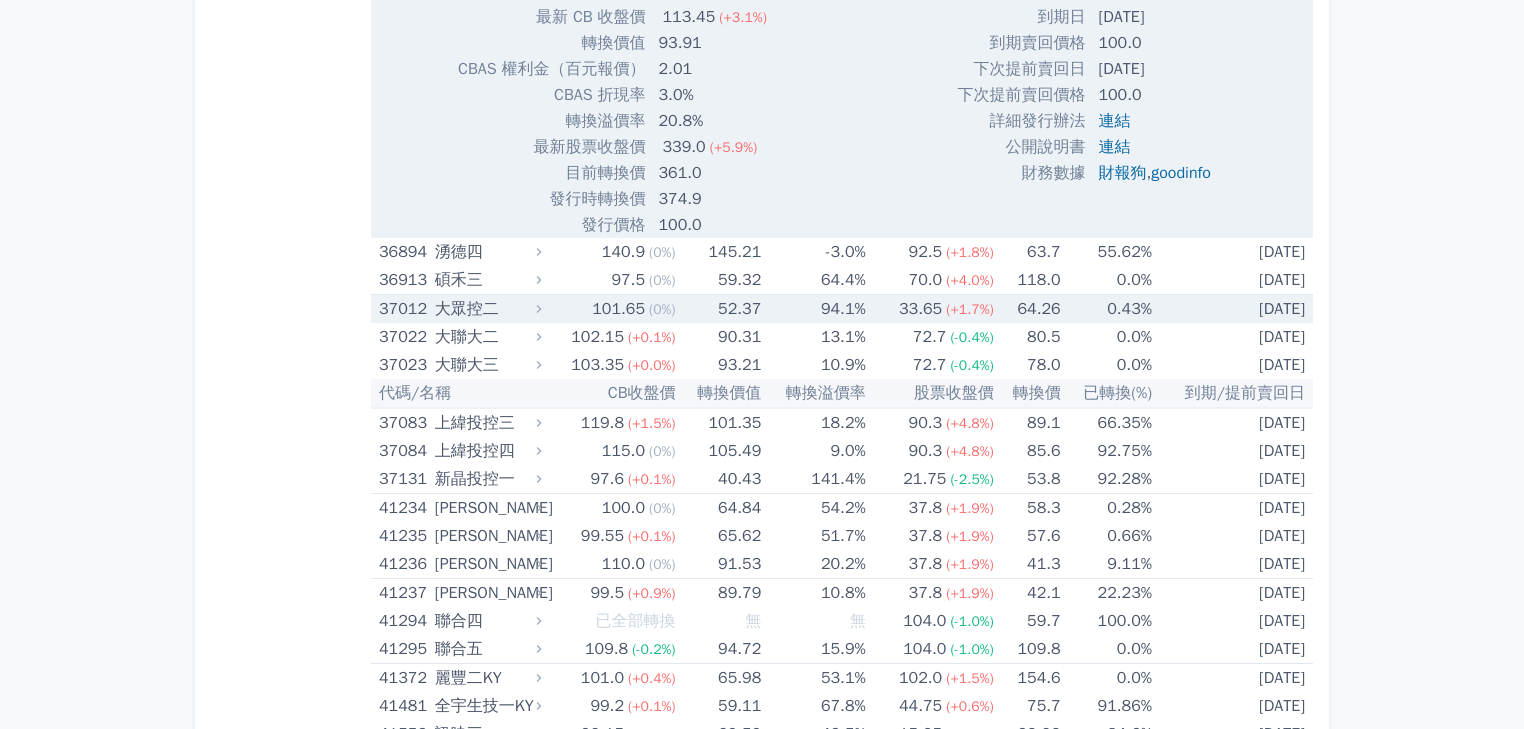 click on "52.37" at bounding box center (720, 309) 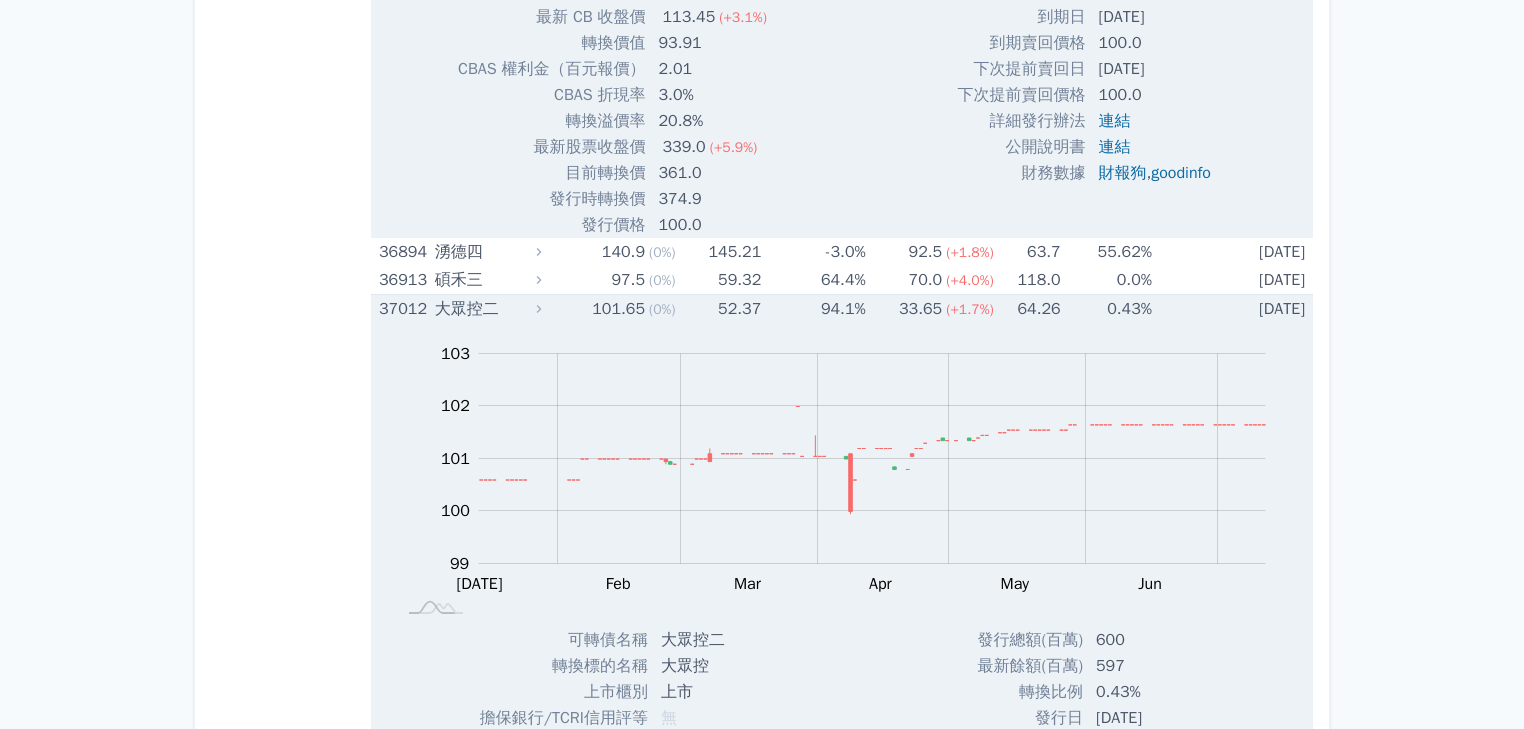 click on "52.37" at bounding box center (720, 309) 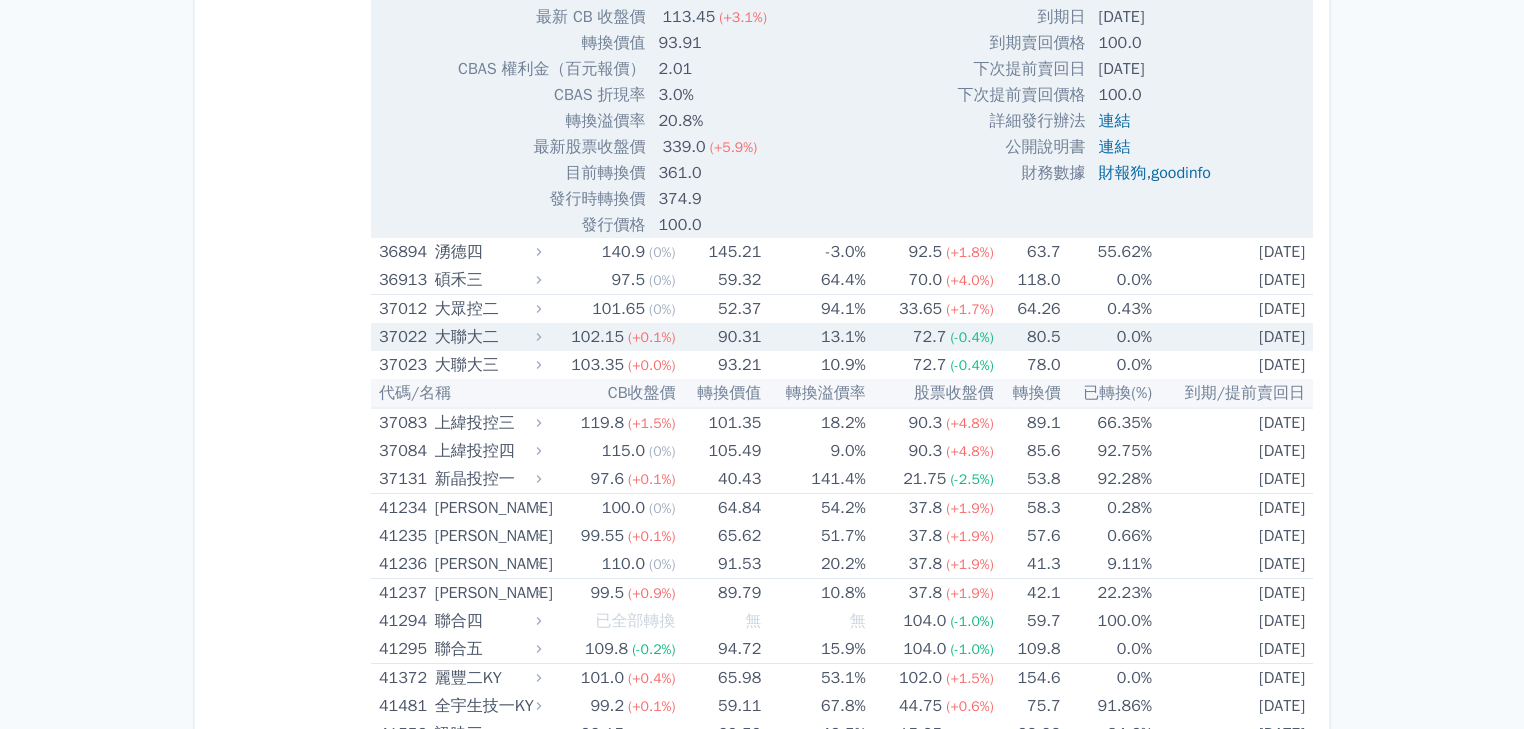 click on "90.31" at bounding box center (720, 337) 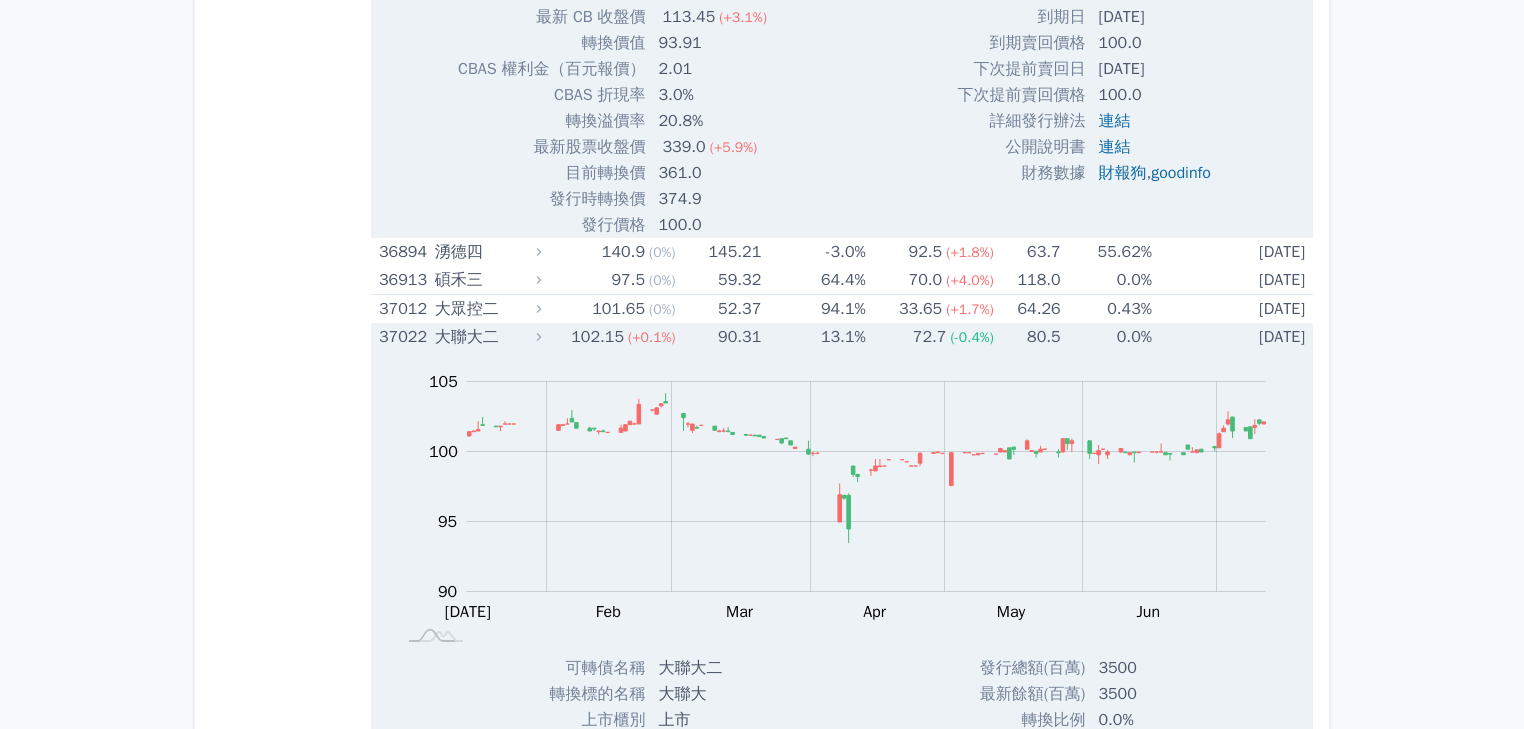 click on "90.31" at bounding box center [720, 337] 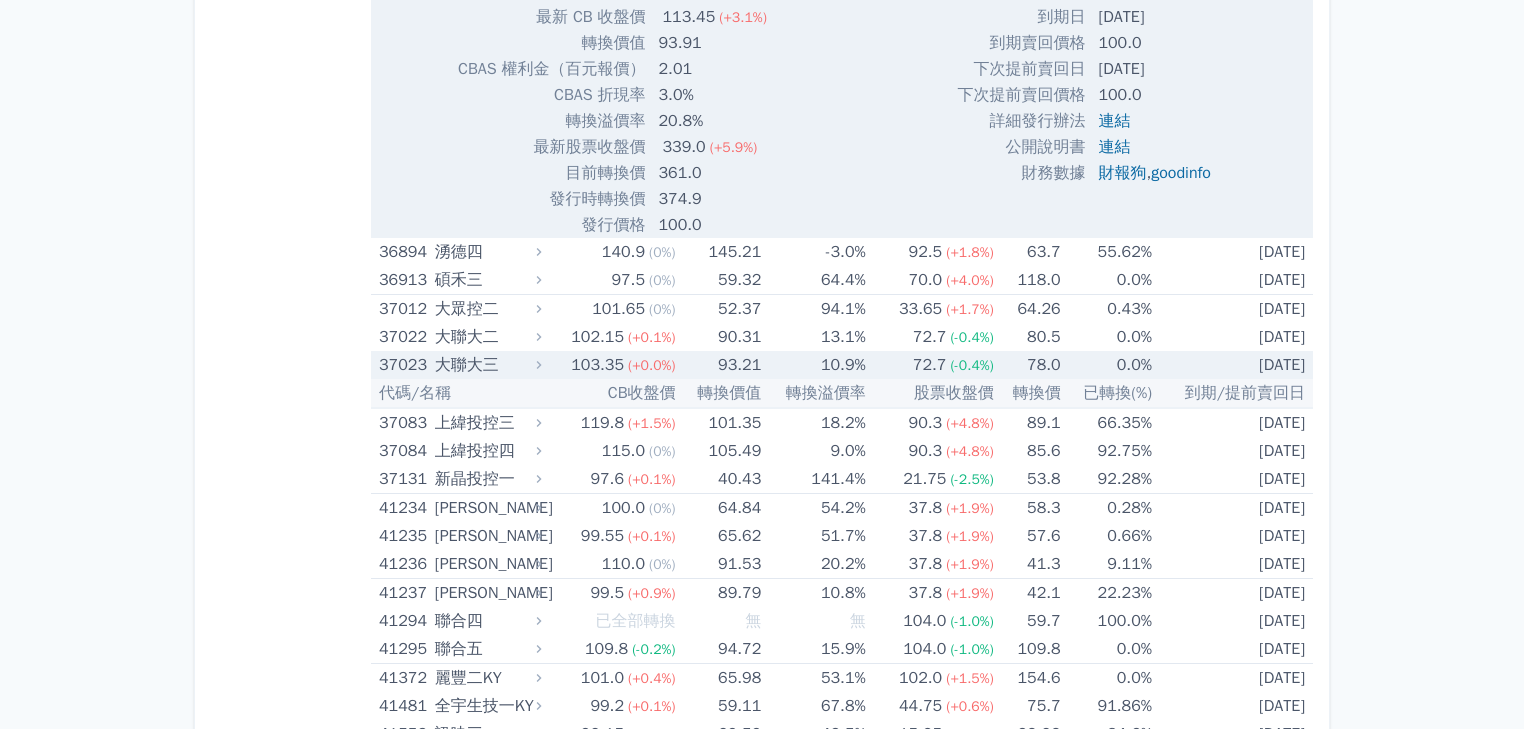 click on "93.21" at bounding box center (720, 365) 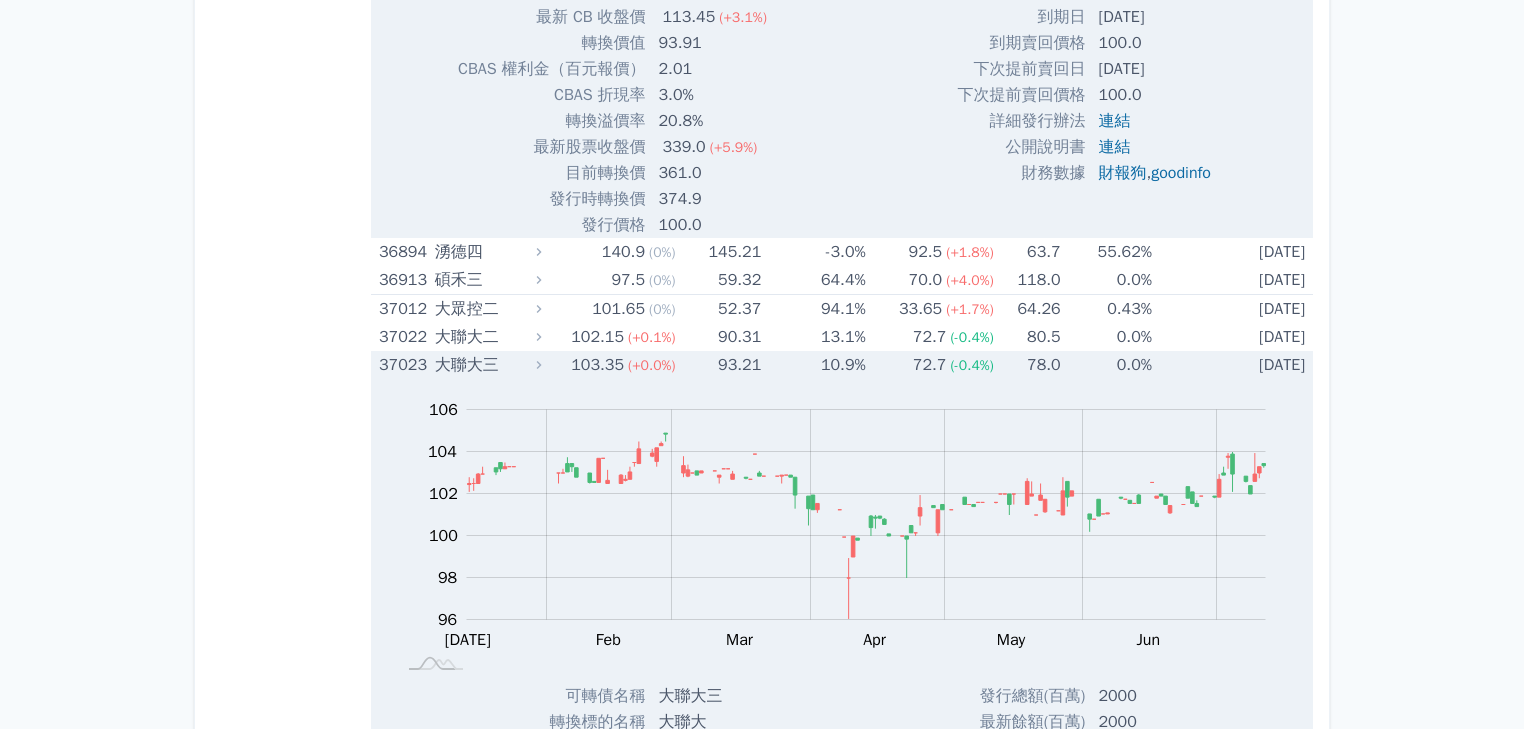 click on "93.21" at bounding box center [720, 365] 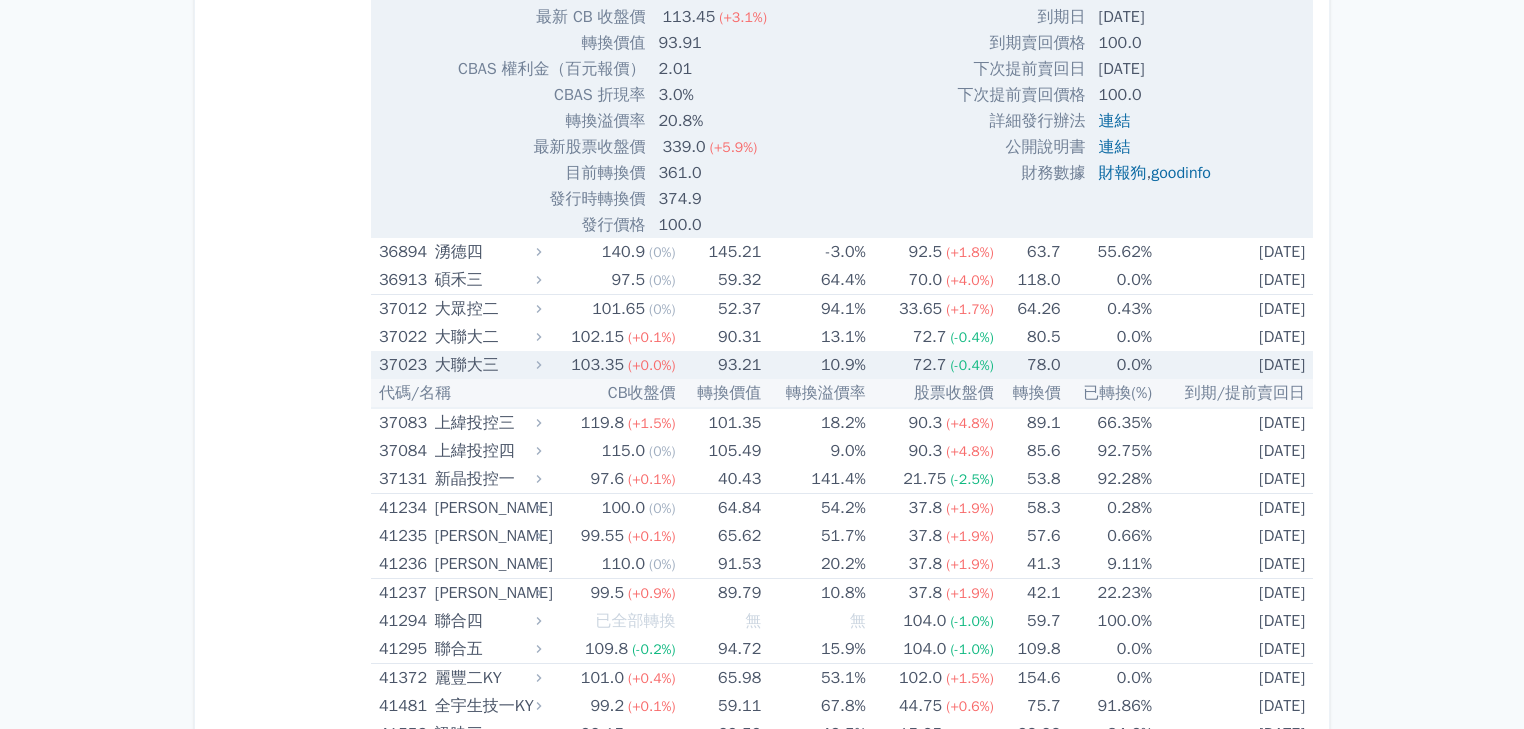 scroll, scrollTop: 6320, scrollLeft: 0, axis: vertical 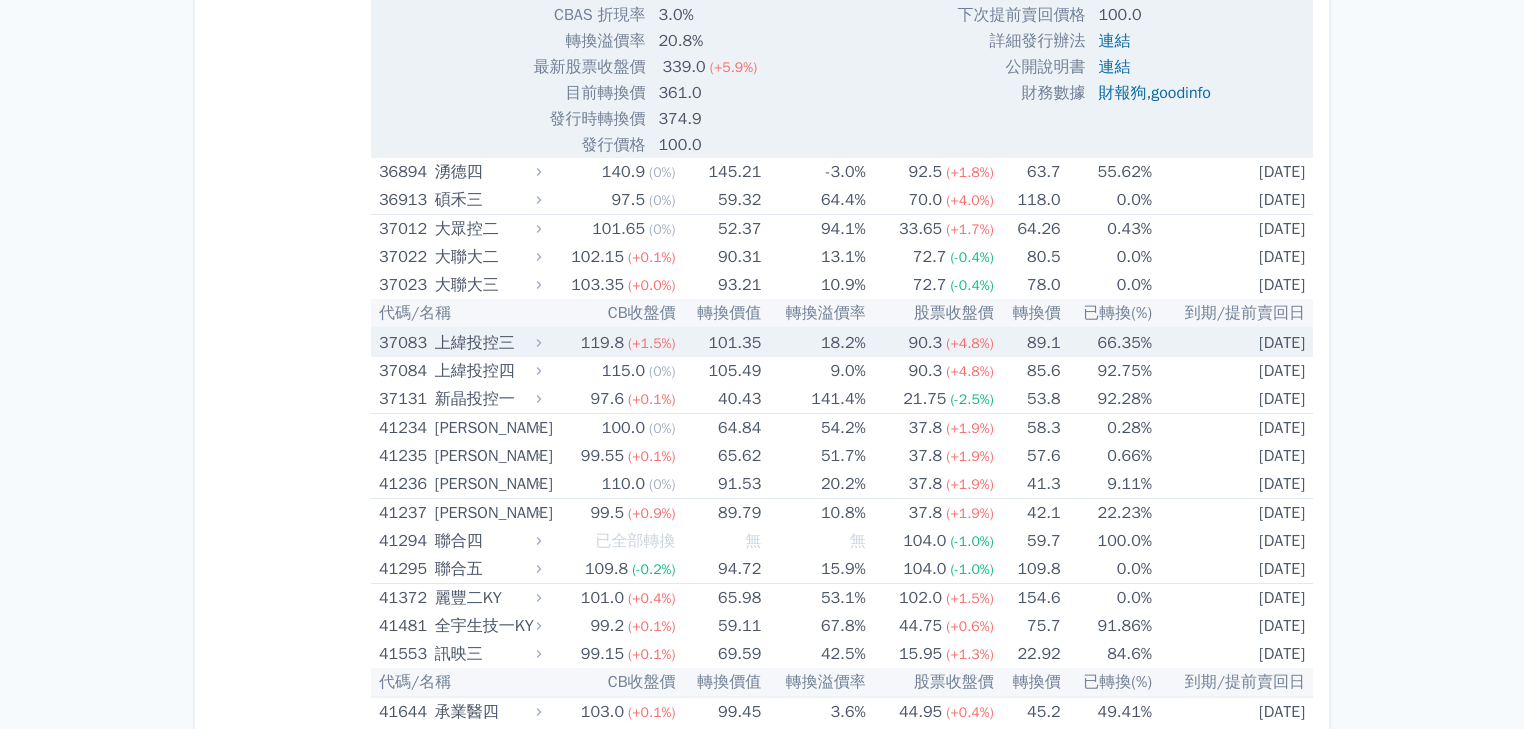 click on "18.2%" at bounding box center [814, 342] 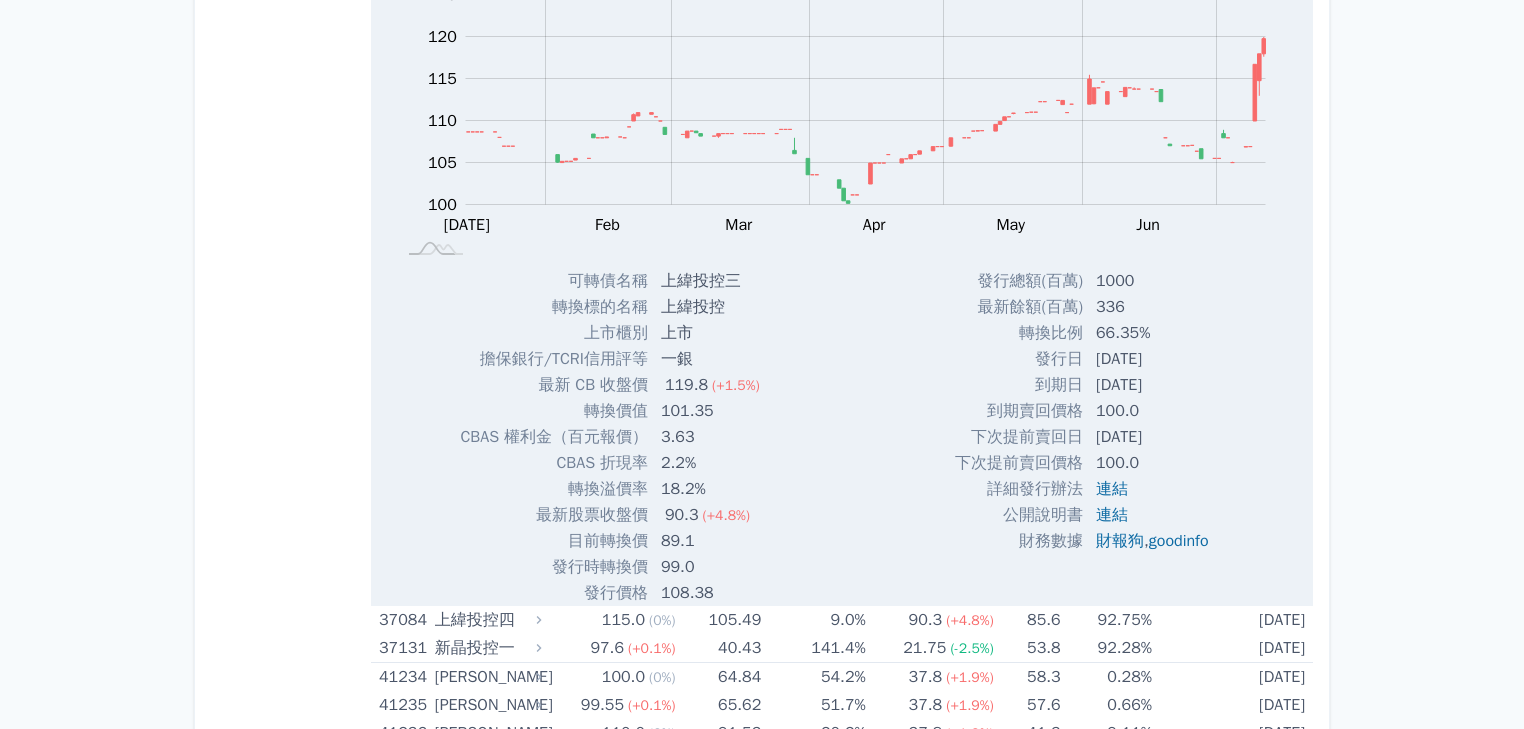 scroll, scrollTop: 6720, scrollLeft: 0, axis: vertical 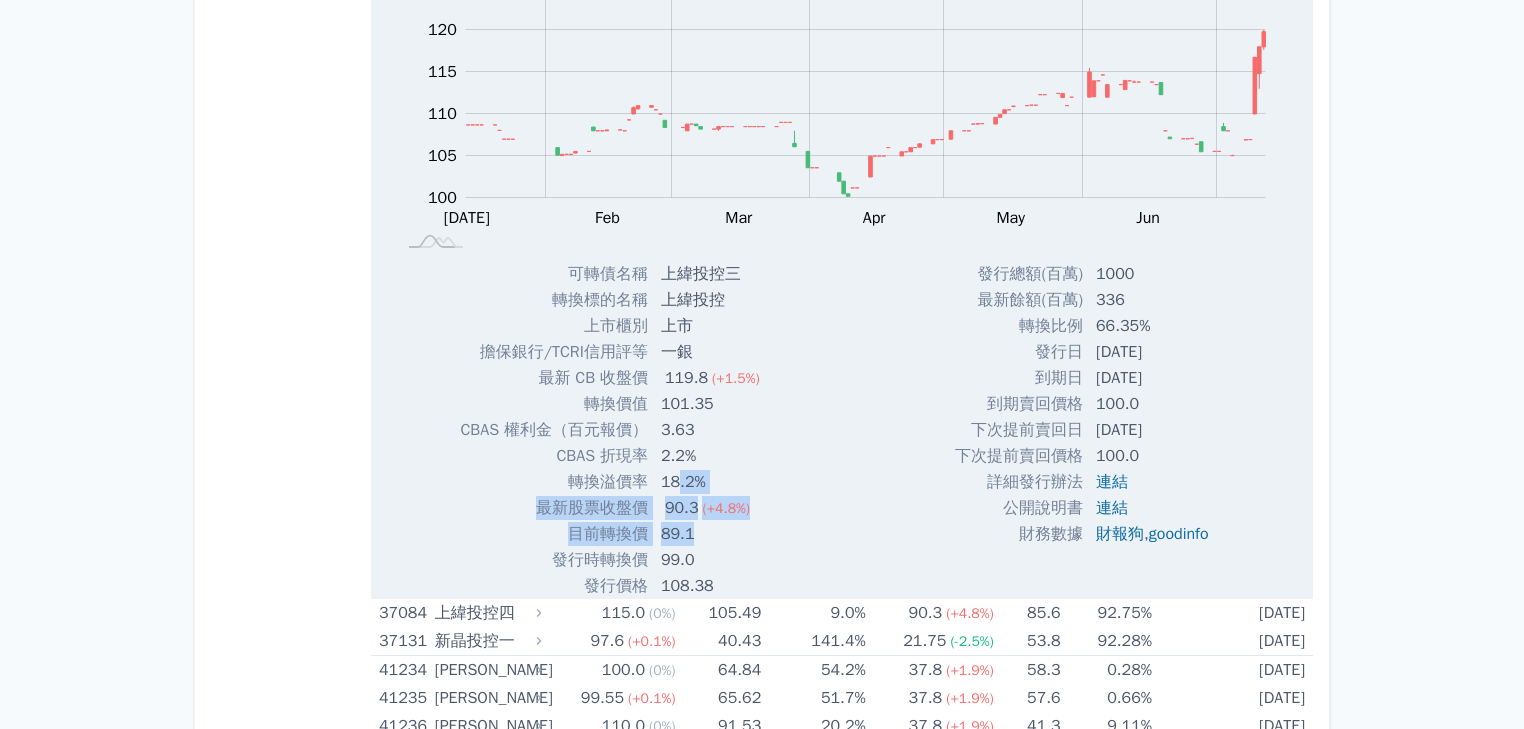 drag, startPoint x: 673, startPoint y: 467, endPoint x: 700, endPoint y: 524, distance: 63.07139 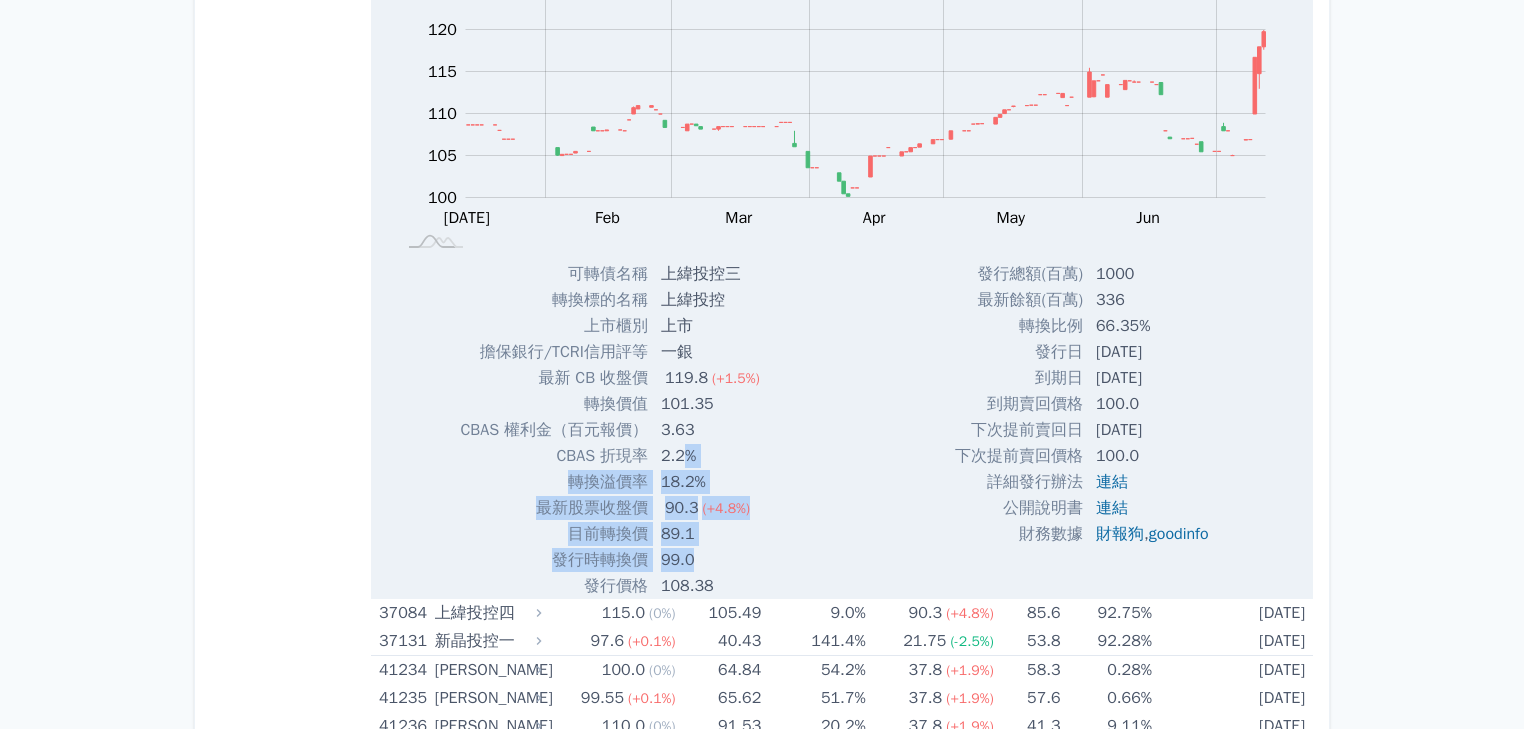 drag, startPoint x: 708, startPoint y: 537, endPoint x: 684, endPoint y: 433, distance: 106.733315 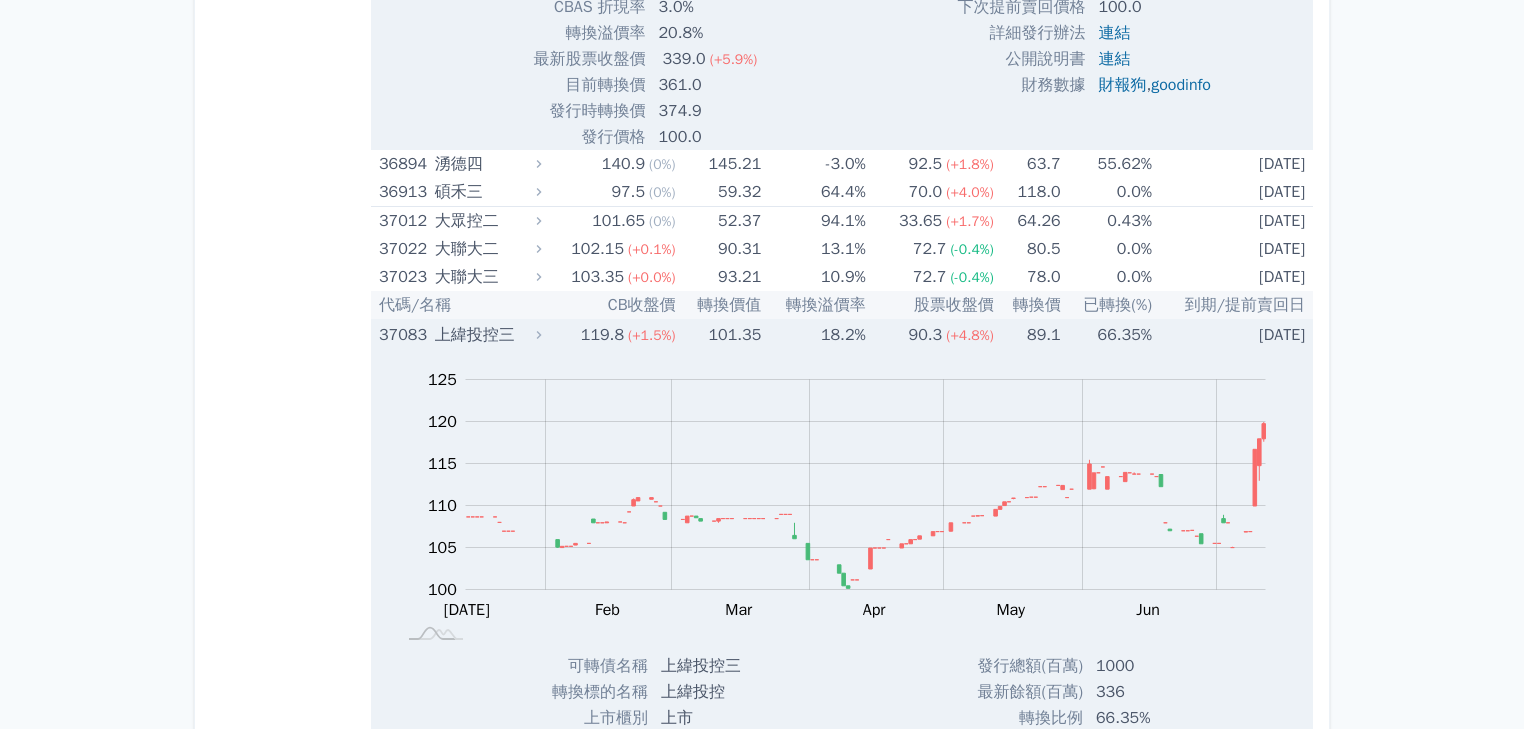 scroll, scrollTop: 6320, scrollLeft: 0, axis: vertical 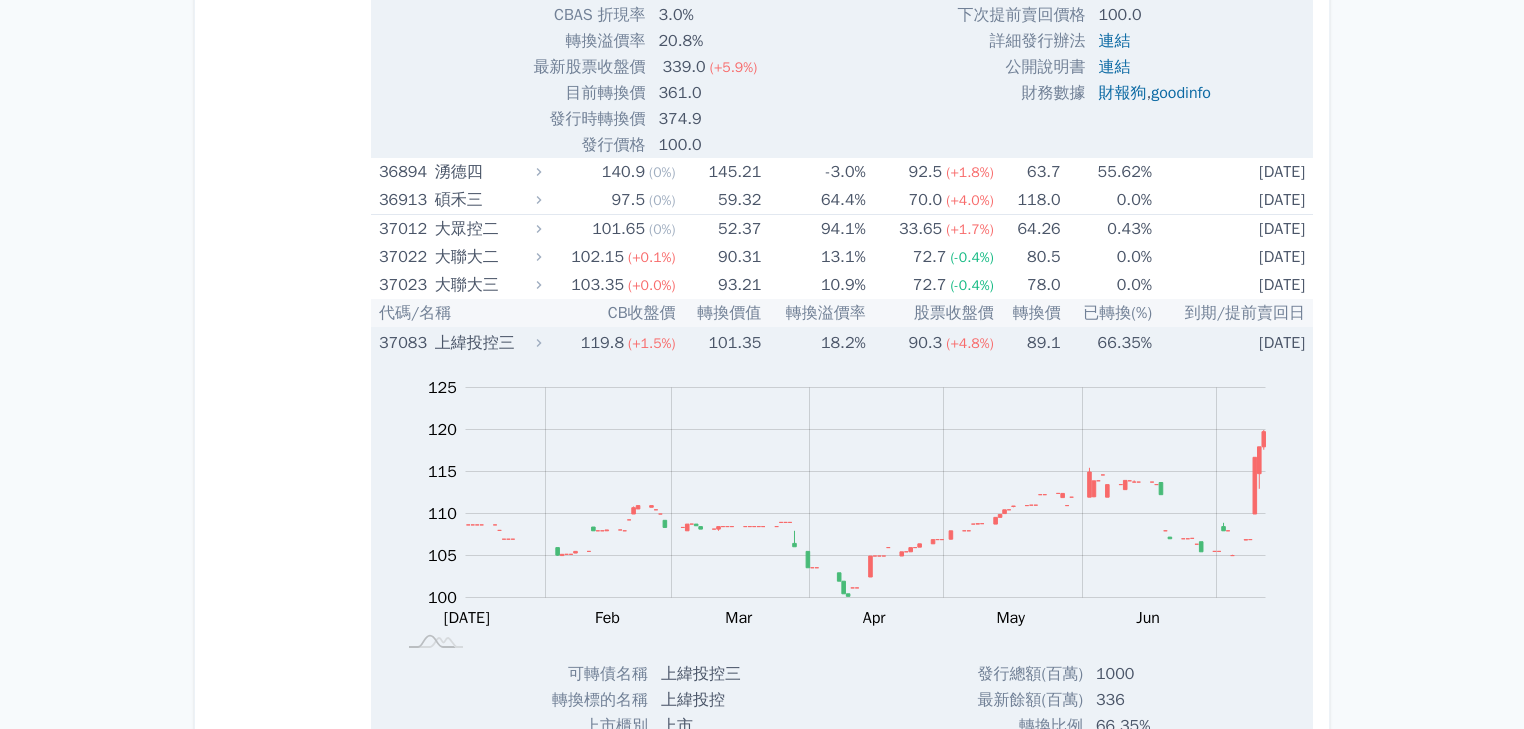 click on "(+1.5%)" at bounding box center (652, 343) 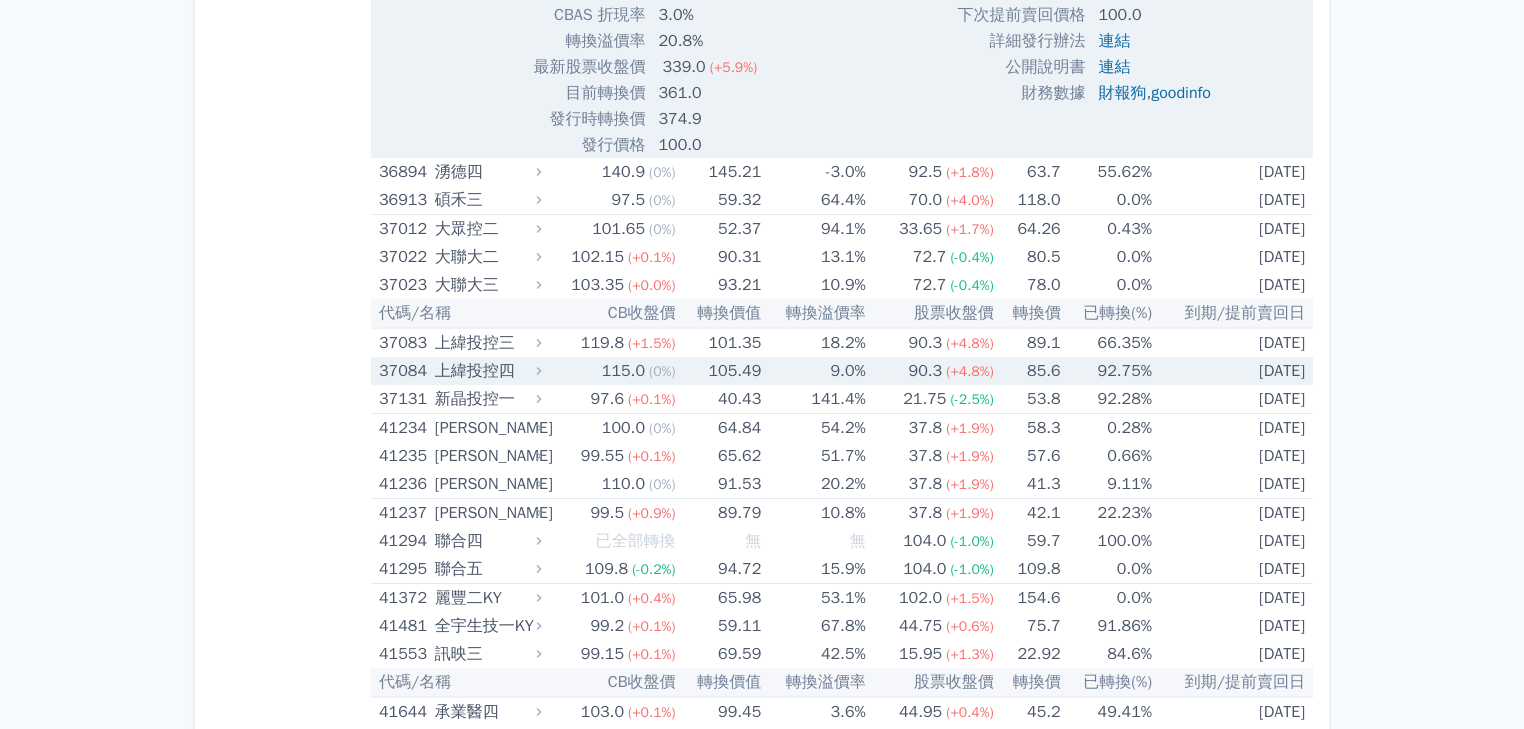 click on "115.0 (0%)" at bounding box center [612, 371] 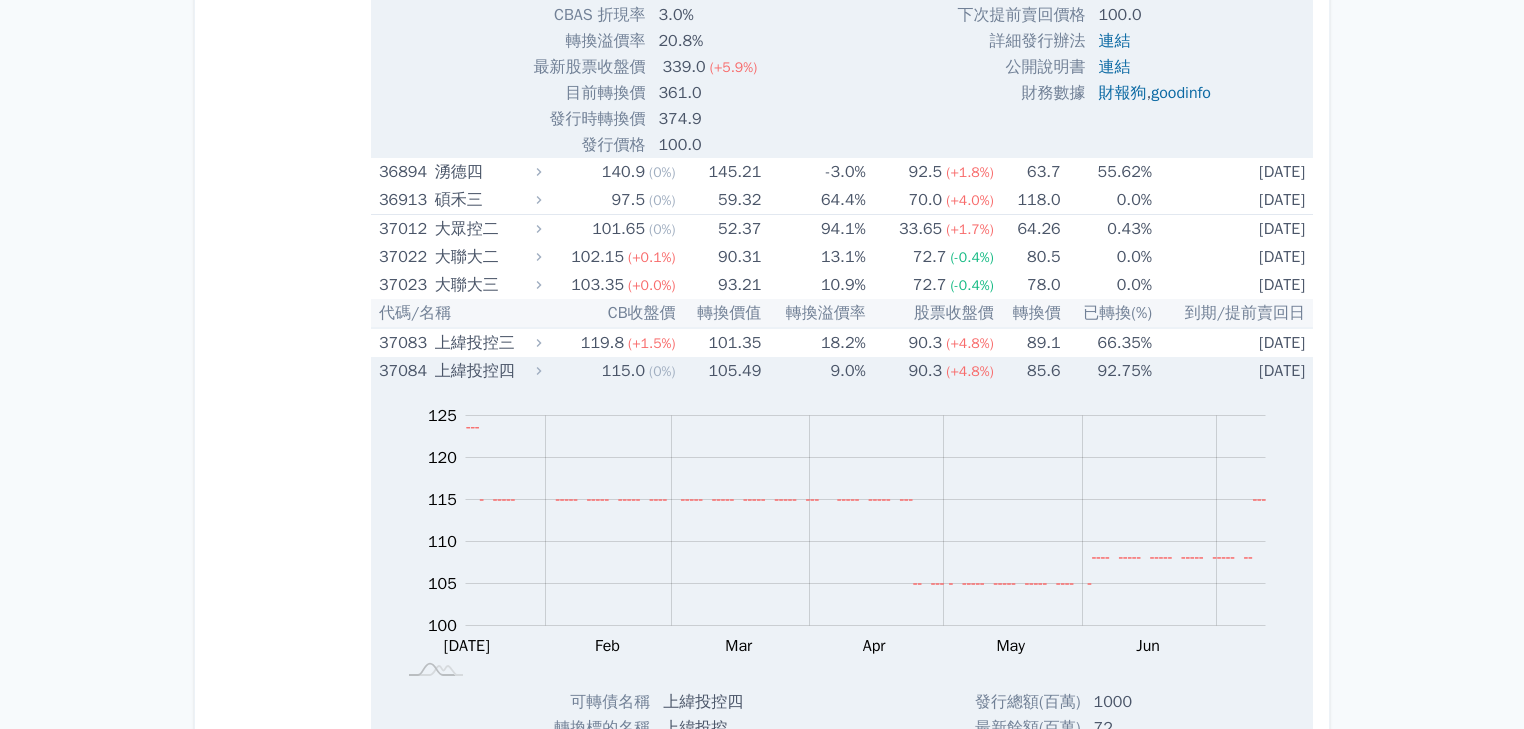 click on "115.0 (0%)" at bounding box center (612, 371) 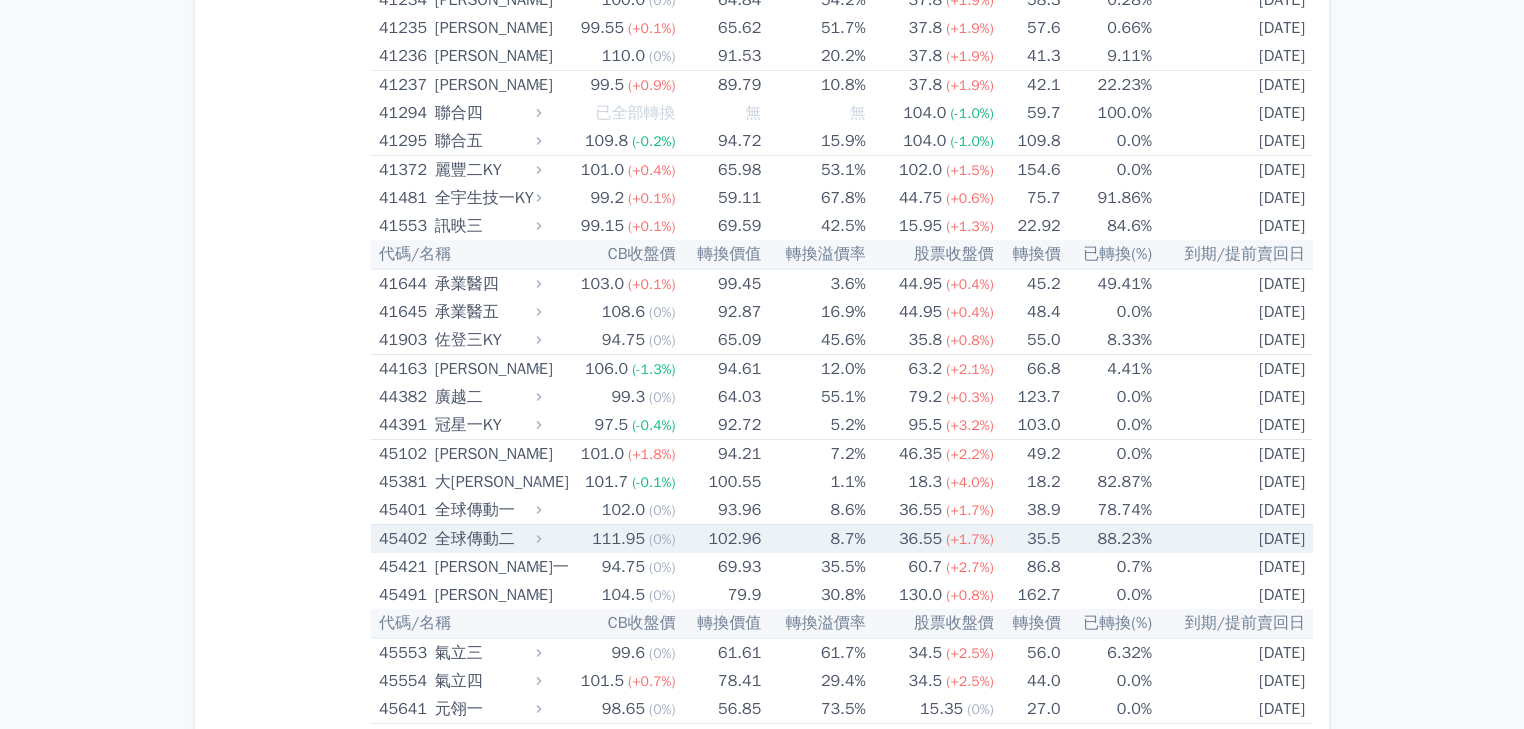 scroll, scrollTop: 6960, scrollLeft: 0, axis: vertical 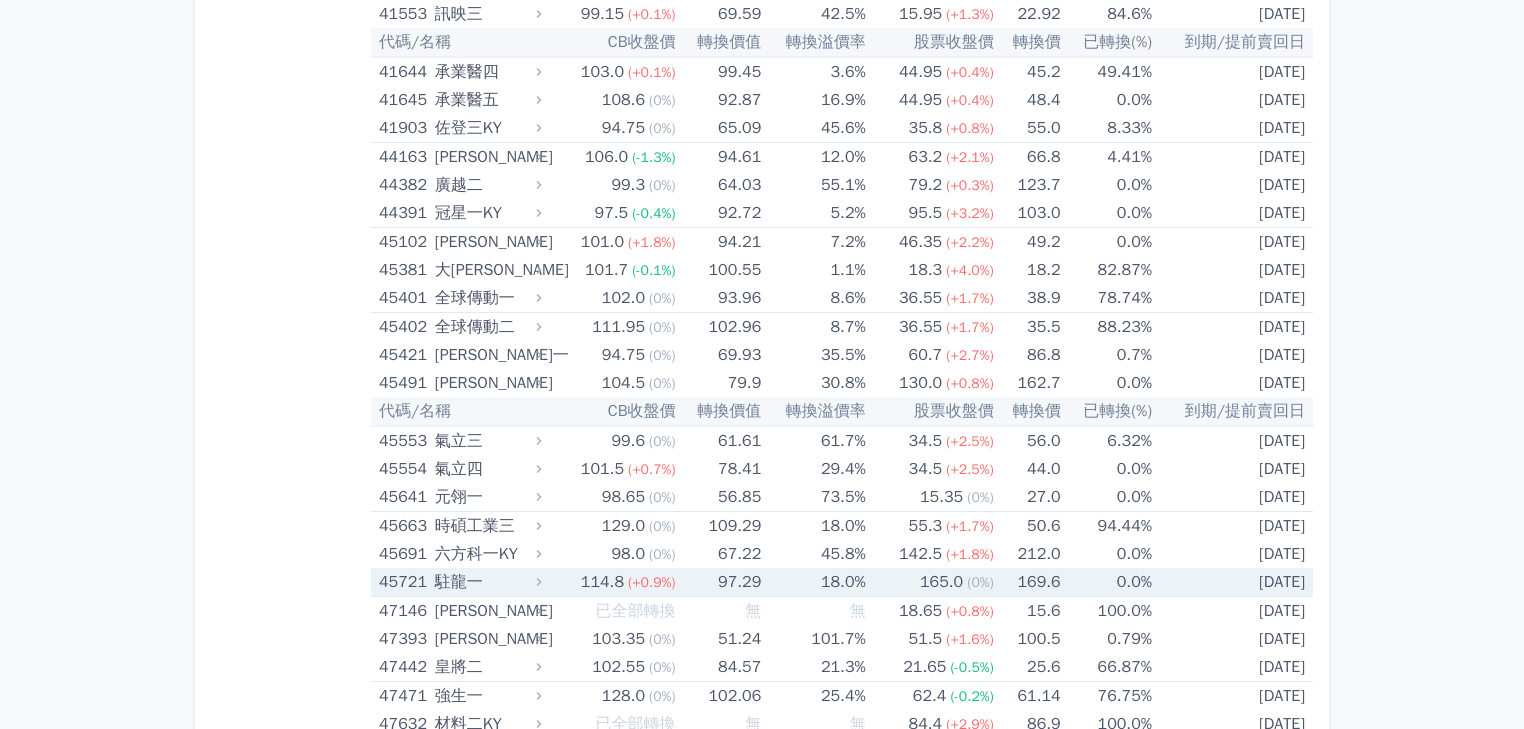 click on "18.0%" at bounding box center [814, 582] 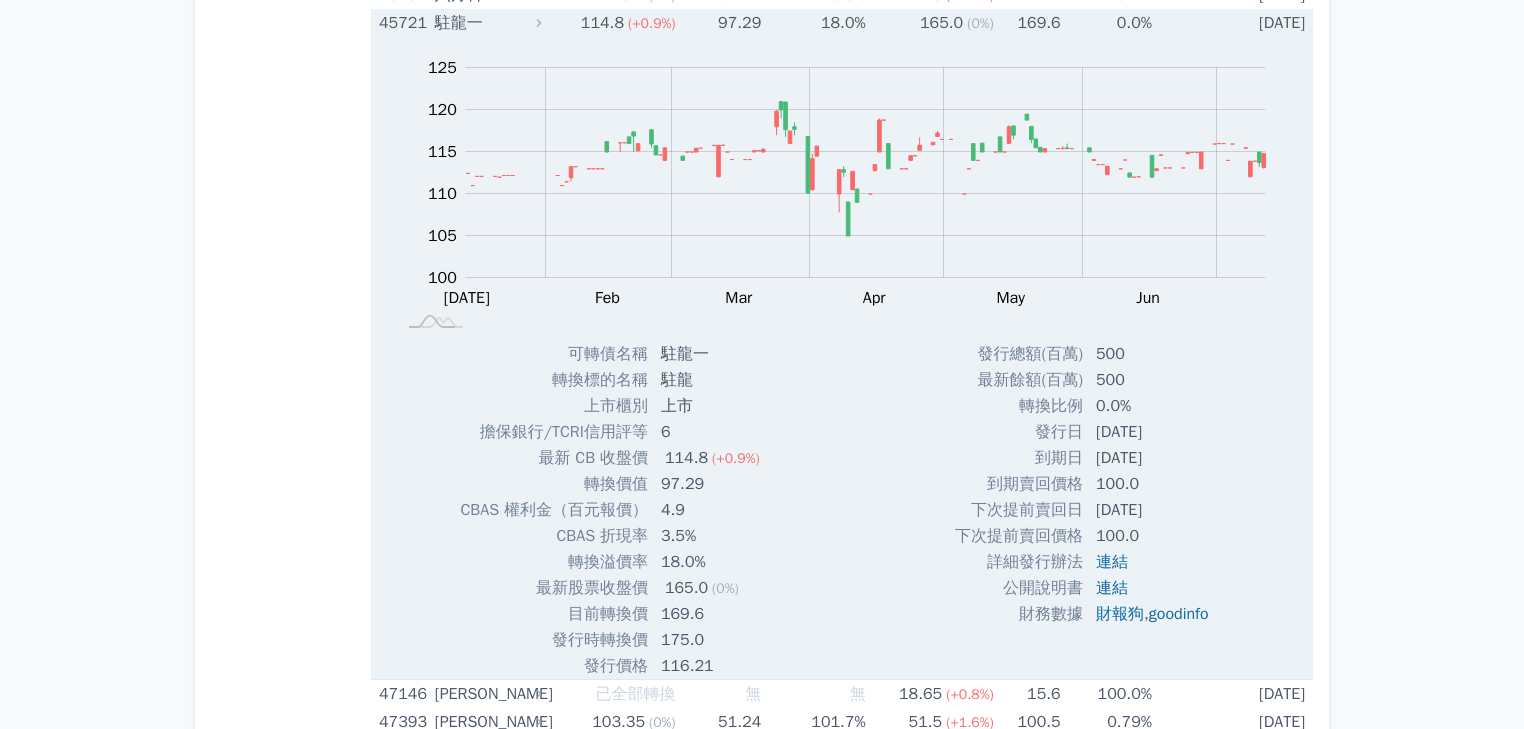 scroll, scrollTop: 7520, scrollLeft: 0, axis: vertical 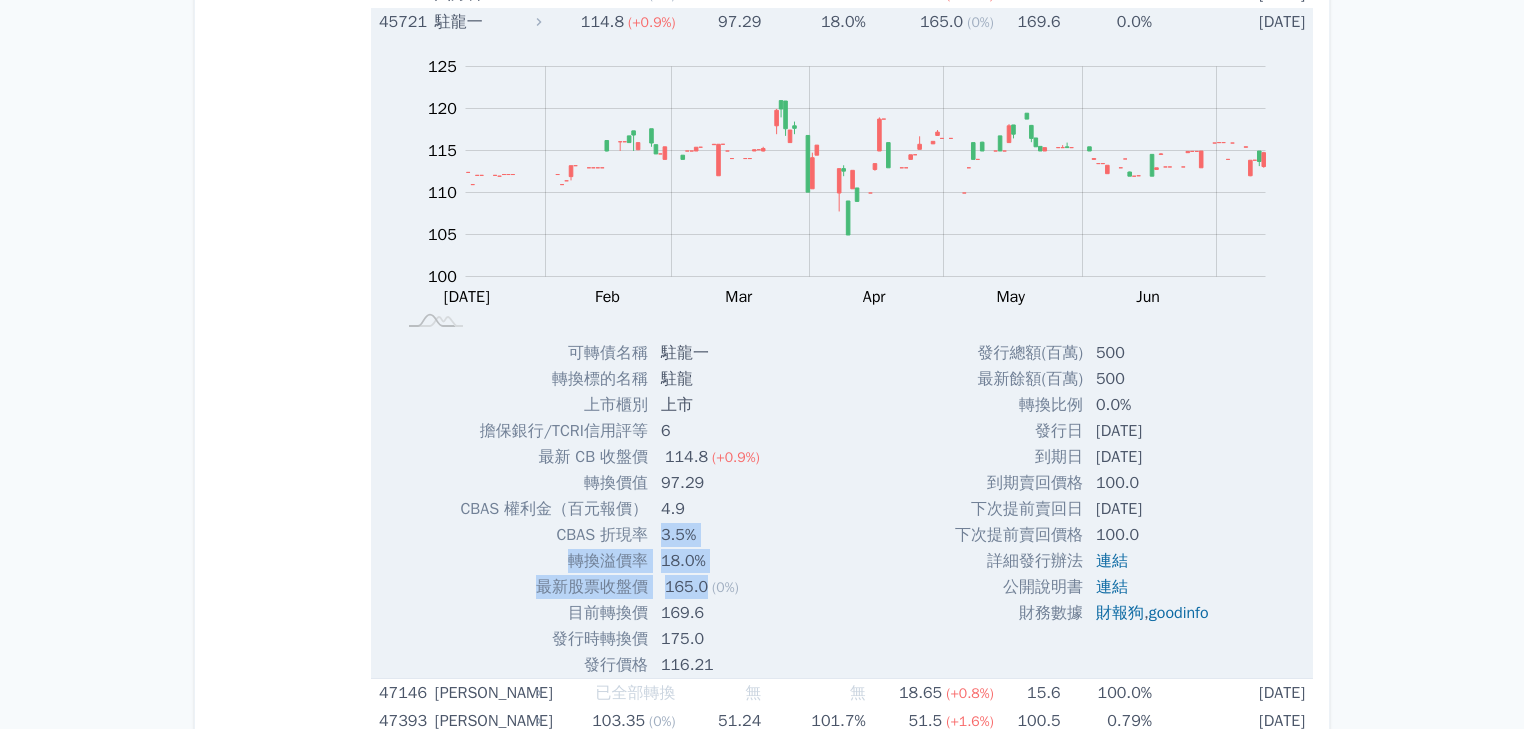 drag, startPoint x: 703, startPoint y: 581, endPoint x: 657, endPoint y: 528, distance: 70.178345 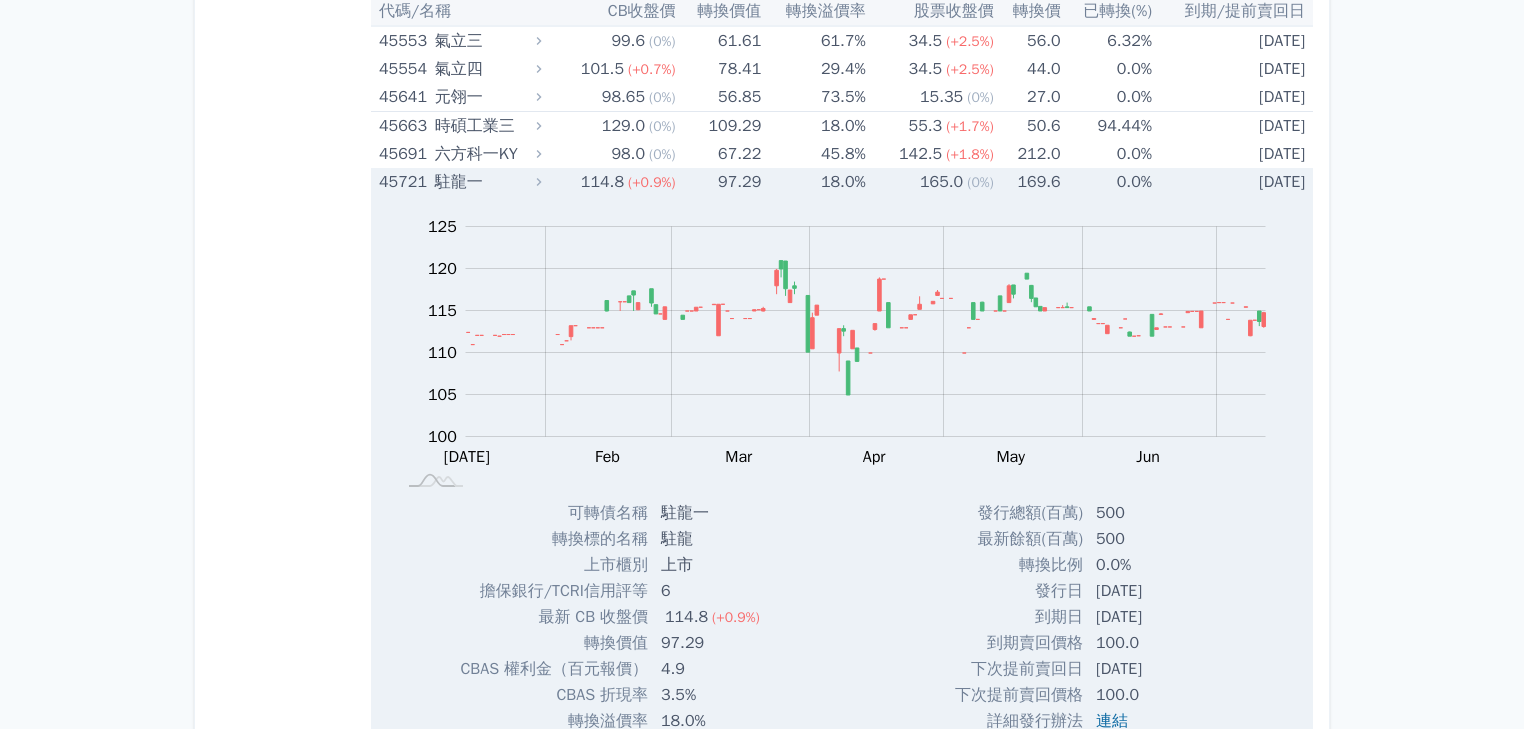 scroll, scrollTop: 7360, scrollLeft: 0, axis: vertical 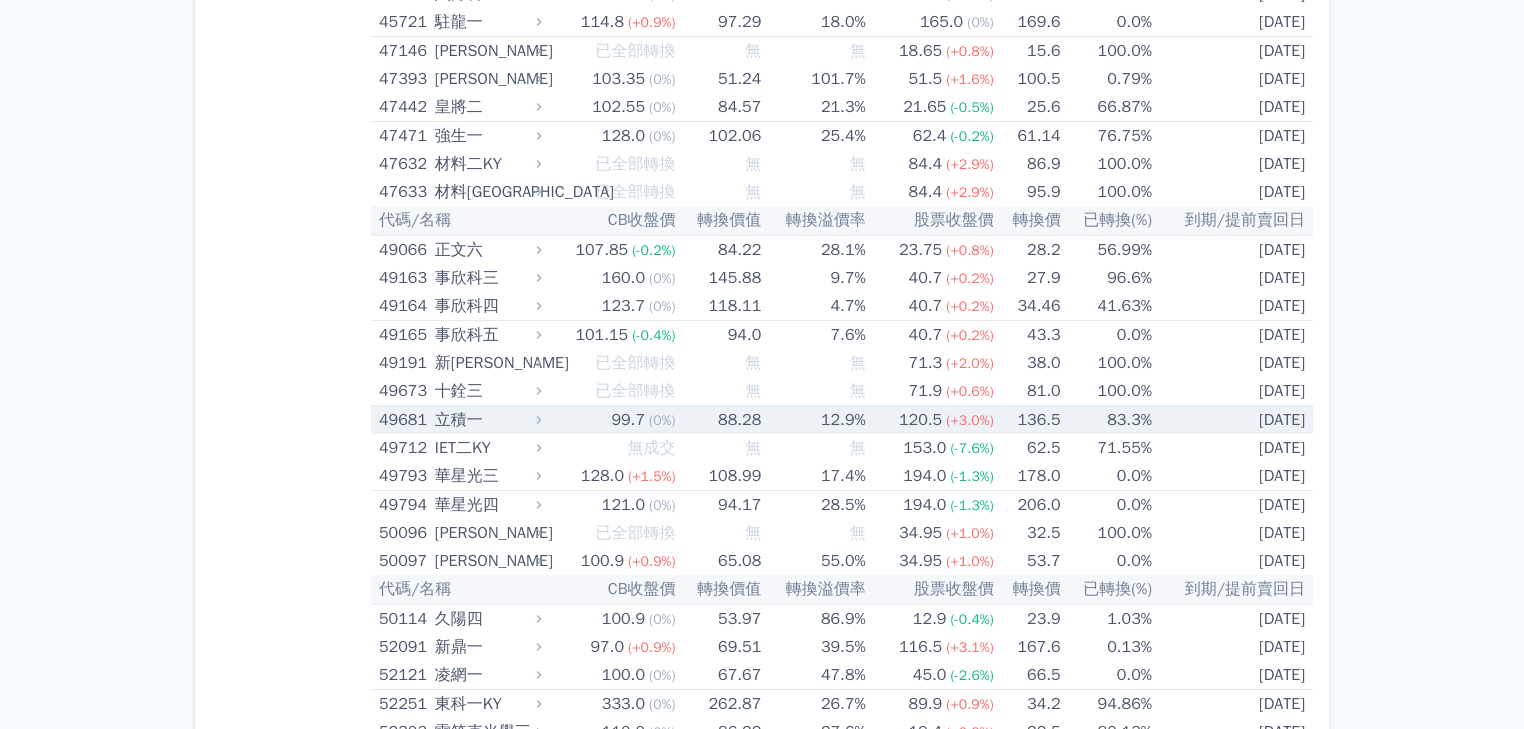 click on "88.28" at bounding box center (720, 420) 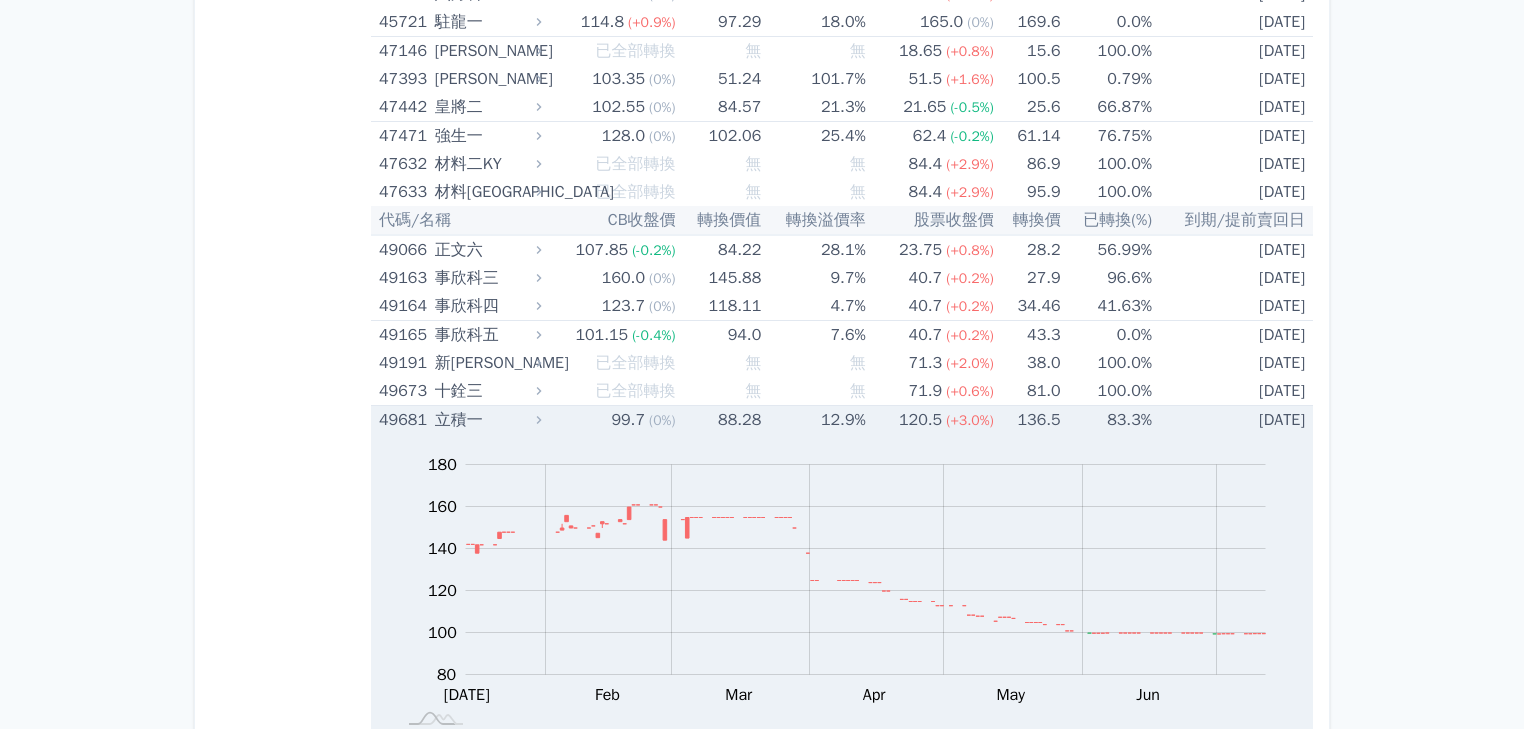 click on "88.28" at bounding box center [720, 420] 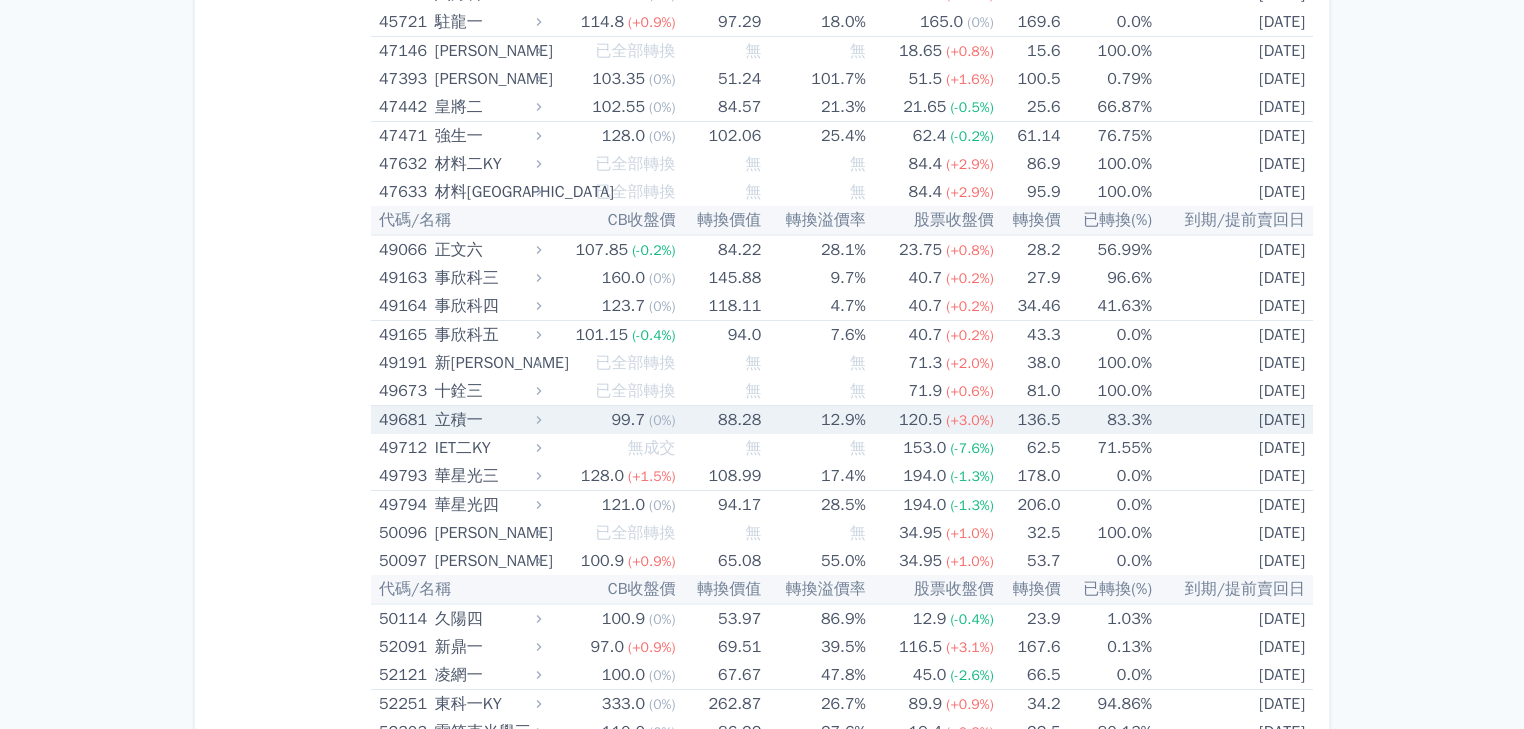 click on "88.28" at bounding box center [720, 420] 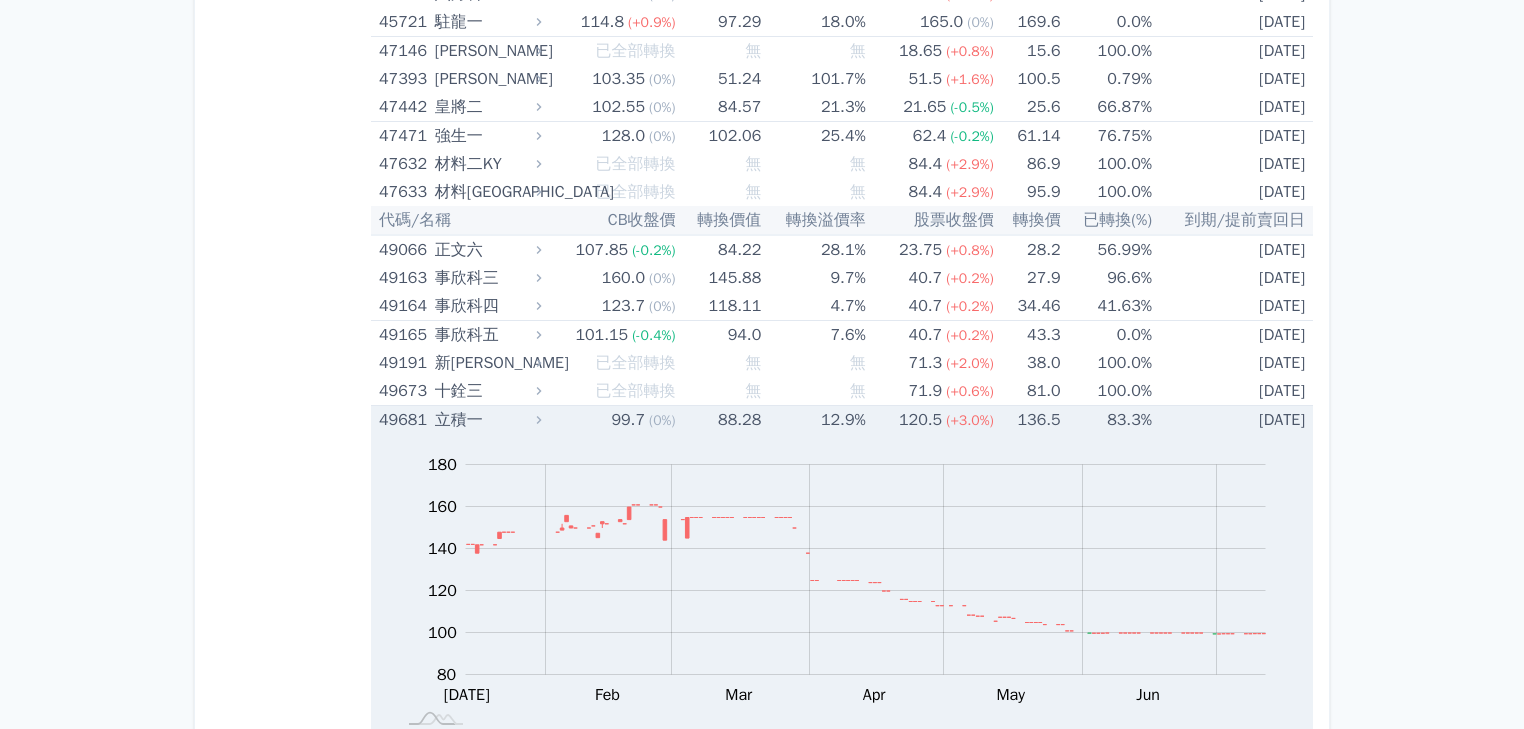 click on "88.28" at bounding box center (720, 420) 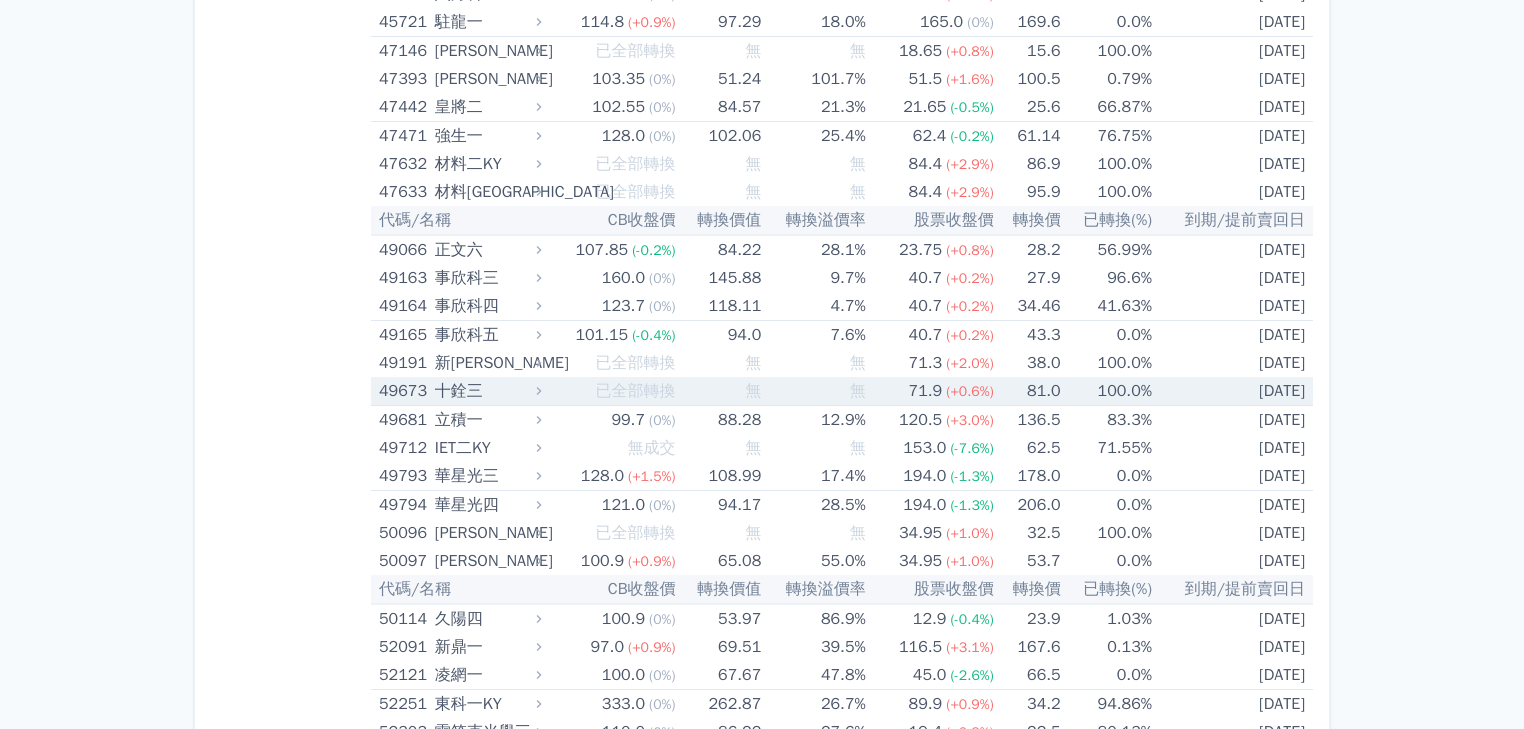 click on "無" at bounding box center (814, 391) 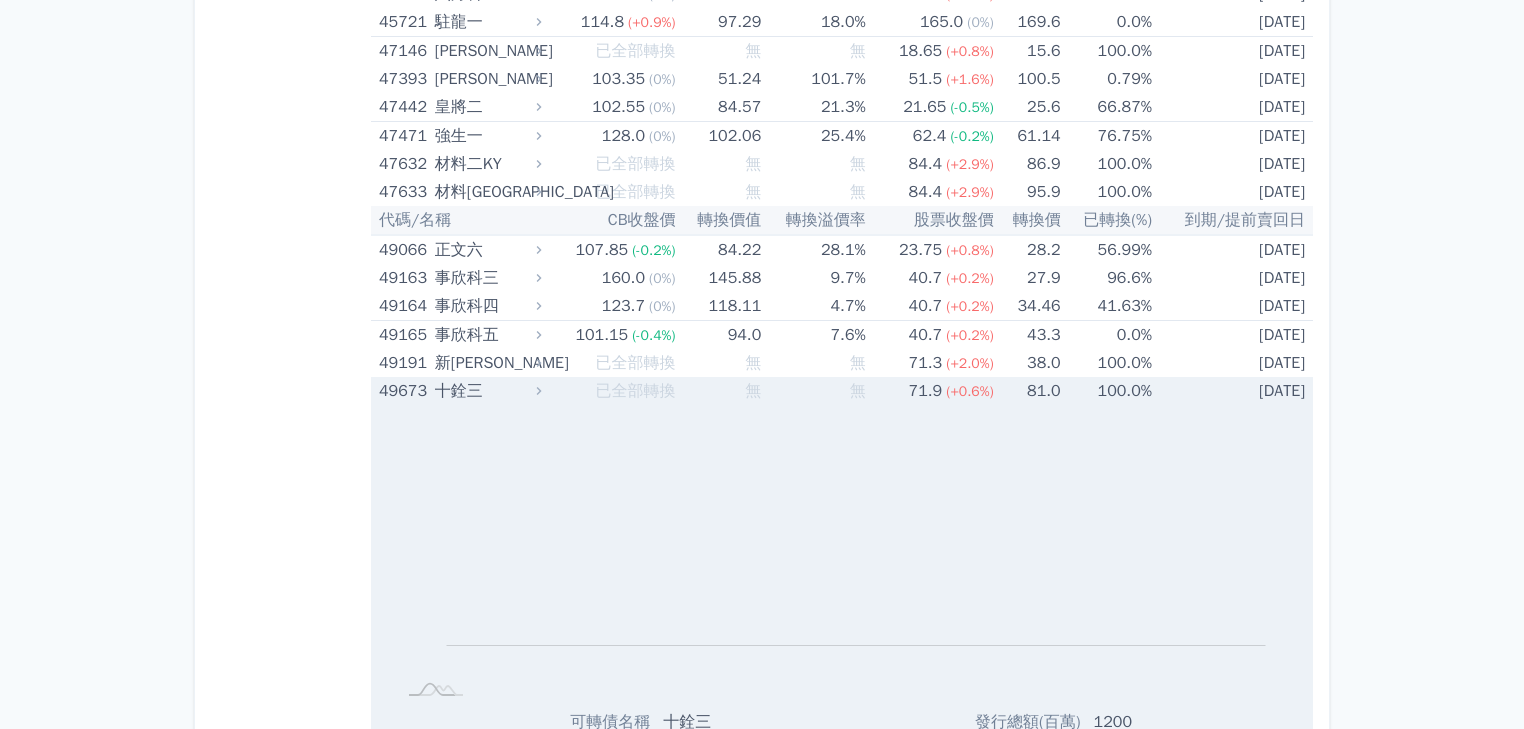 click on "無" at bounding box center (814, 391) 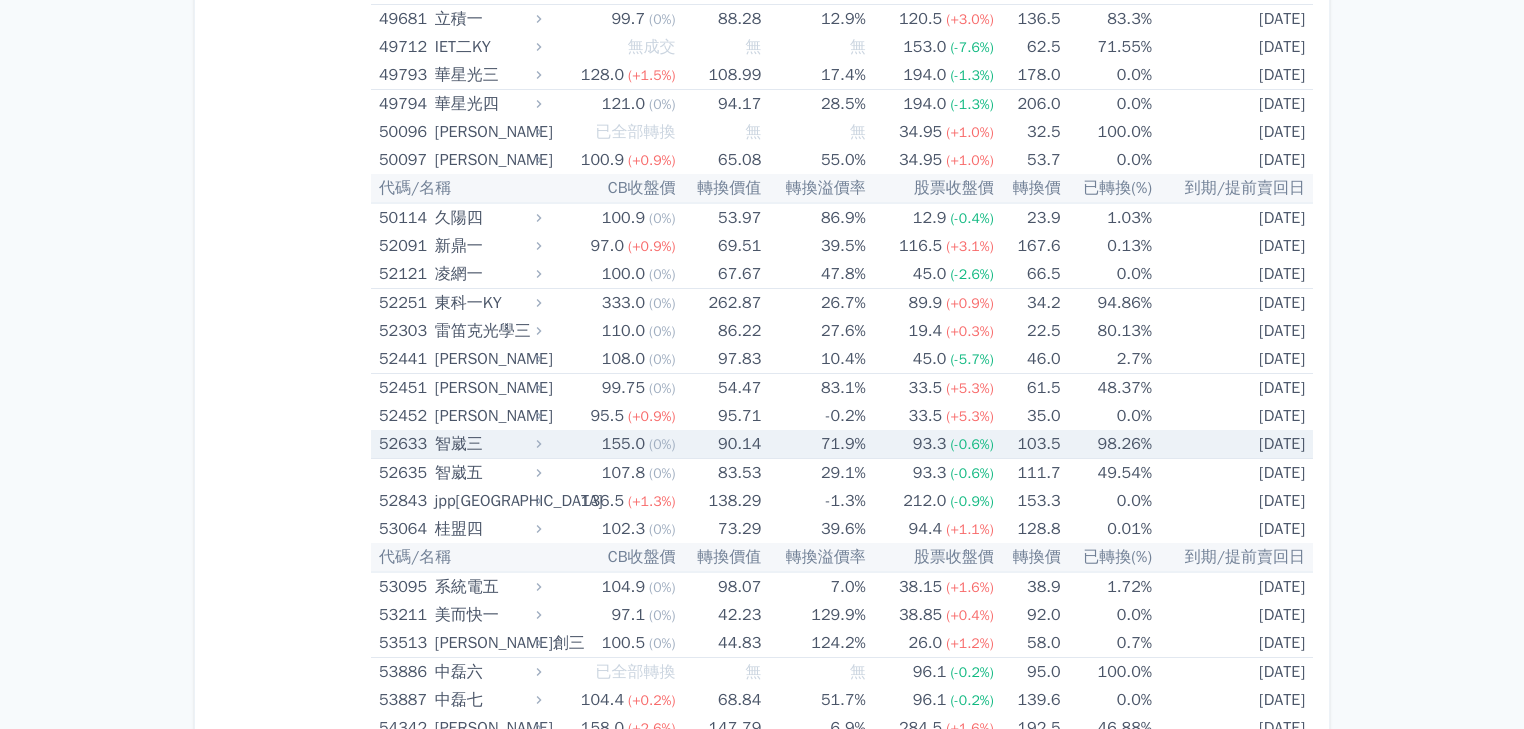 scroll, scrollTop: 8000, scrollLeft: 0, axis: vertical 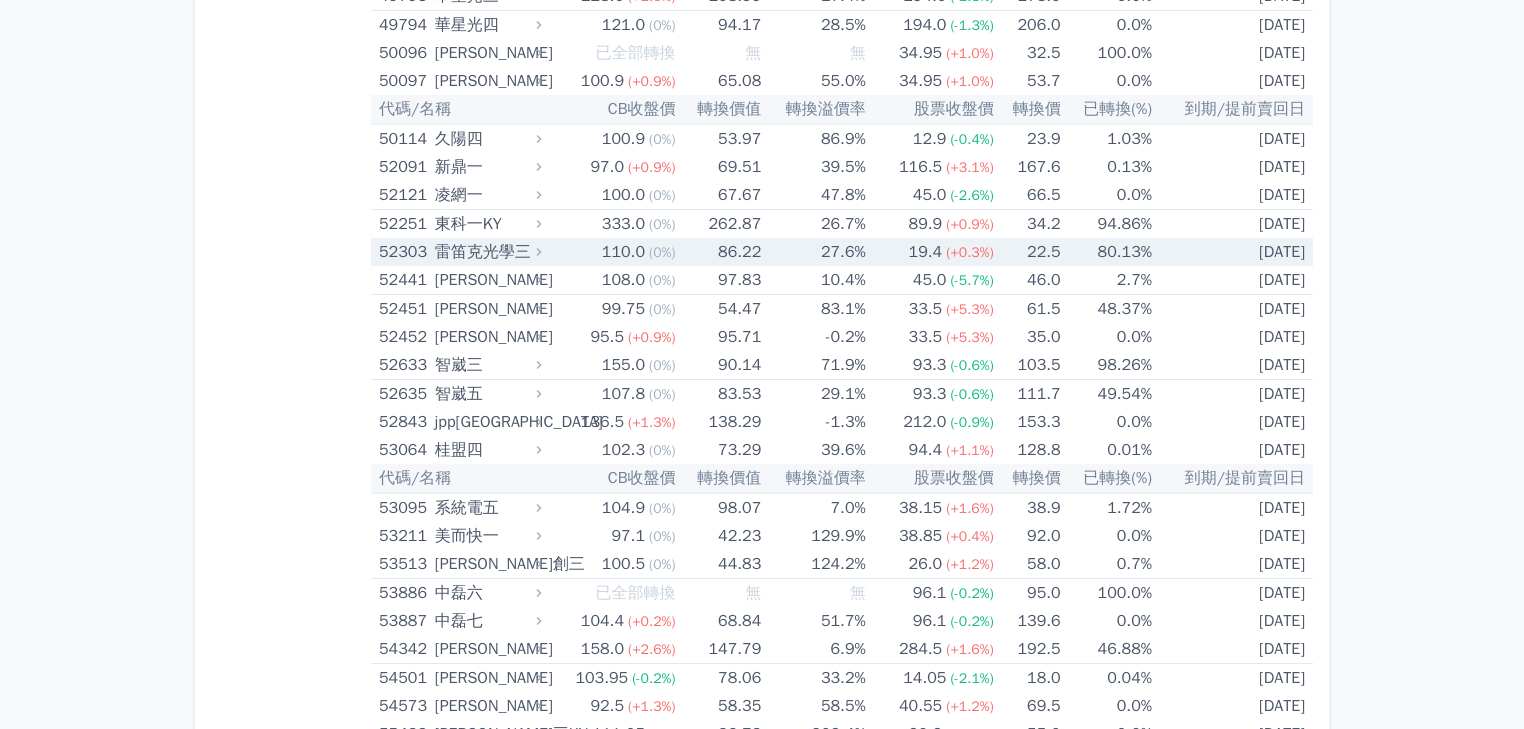 click on "86.22" at bounding box center (720, 252) 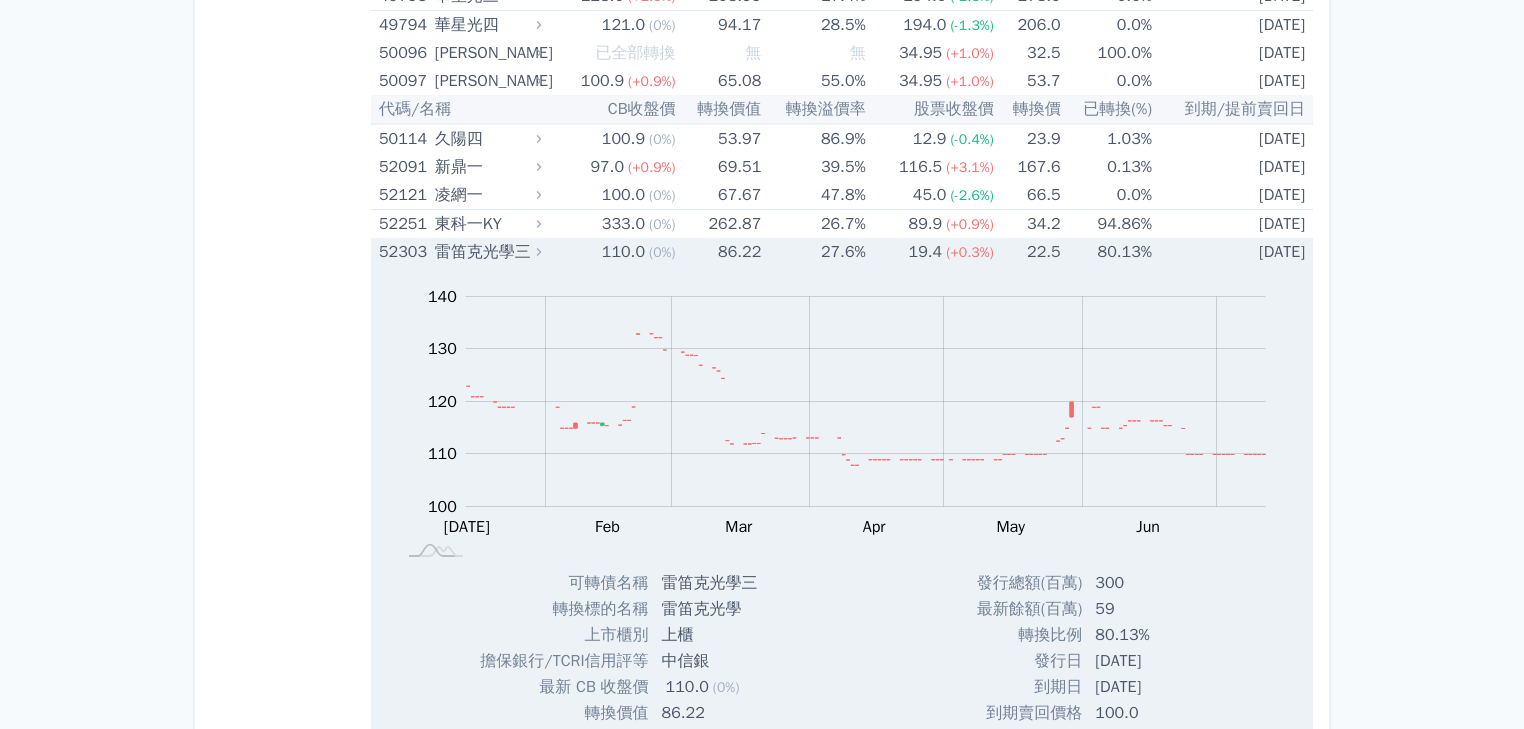 click on "86.22" at bounding box center [720, 252] 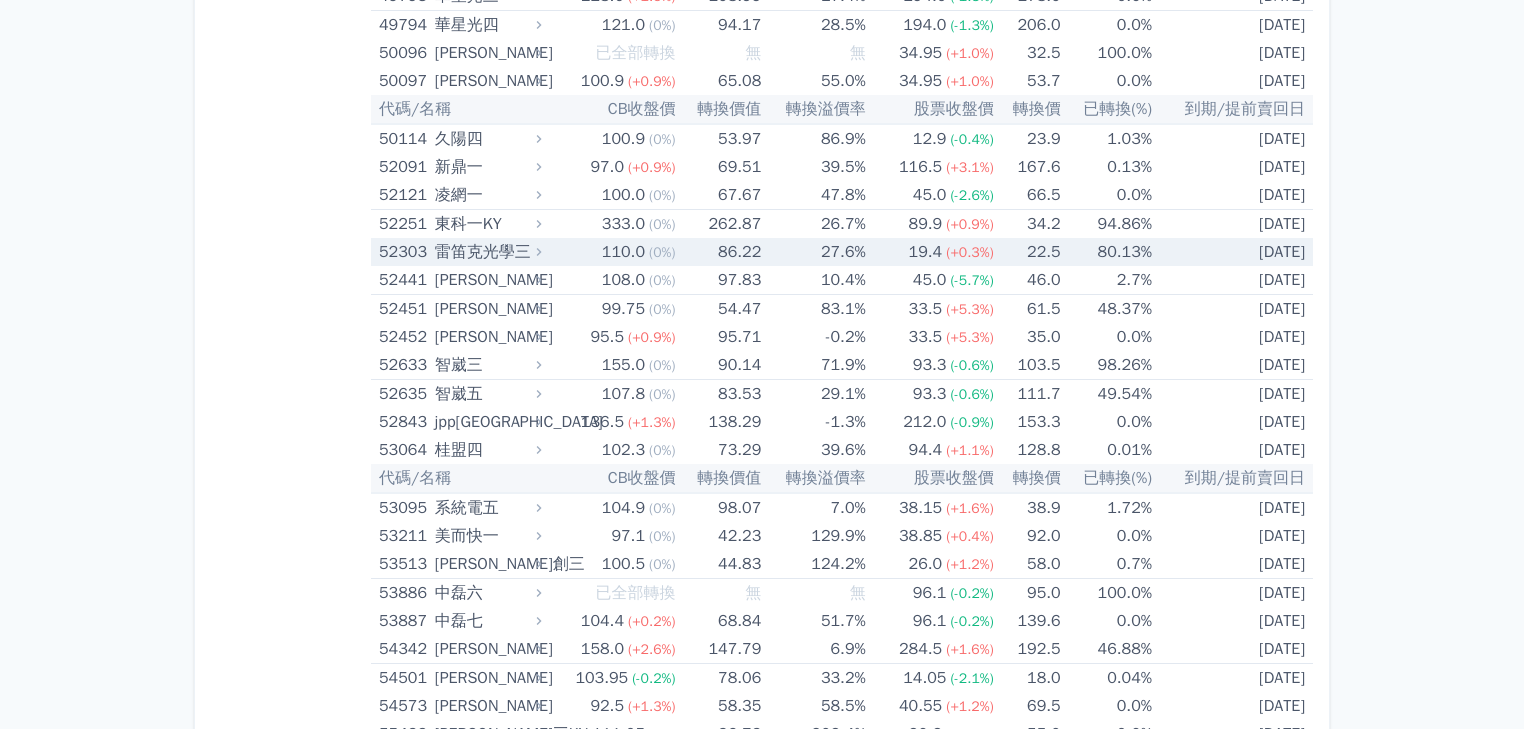 click on "86.22" at bounding box center (720, 252) 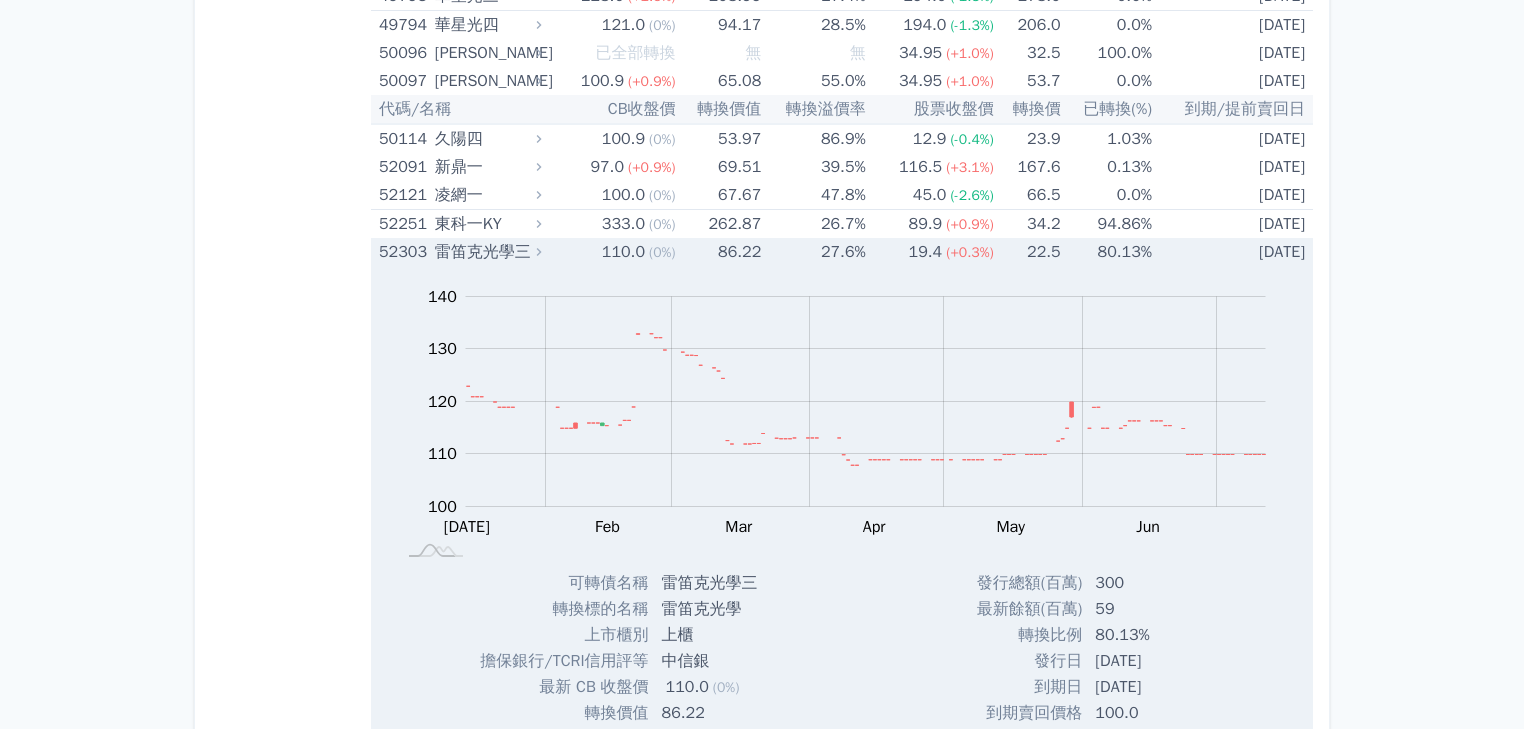 click on "86.22" at bounding box center [720, 252] 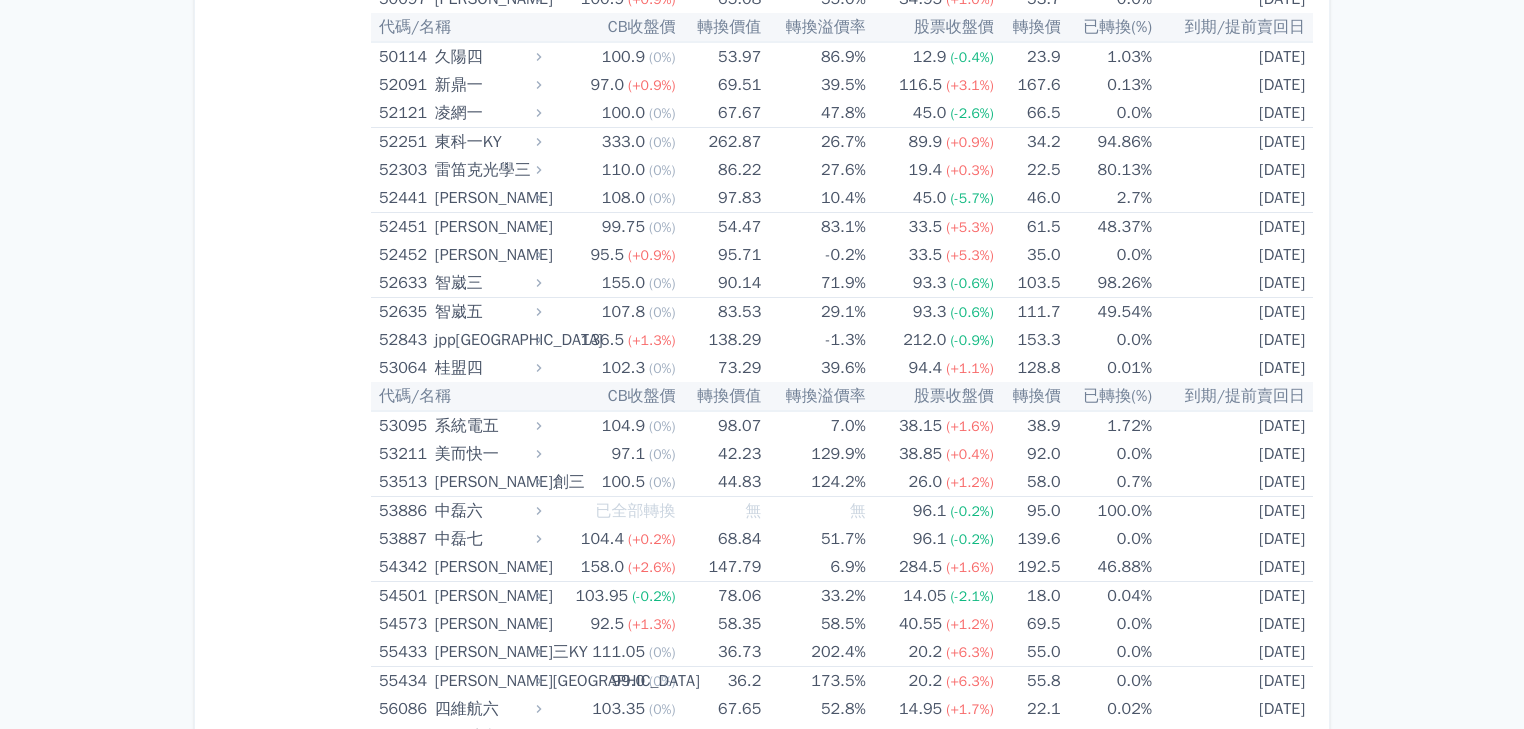scroll, scrollTop: 8160, scrollLeft: 0, axis: vertical 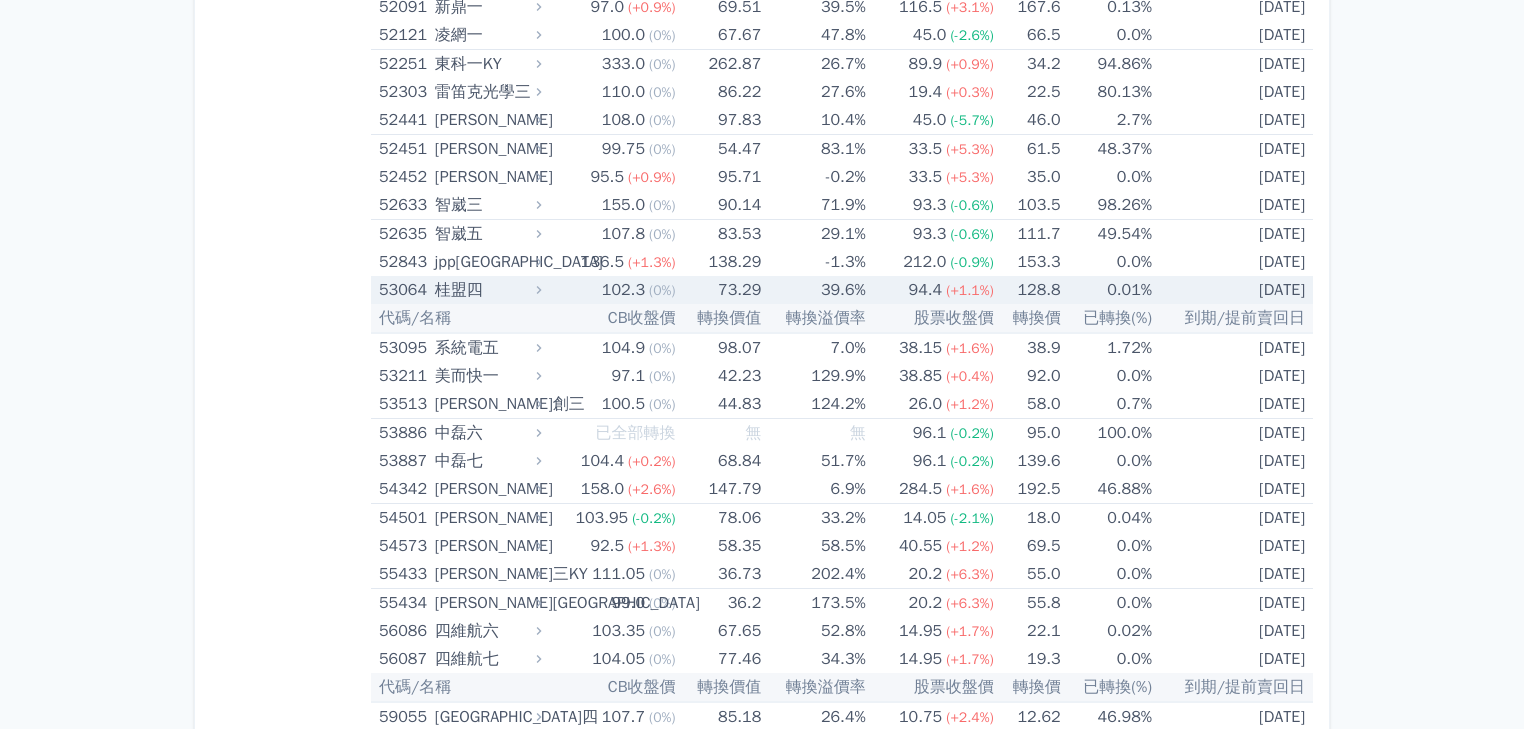 click on "73.29" at bounding box center [720, 290] 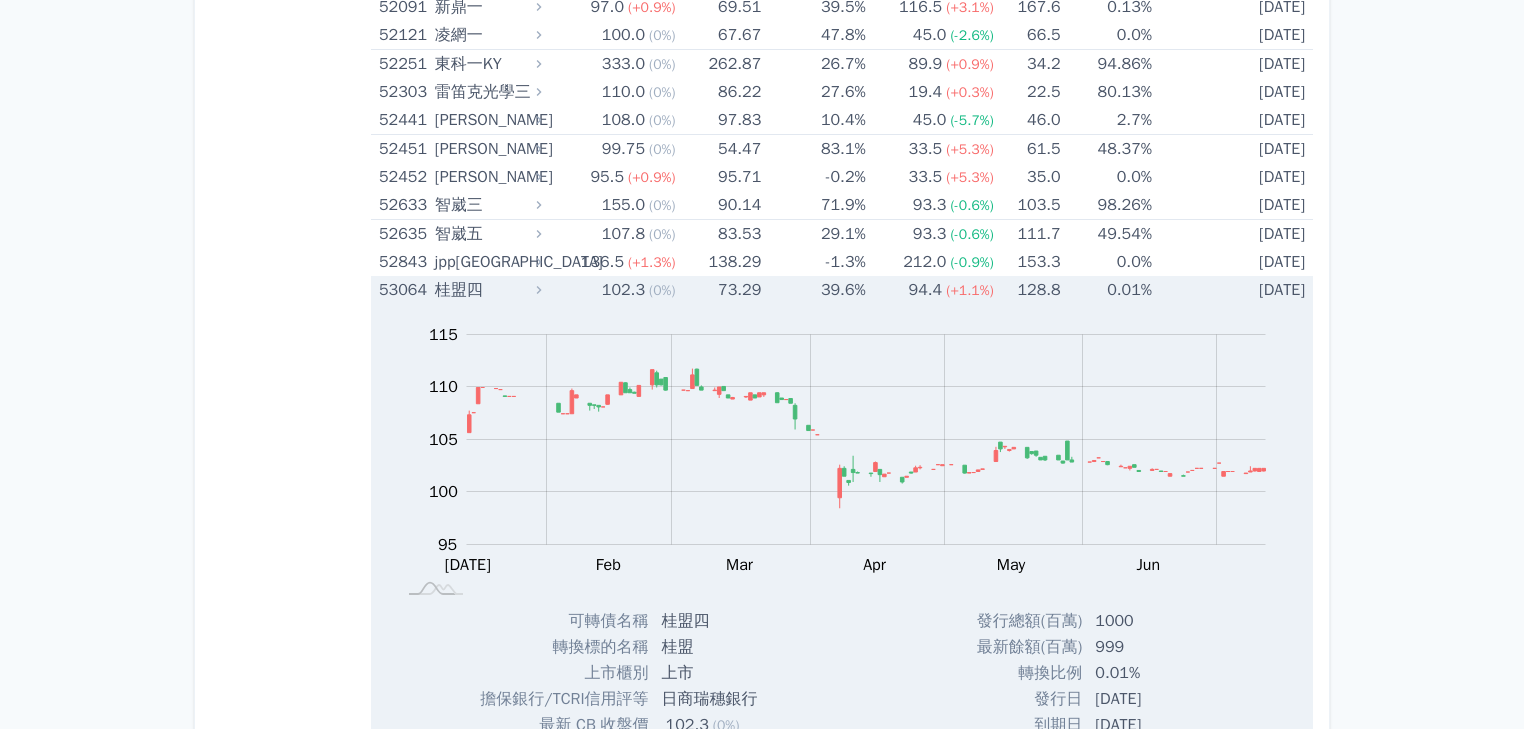 click on "73.29" at bounding box center (720, 290) 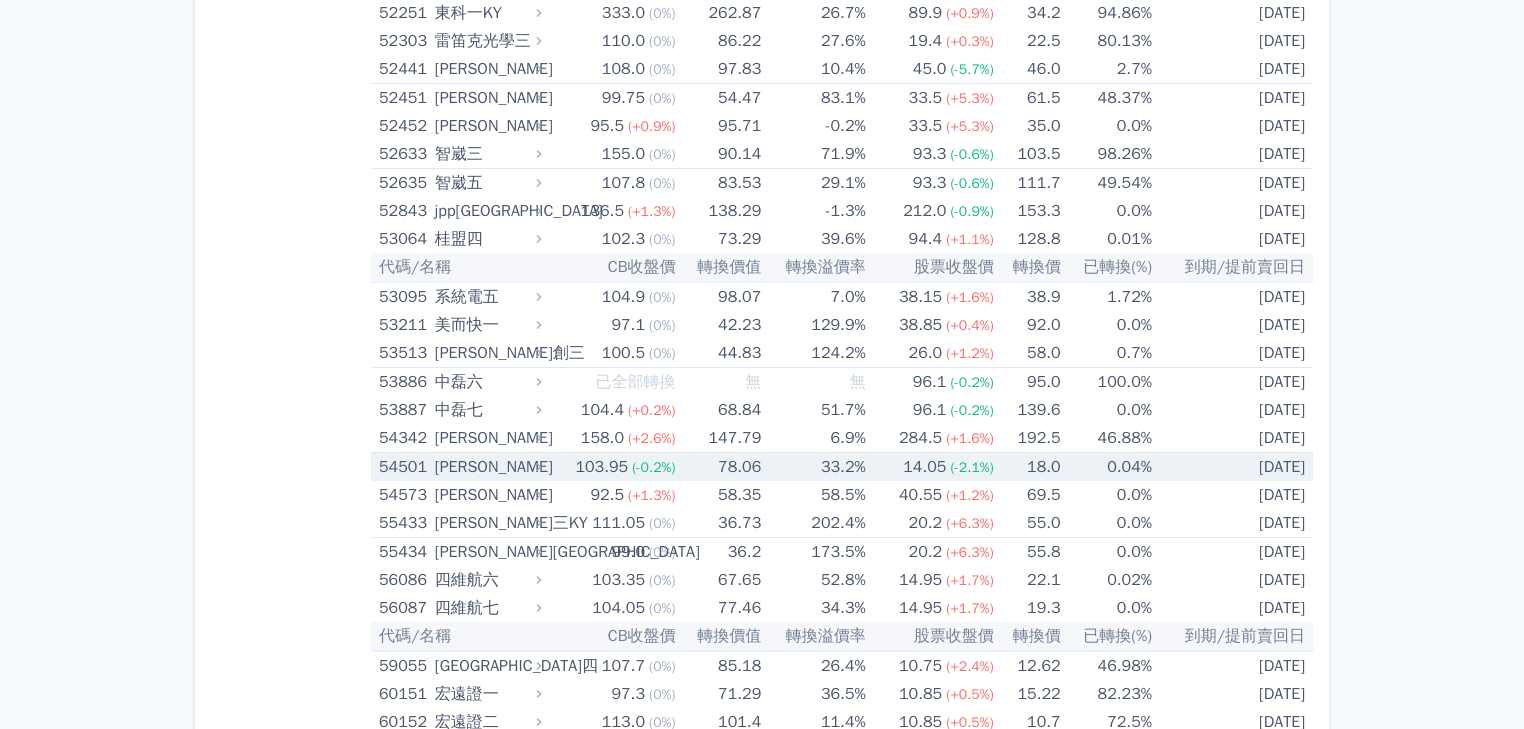 scroll, scrollTop: 8240, scrollLeft: 0, axis: vertical 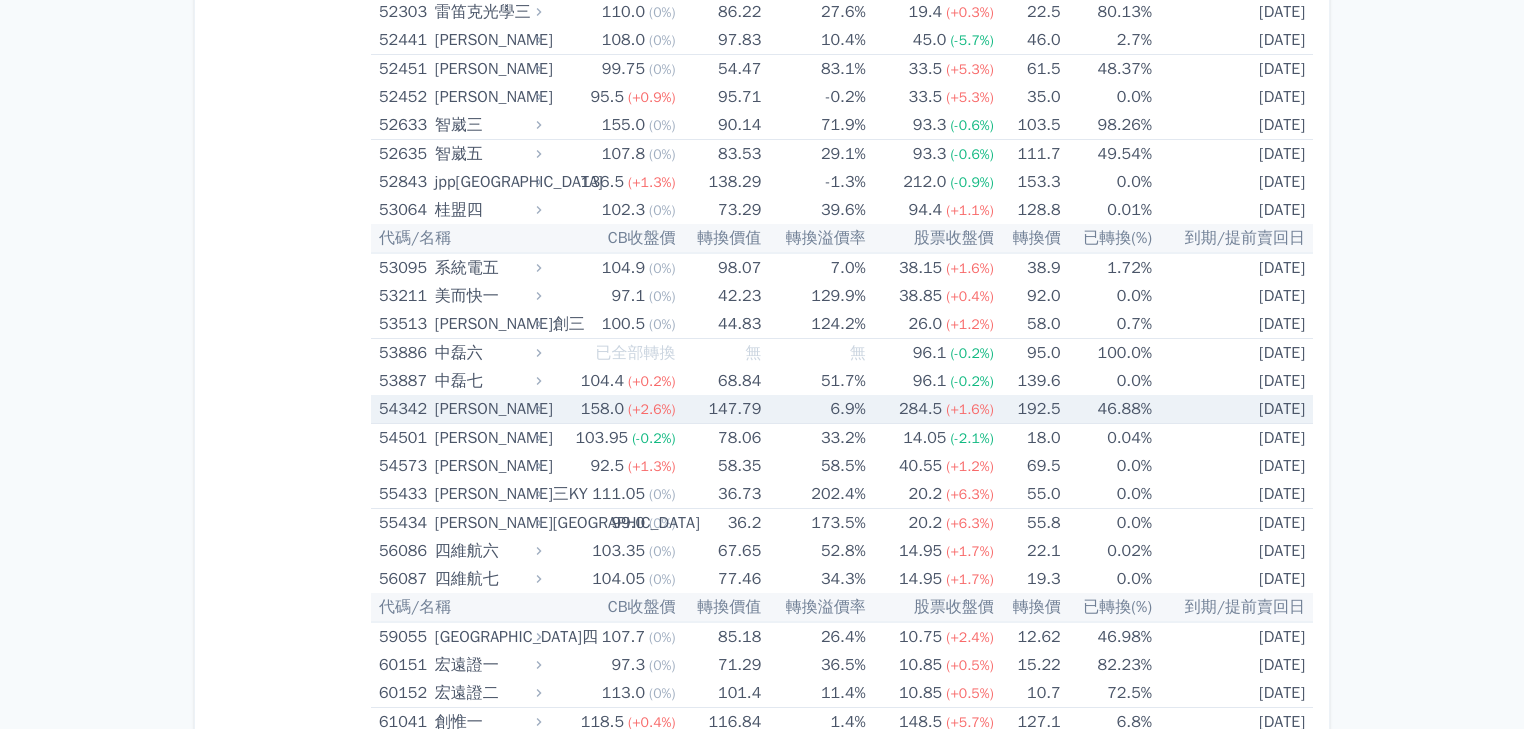 click on "147.79" at bounding box center [720, 409] 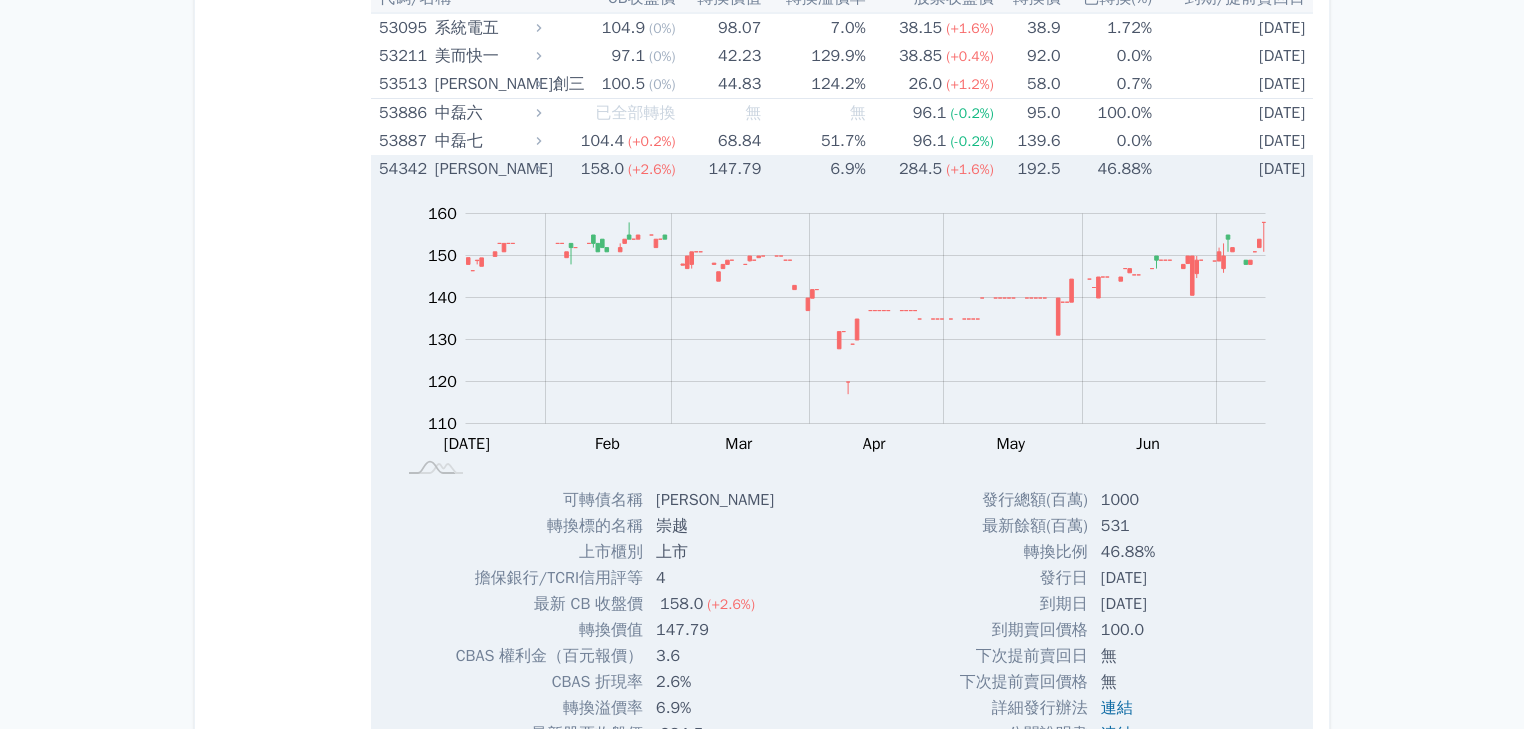 scroll, scrollTop: 8480, scrollLeft: 0, axis: vertical 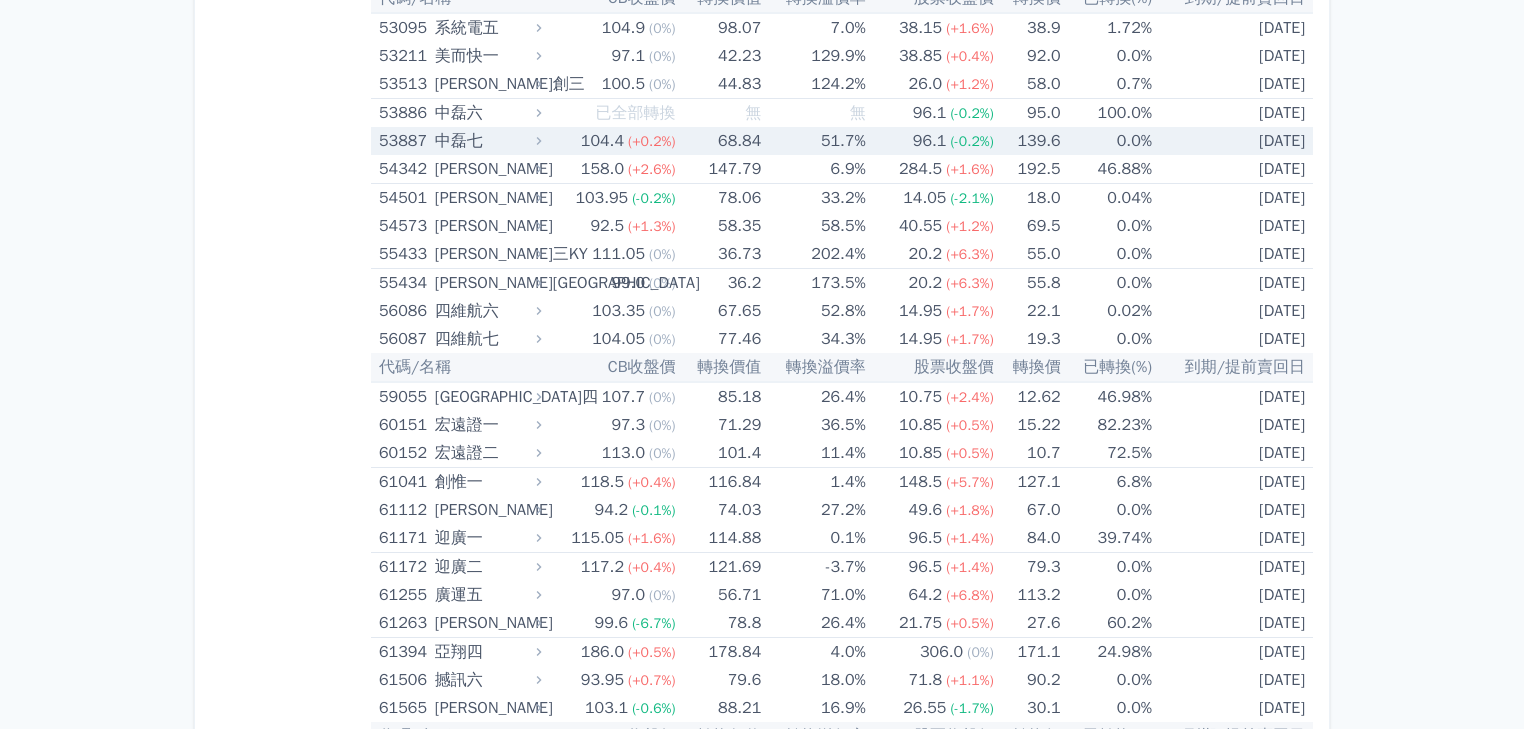 click on "中磊七" at bounding box center (486, 141) 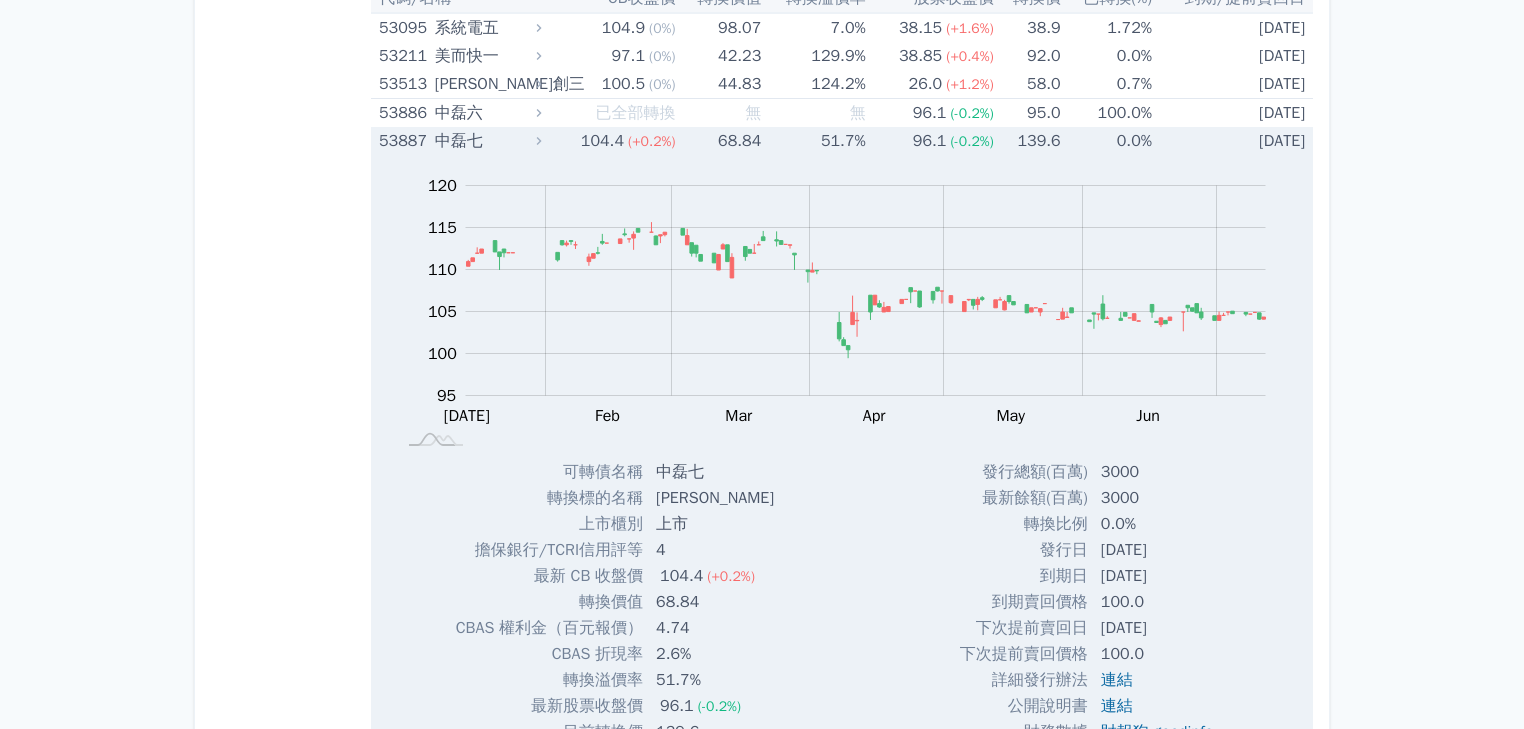 click on "中磊七" at bounding box center (486, 141) 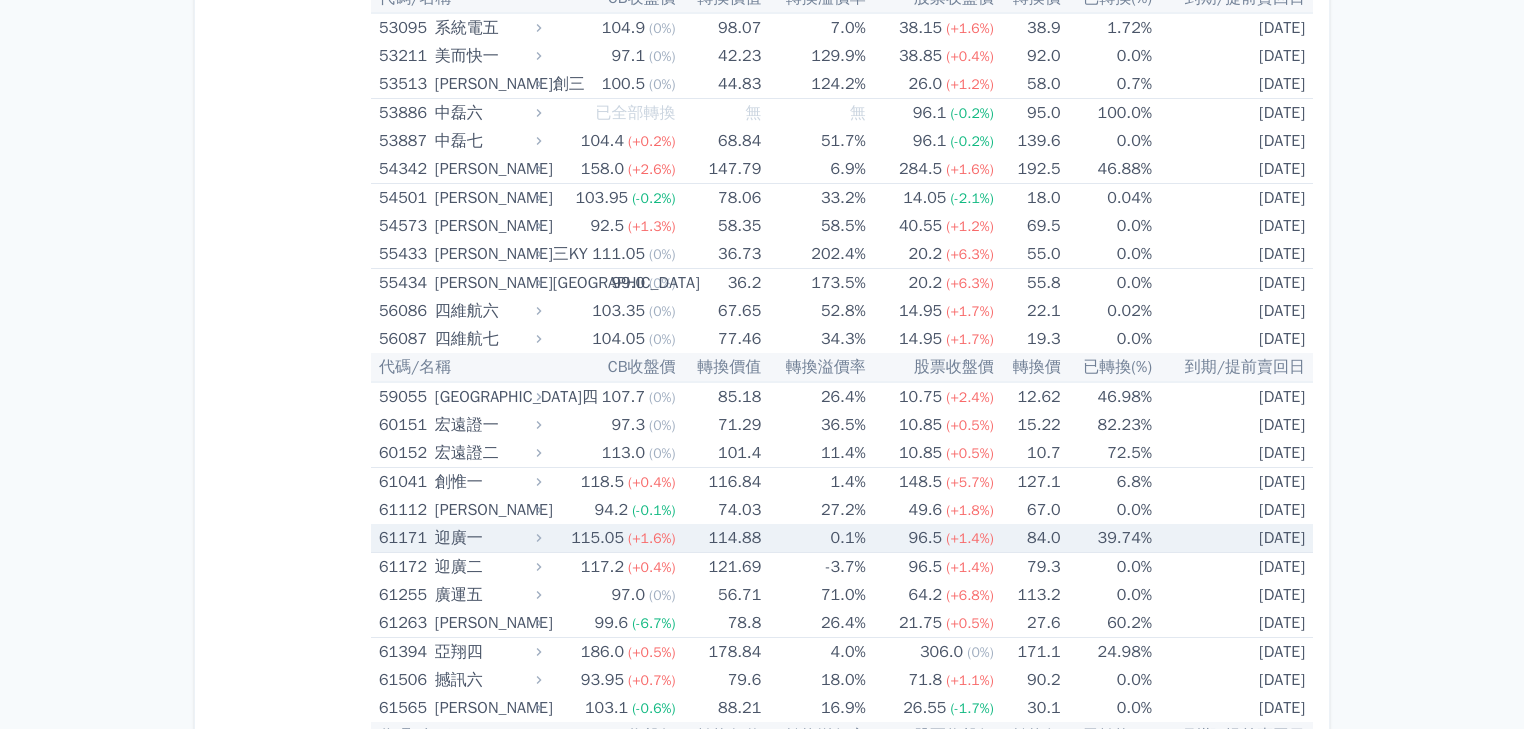 click on "114.88" at bounding box center [720, 538] 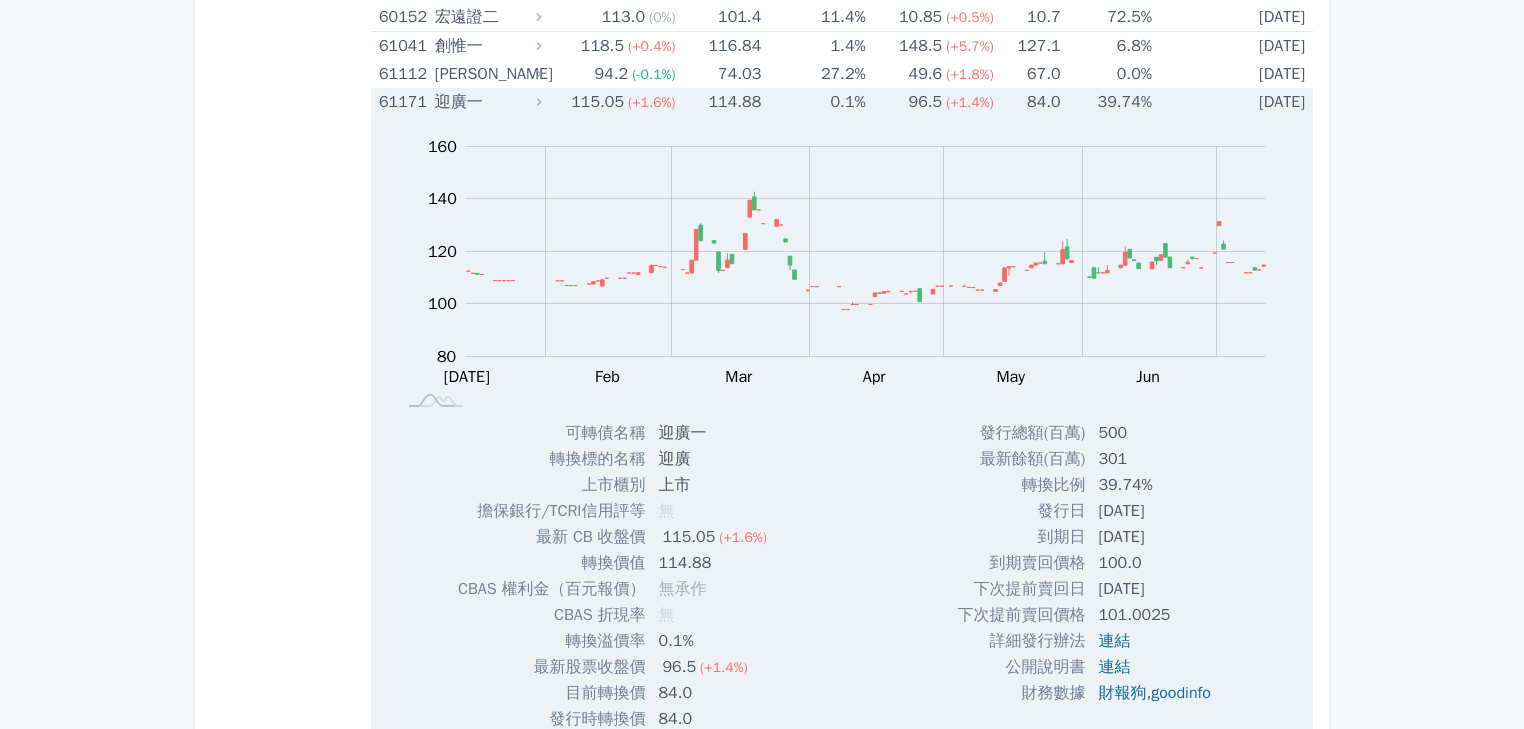 scroll, scrollTop: 9120, scrollLeft: 0, axis: vertical 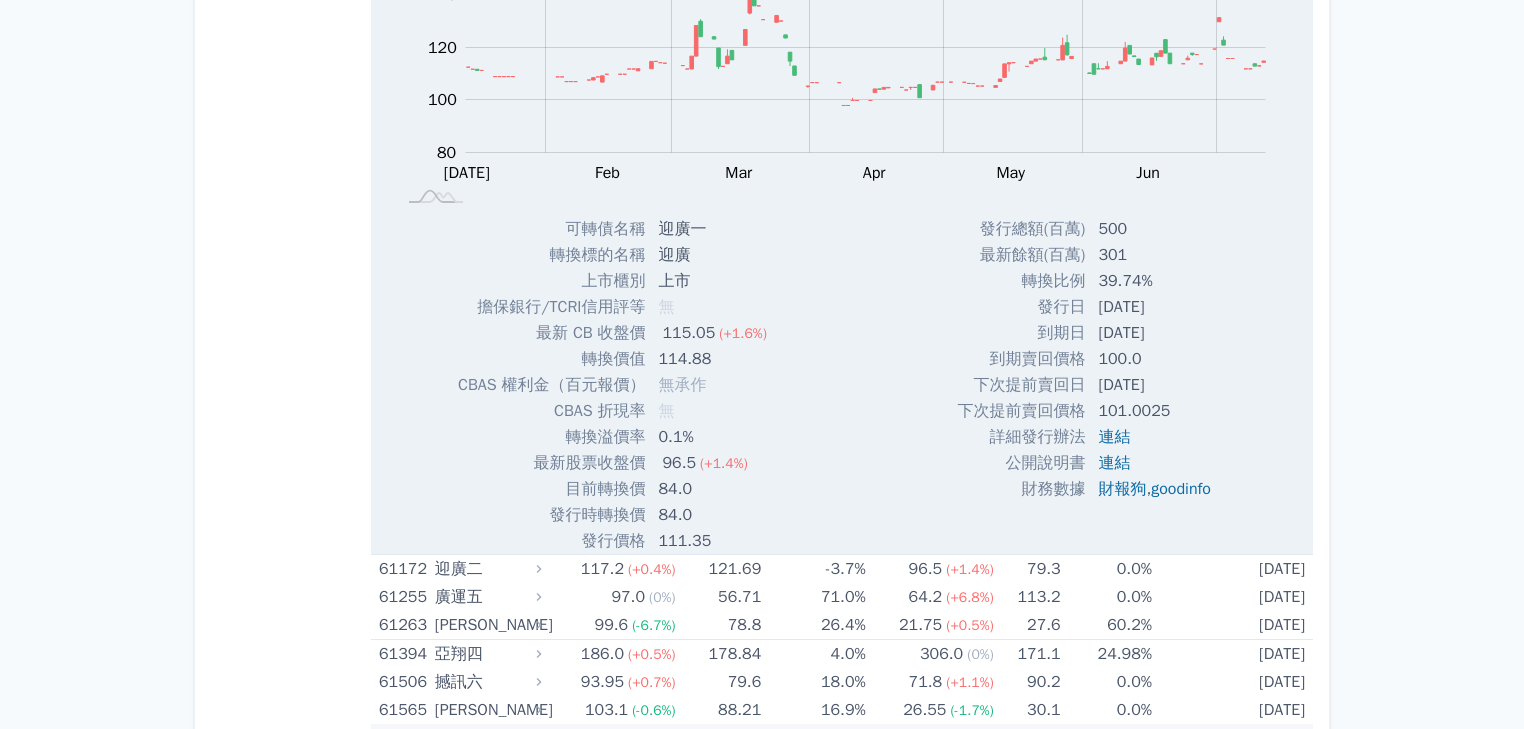 click on "114.88" at bounding box center [715, 359] 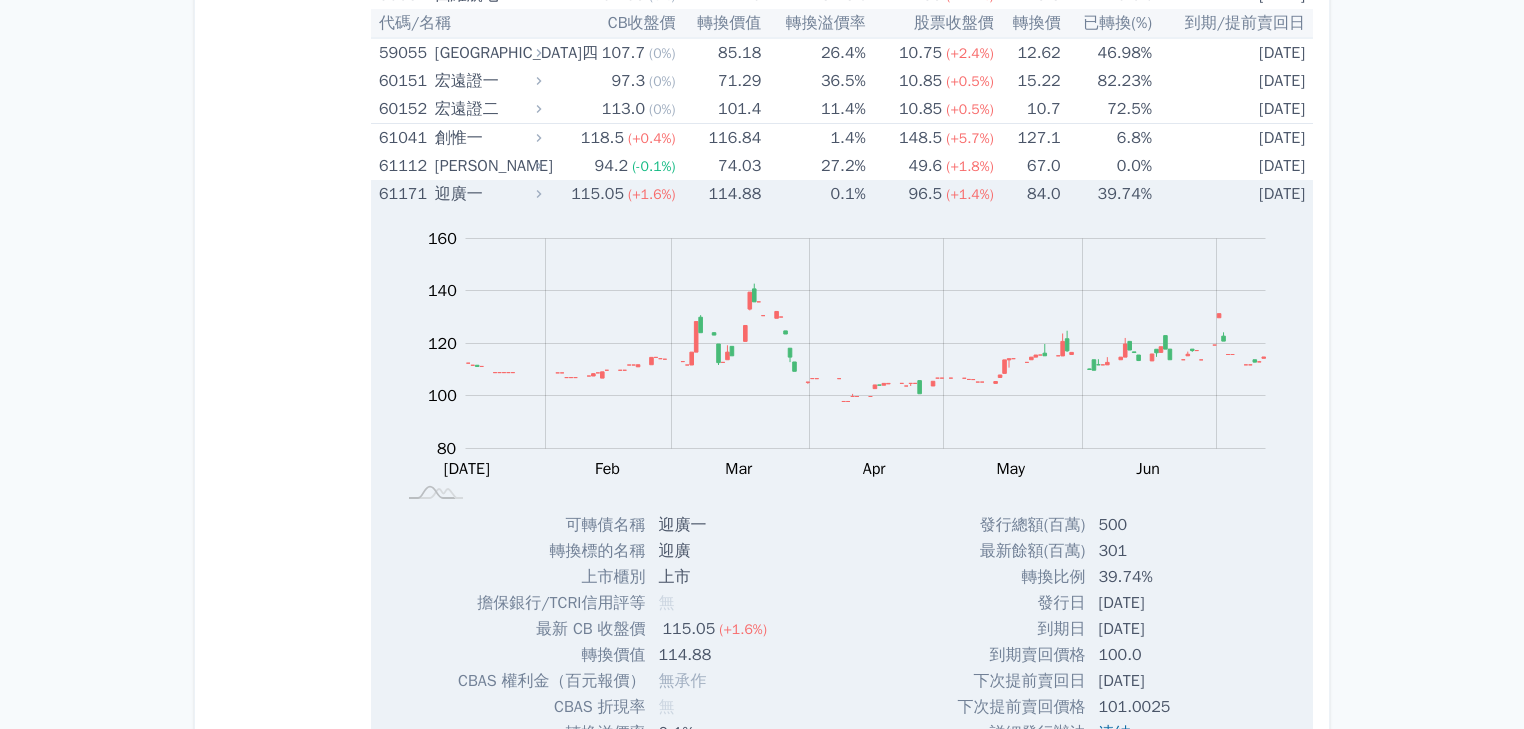 scroll, scrollTop: 8800, scrollLeft: 0, axis: vertical 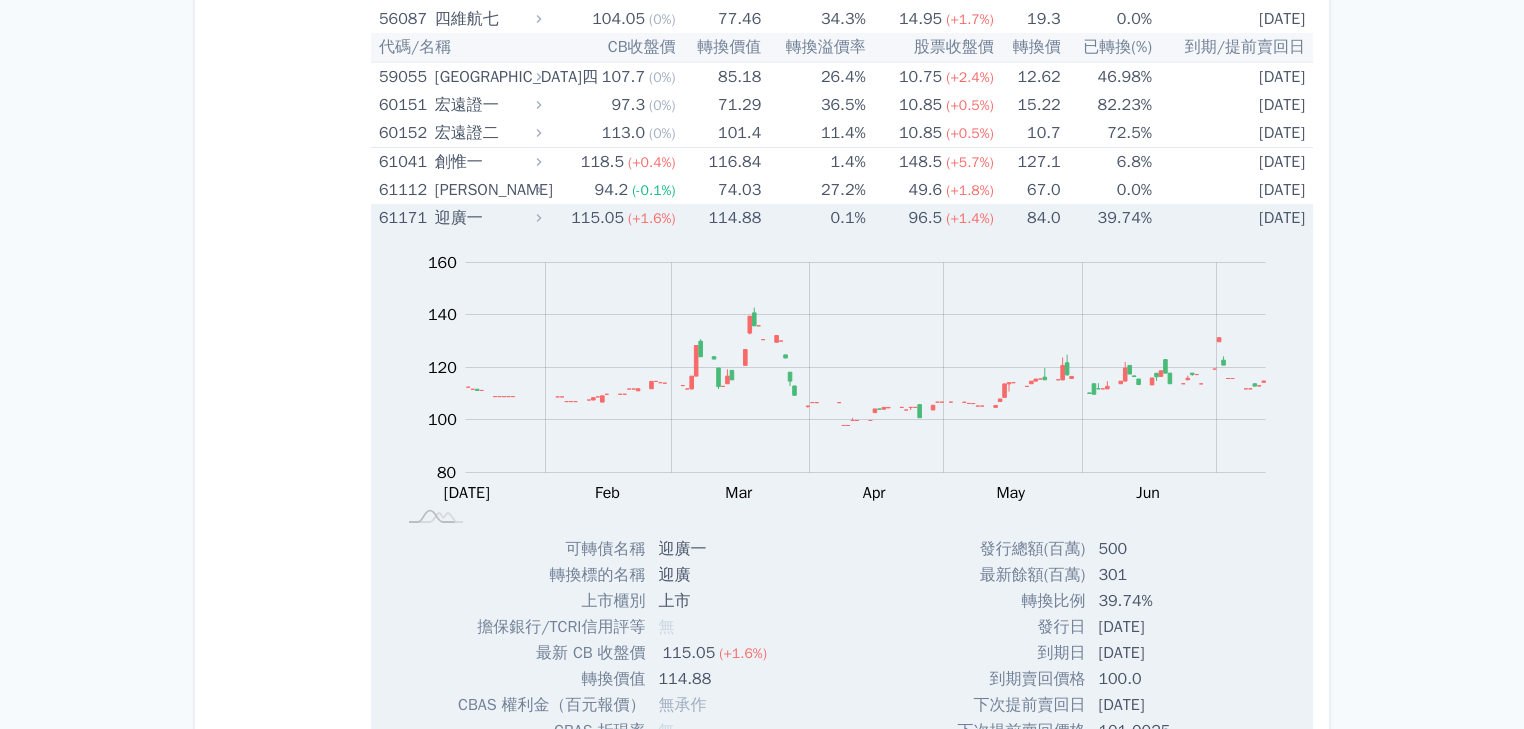 click on "迎廣一" at bounding box center [486, 218] 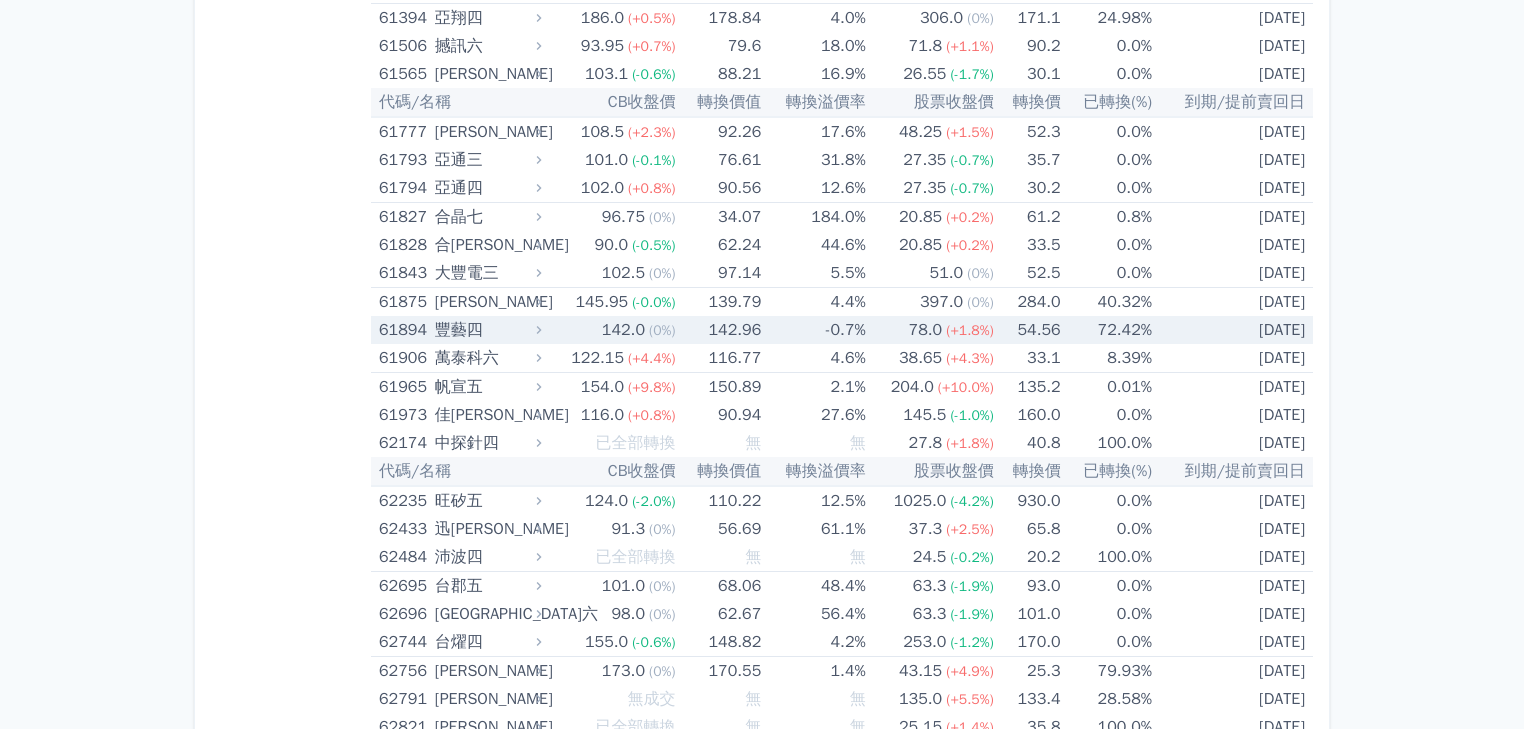 scroll, scrollTop: 9120, scrollLeft: 0, axis: vertical 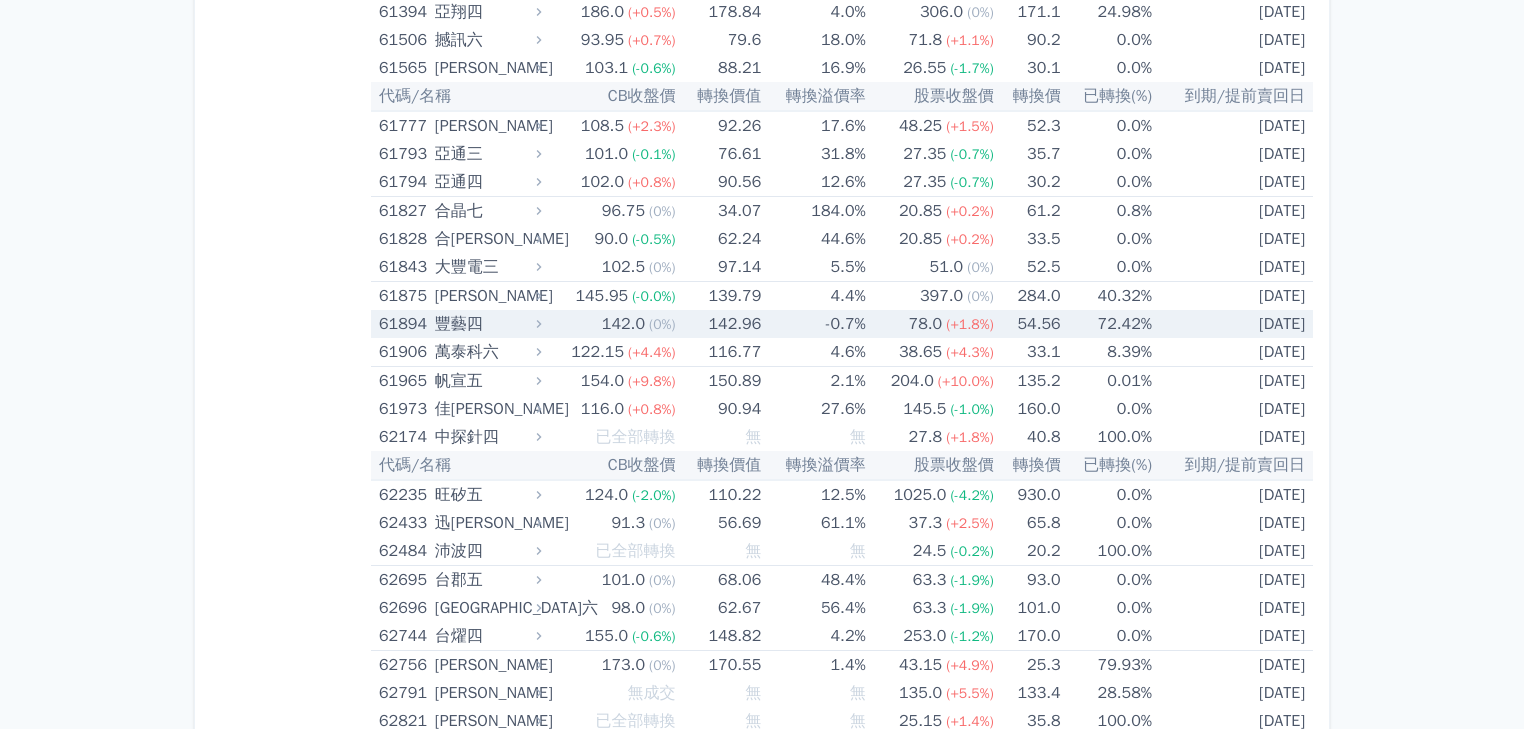click on "142.96" at bounding box center (720, 324) 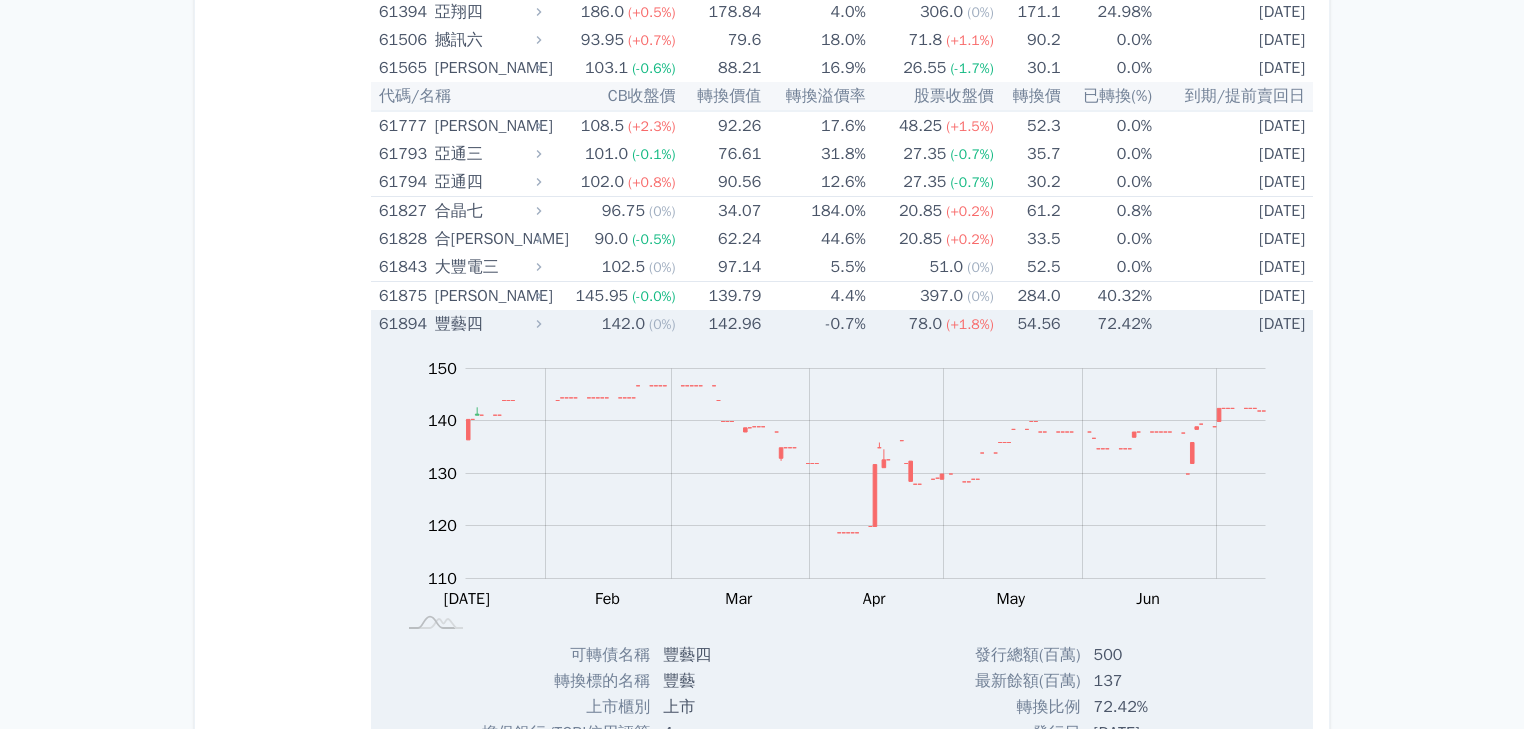 click on "142.96" at bounding box center [720, 324] 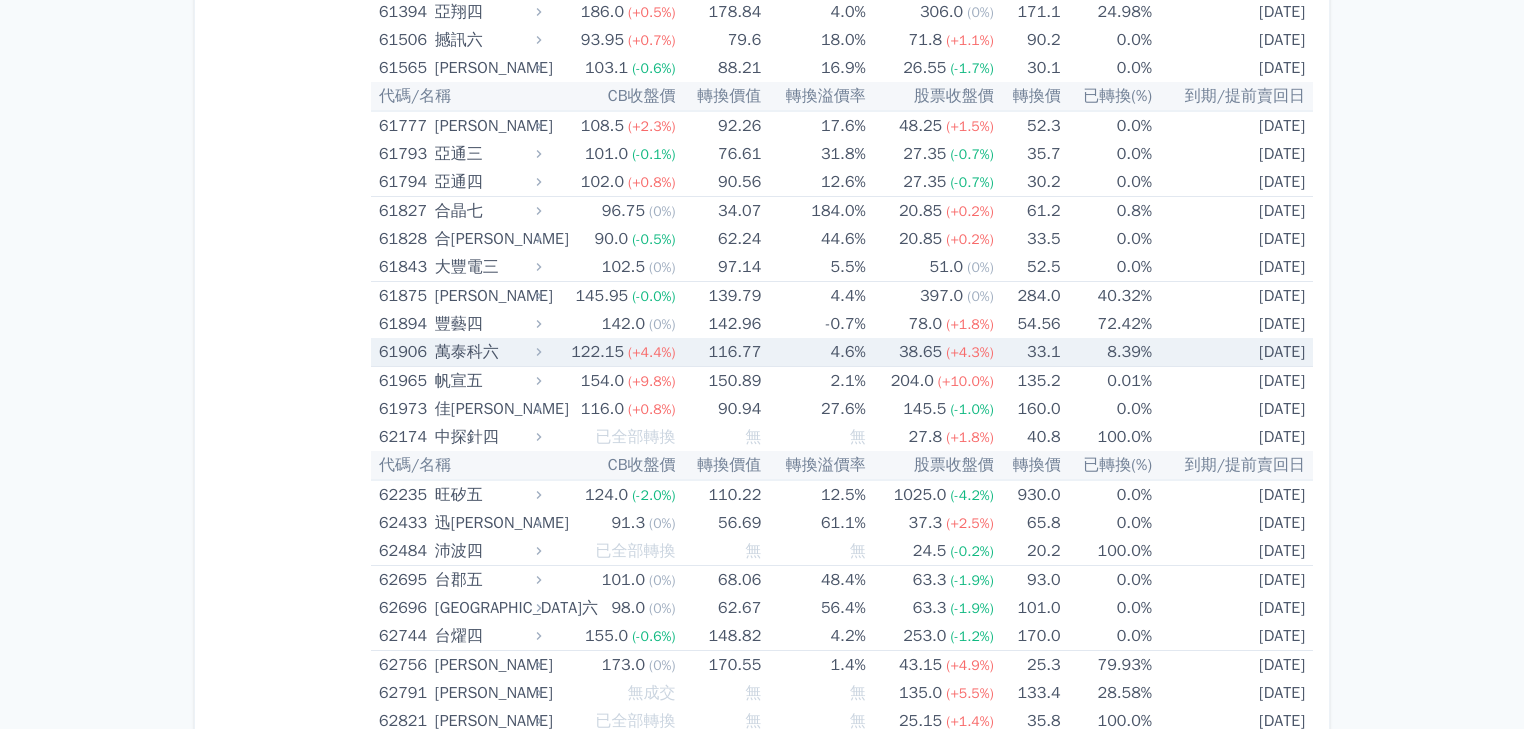 click on "116.77" at bounding box center [720, 352] 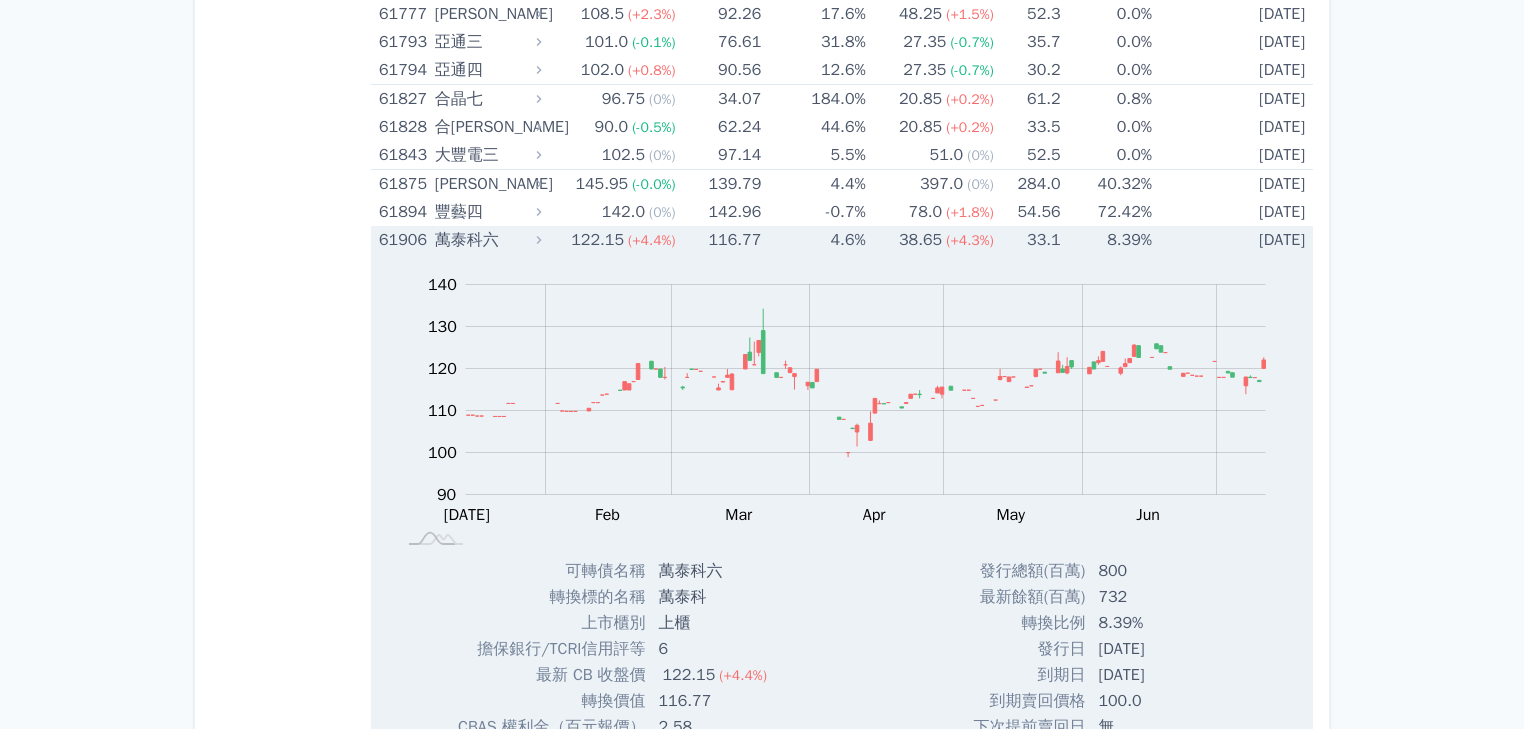 scroll, scrollTop: 9360, scrollLeft: 0, axis: vertical 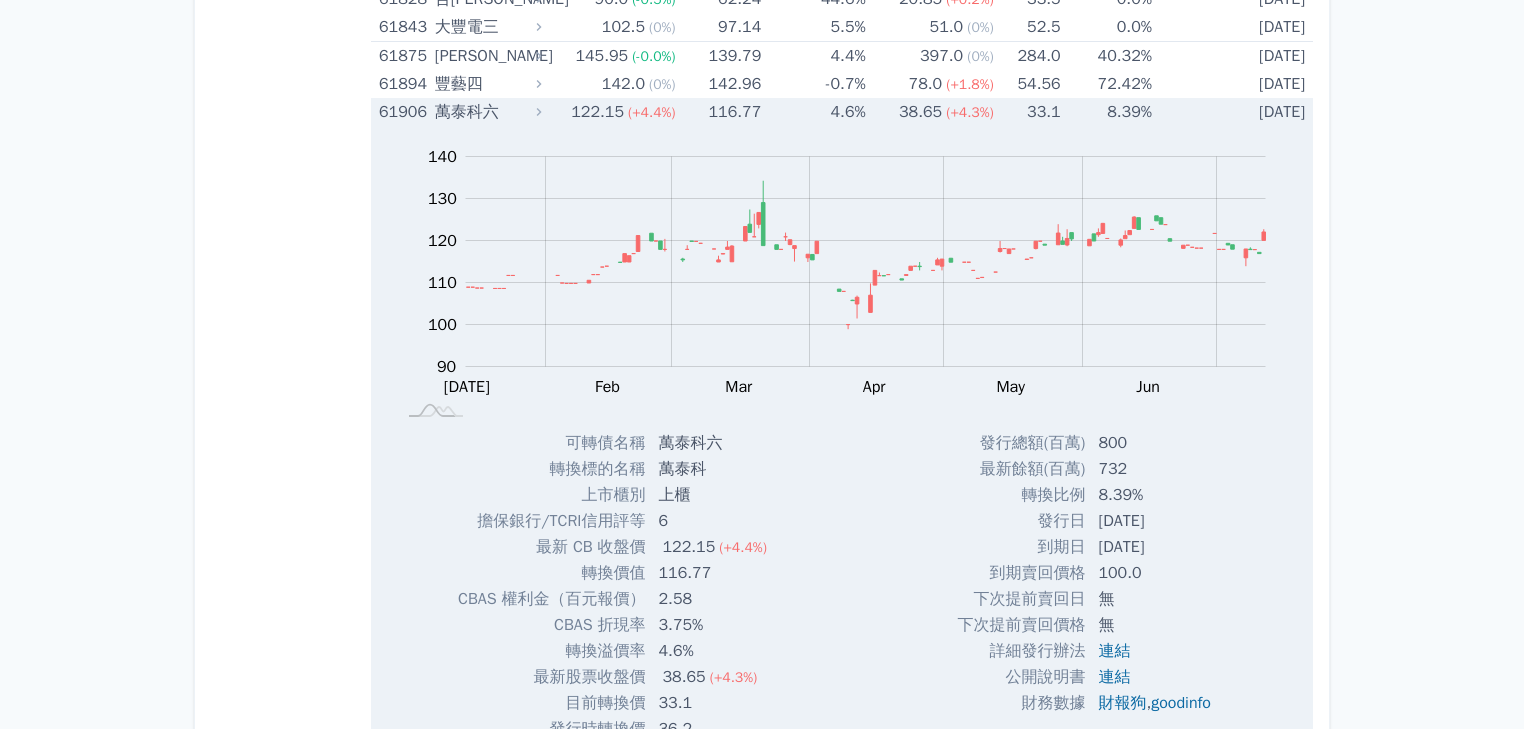 click on "(+4.4%)" at bounding box center (652, 112) 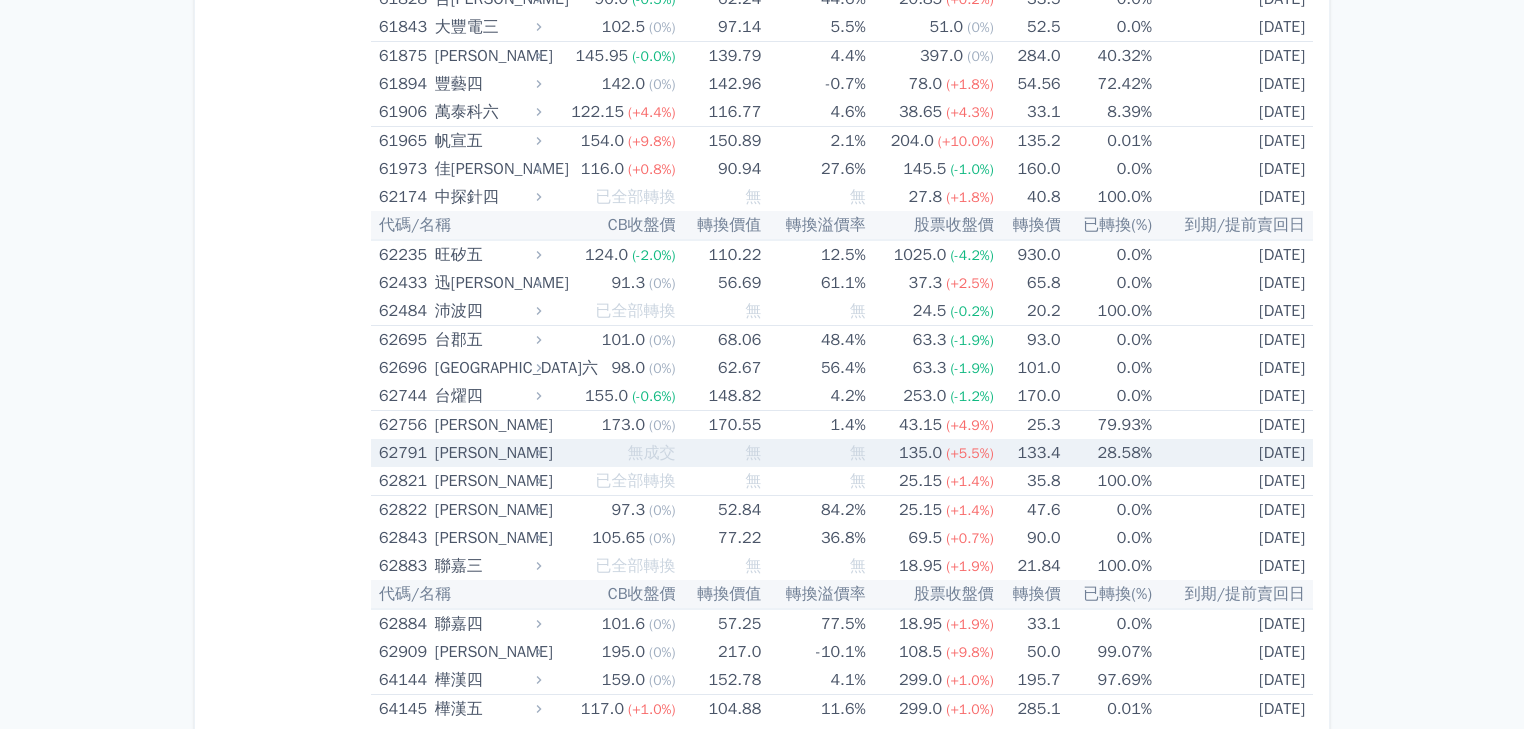 click on "135.0 (+5.5%)" at bounding box center (931, 453) 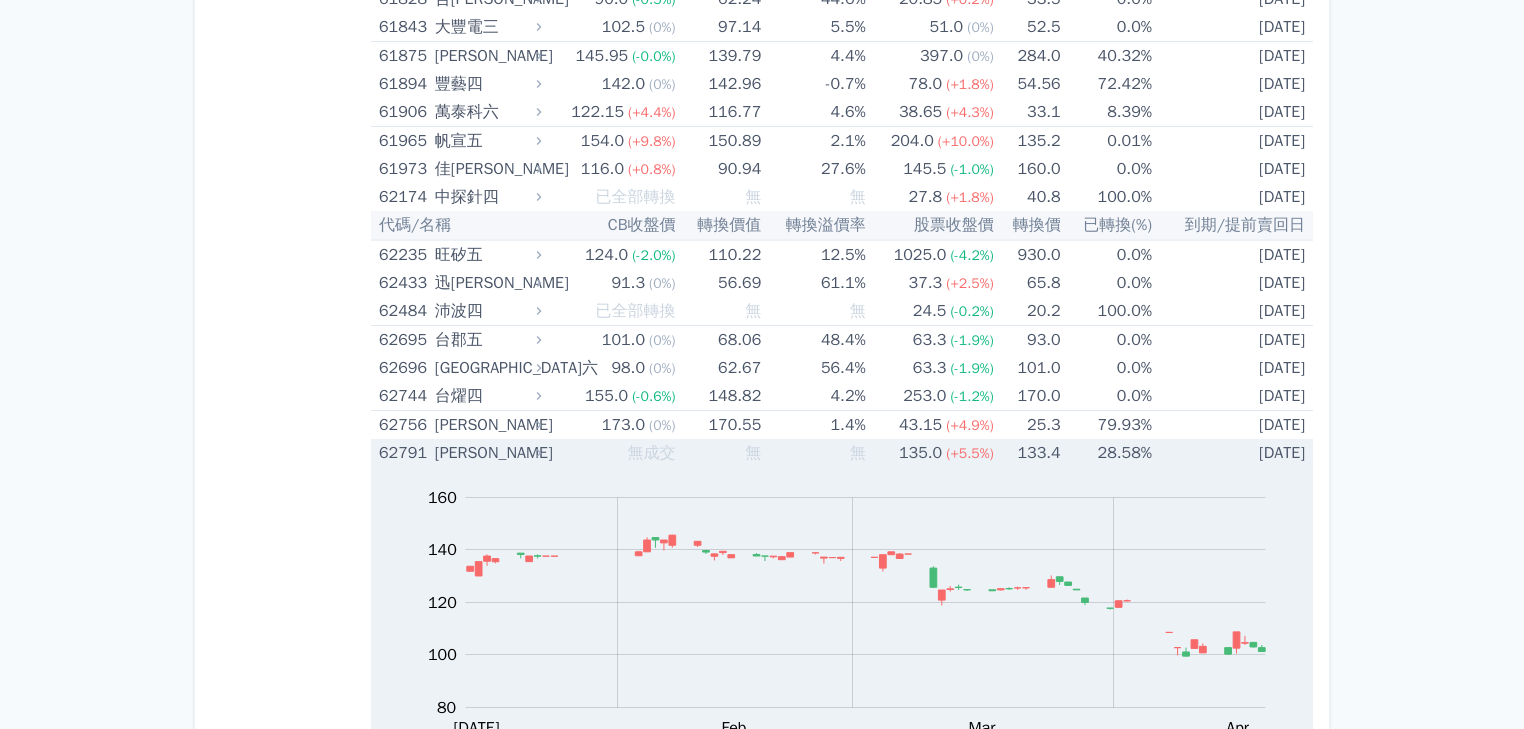 click on "135.0 (+5.5%)" at bounding box center (931, 453) 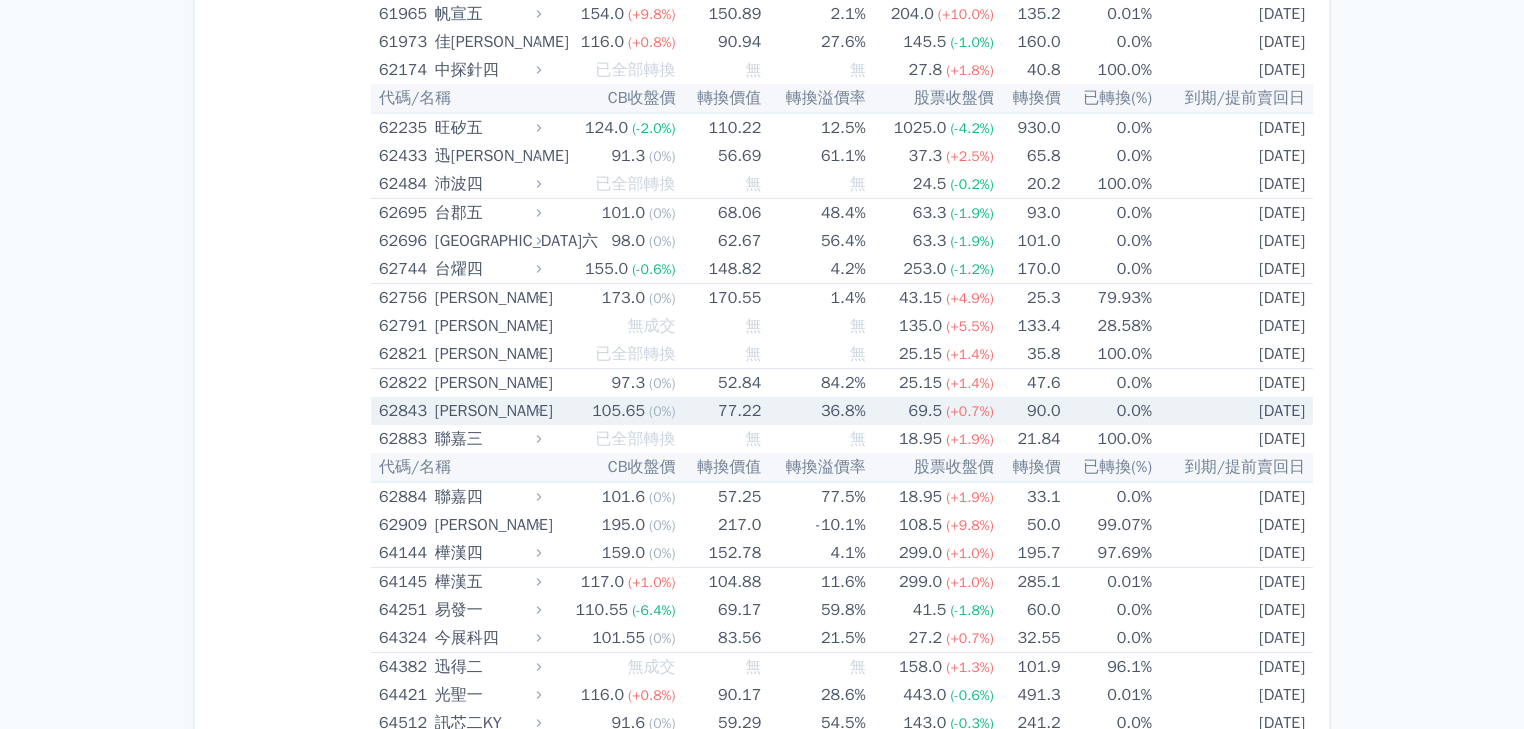 scroll, scrollTop: 9680, scrollLeft: 0, axis: vertical 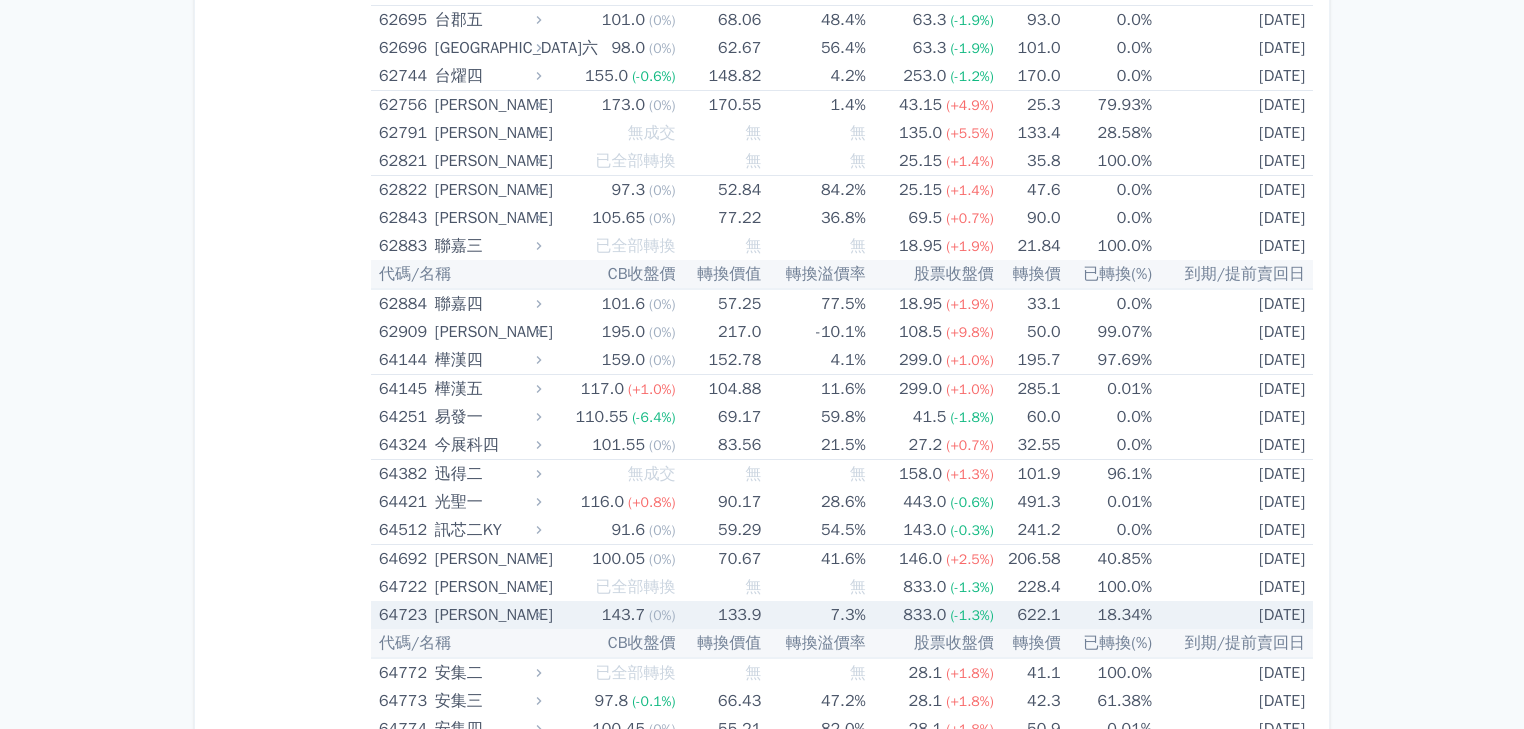 click on "133.9" at bounding box center (720, 615) 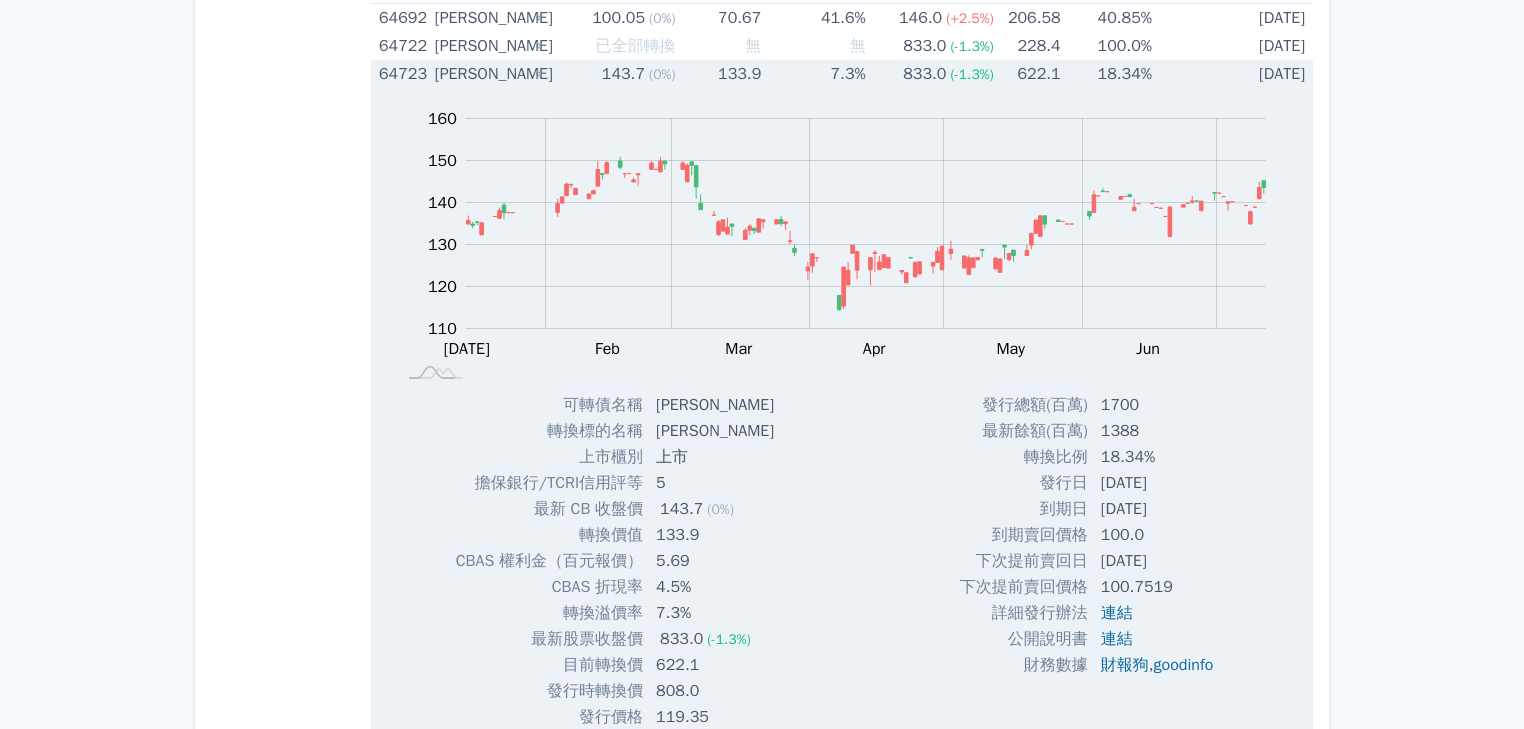 scroll, scrollTop: 10240, scrollLeft: 0, axis: vertical 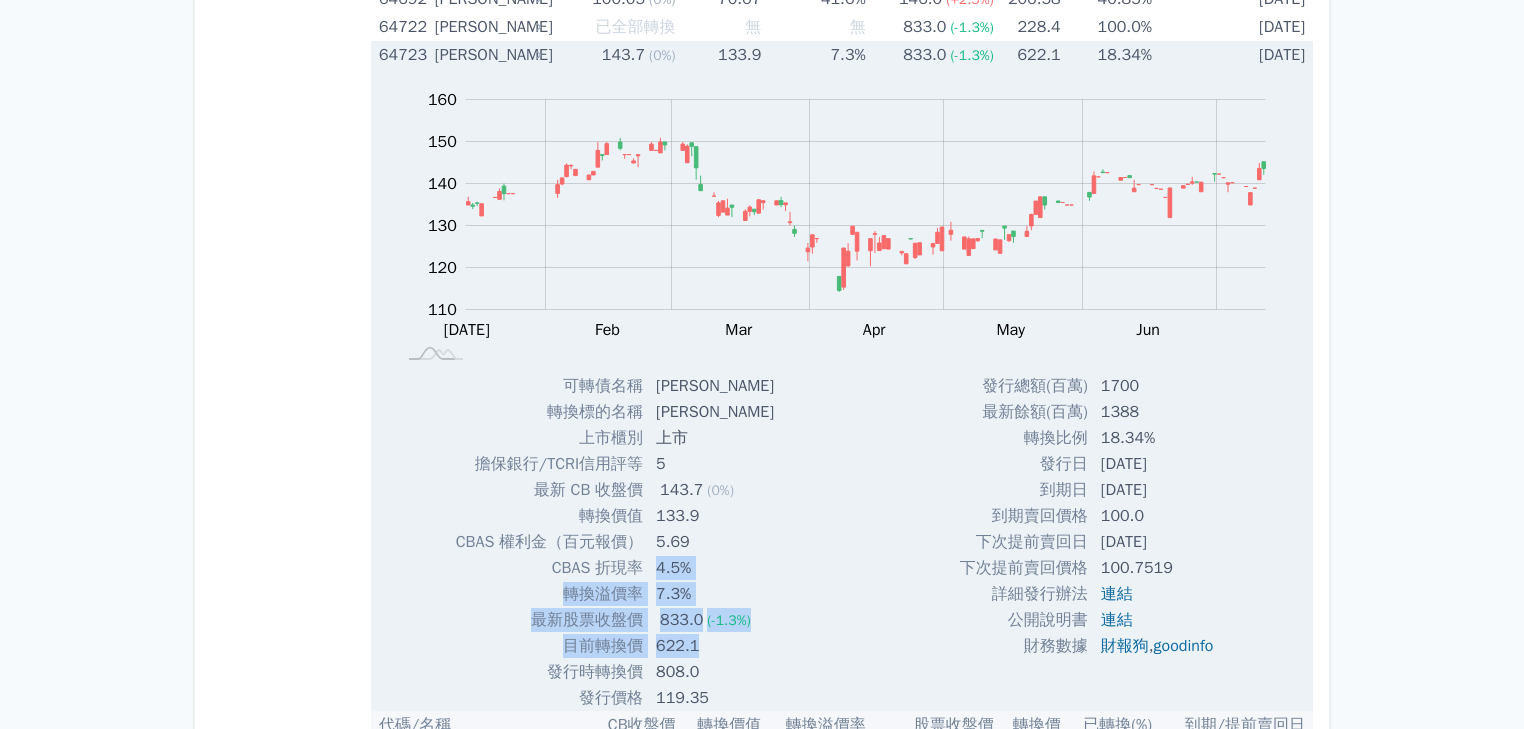 drag, startPoint x: 699, startPoint y: 621, endPoint x: 655, endPoint y: 554, distance: 80.1561 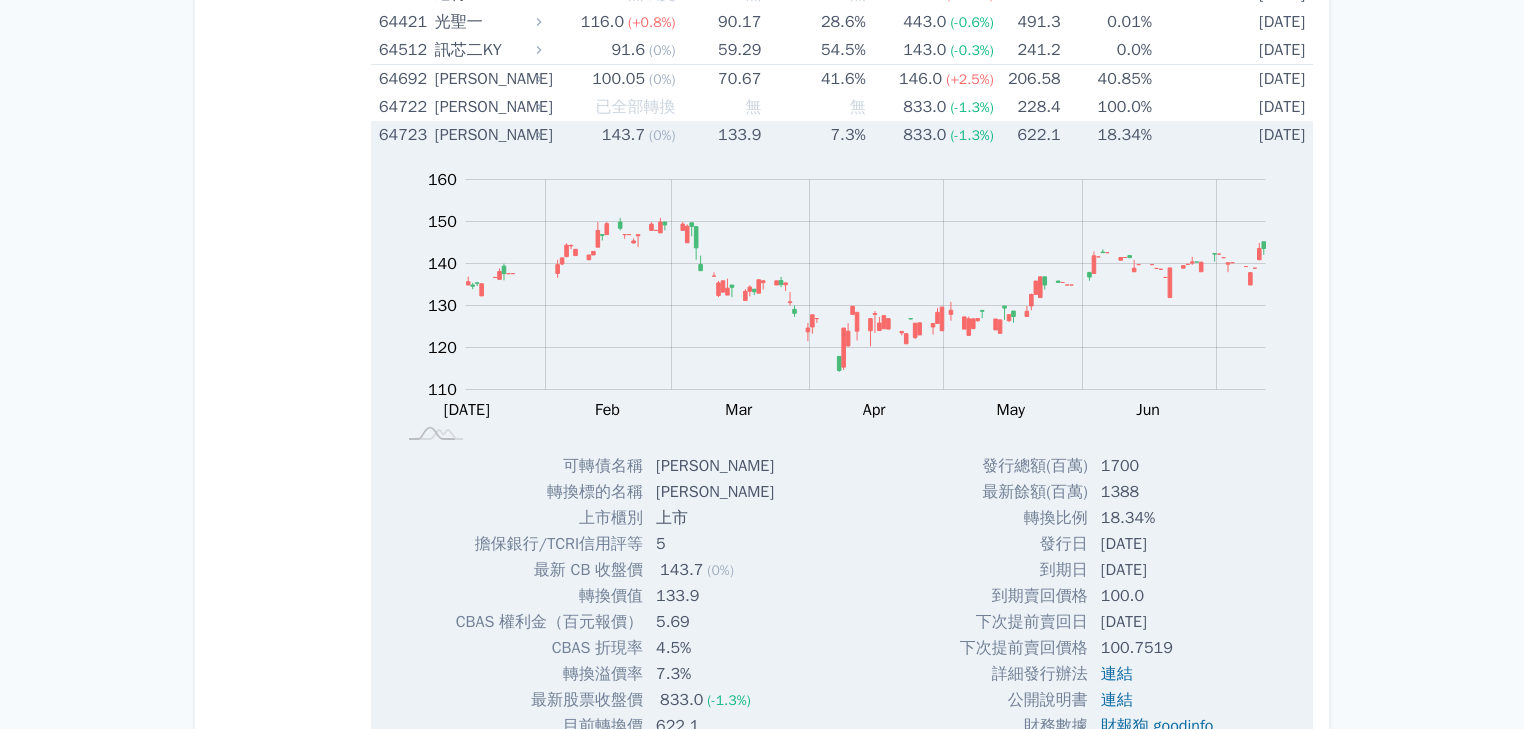 click on "143.7 (0%)" at bounding box center [717, 570] 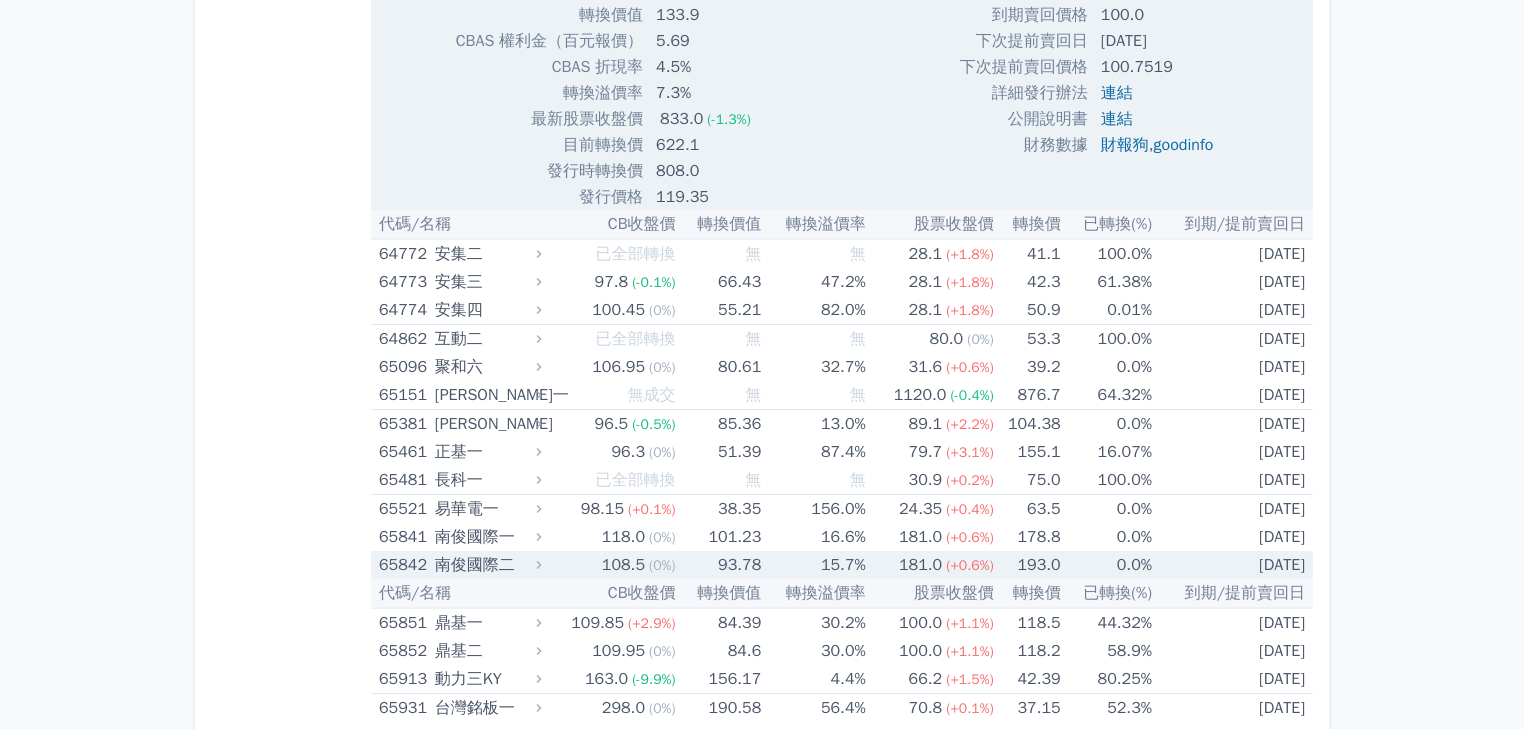scroll, scrollTop: 10960, scrollLeft: 0, axis: vertical 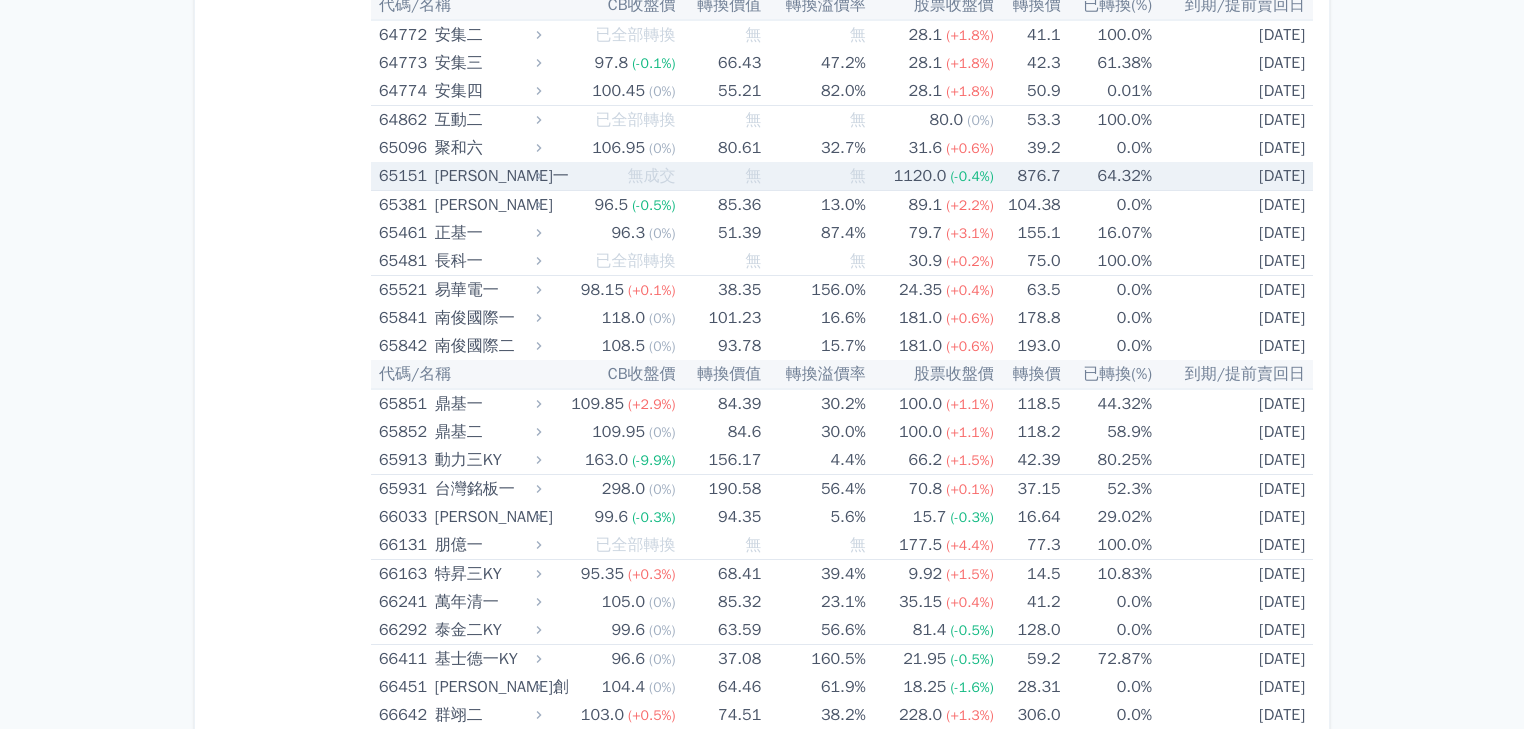 click on "無成交" at bounding box center (652, 176) 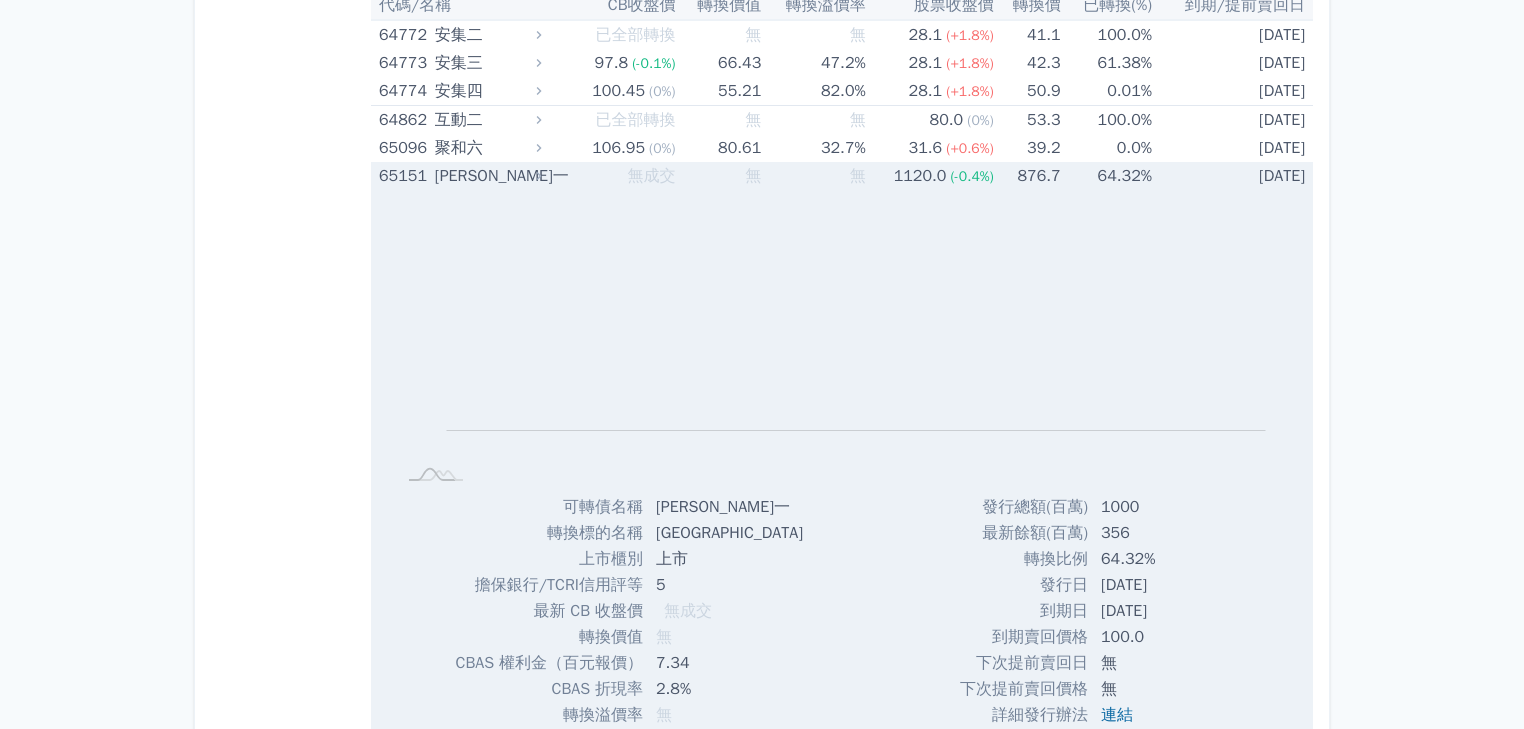 click on "無成交" at bounding box center (652, 176) 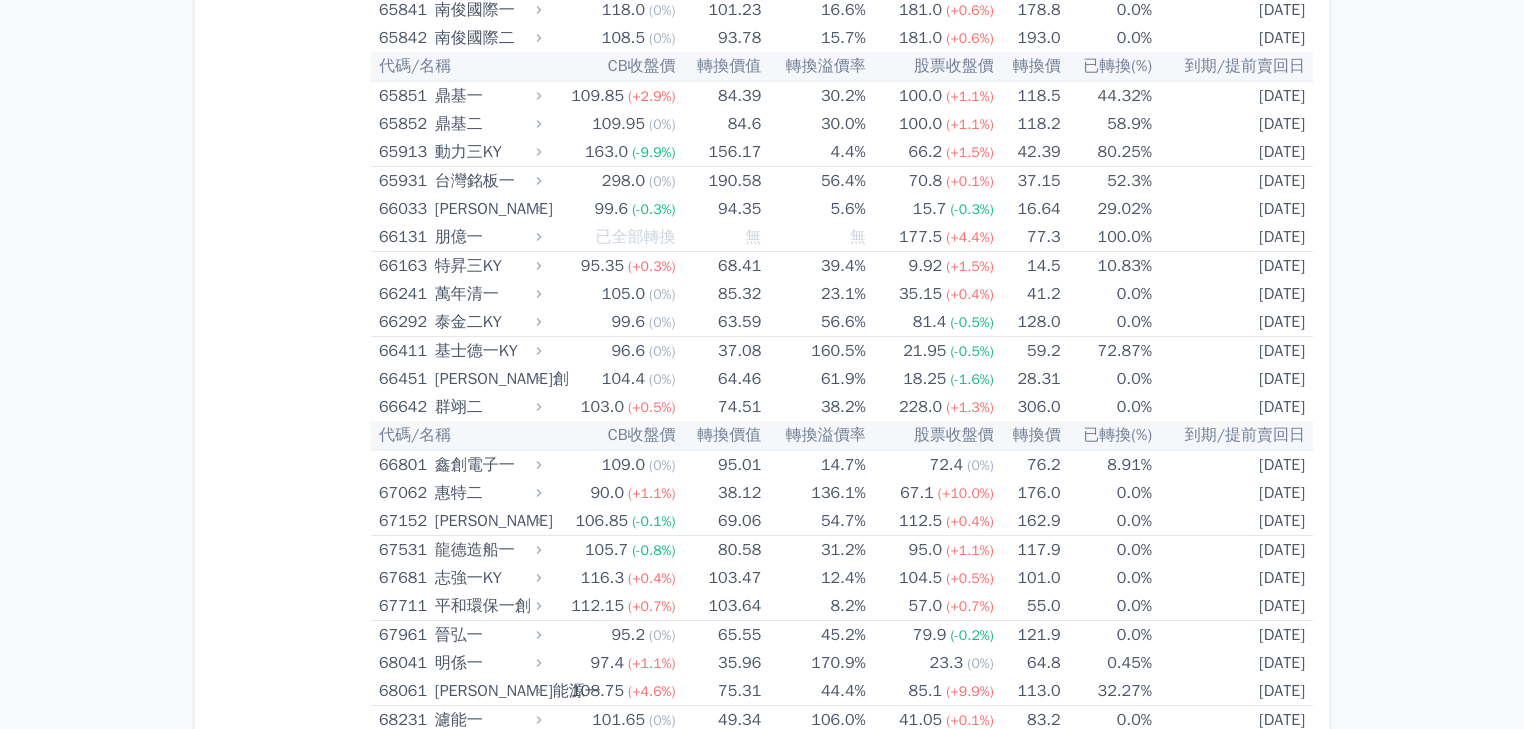 scroll, scrollTop: 11280, scrollLeft: 0, axis: vertical 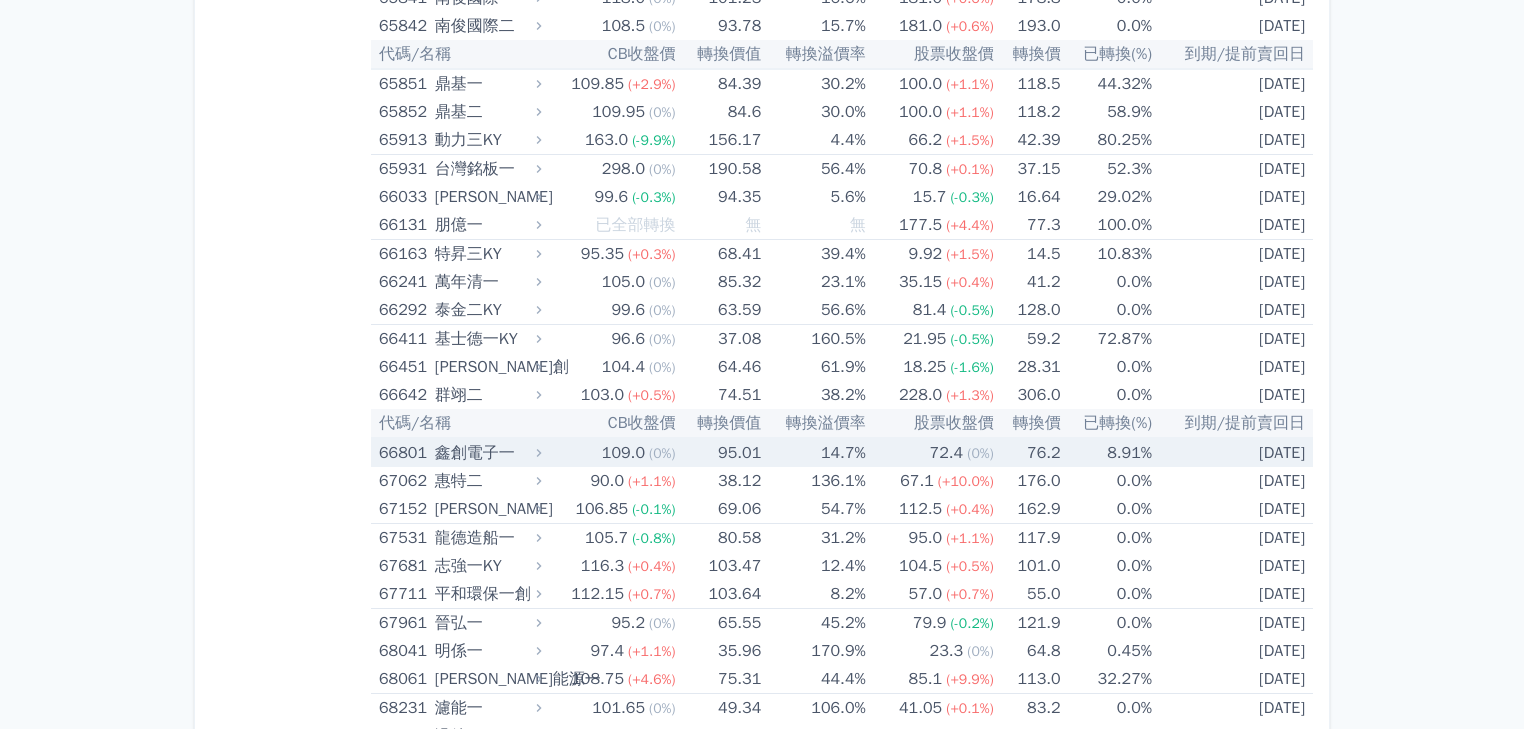click on "14.7%" at bounding box center [814, 452] 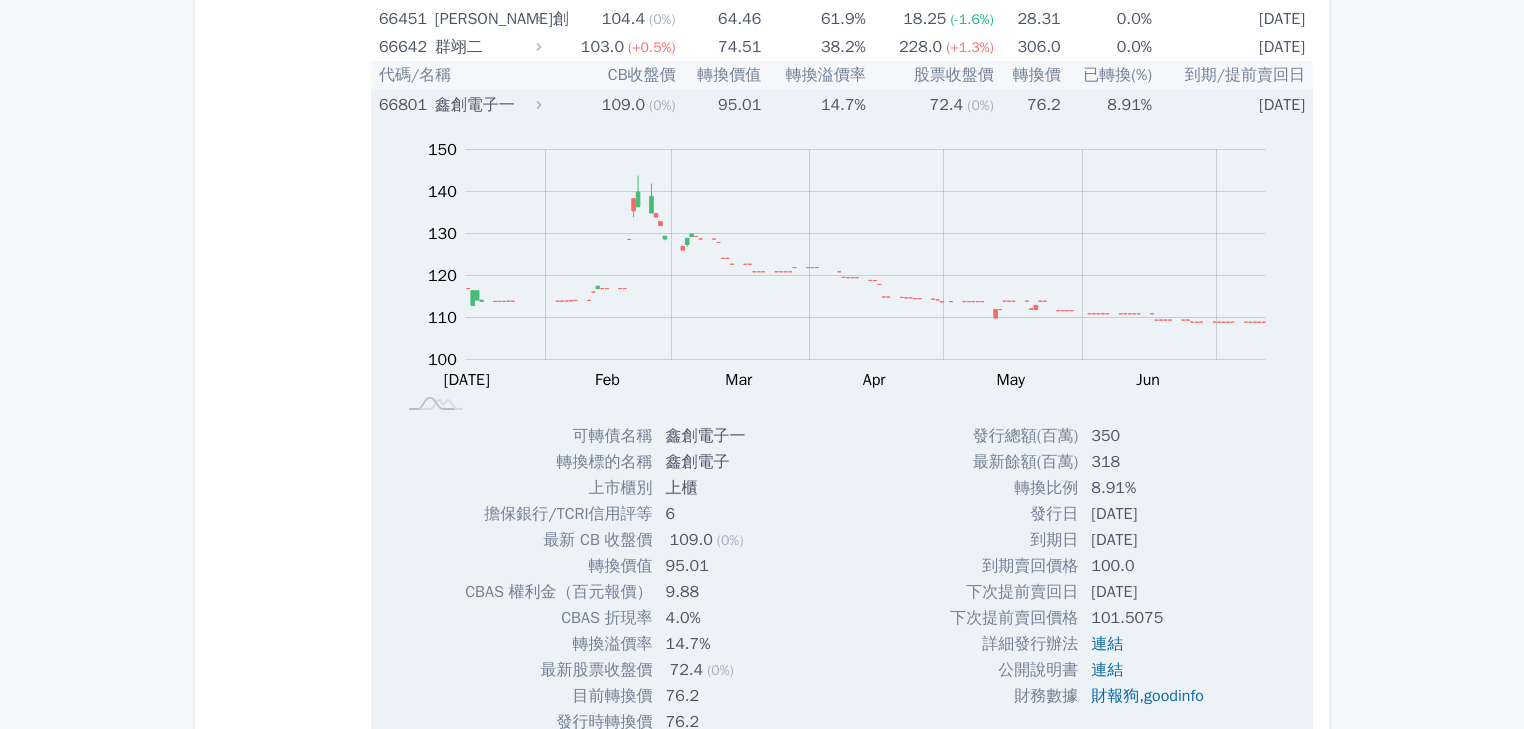 scroll, scrollTop: 11600, scrollLeft: 0, axis: vertical 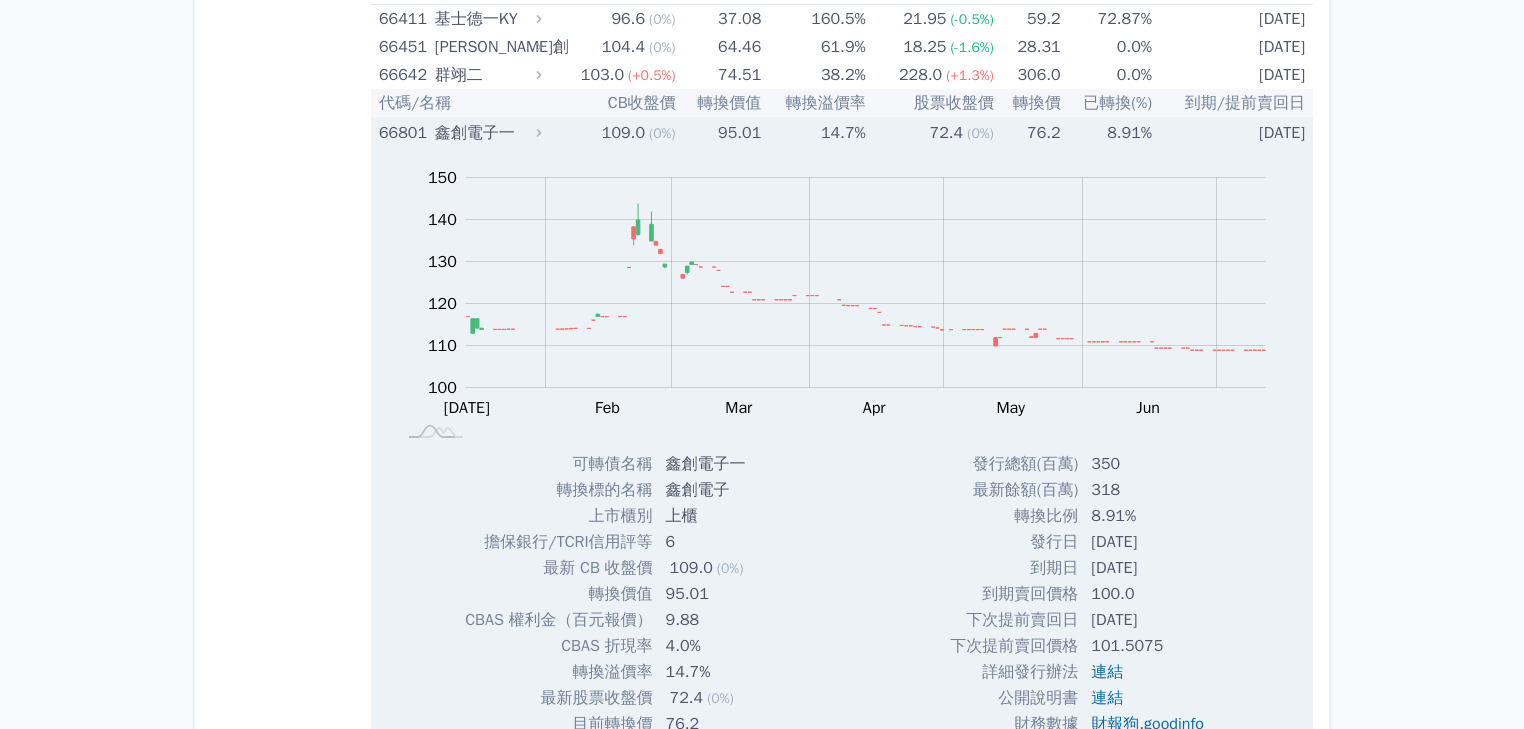 click on "鑫創電子一" at bounding box center (486, 133) 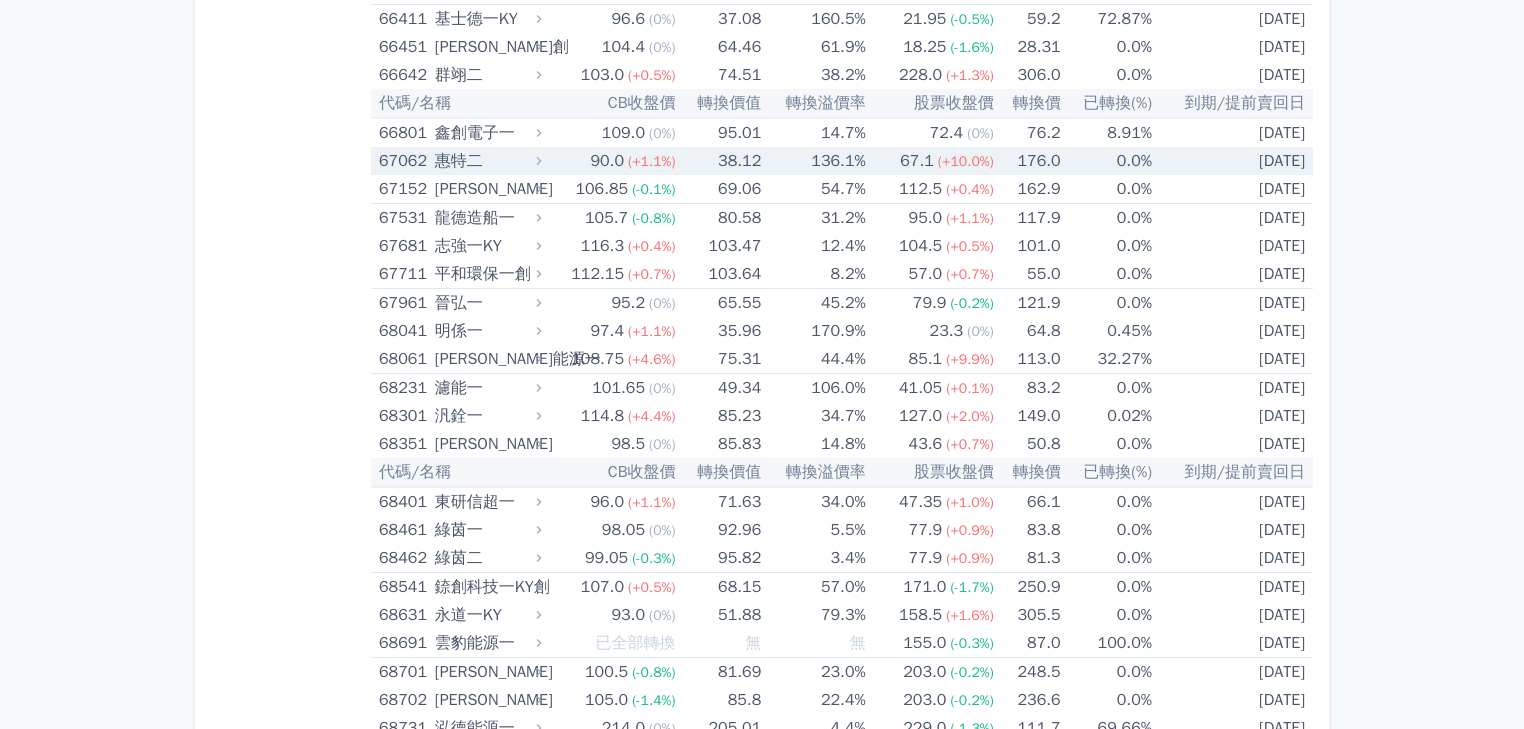 click on "136.1%" at bounding box center [814, 161] 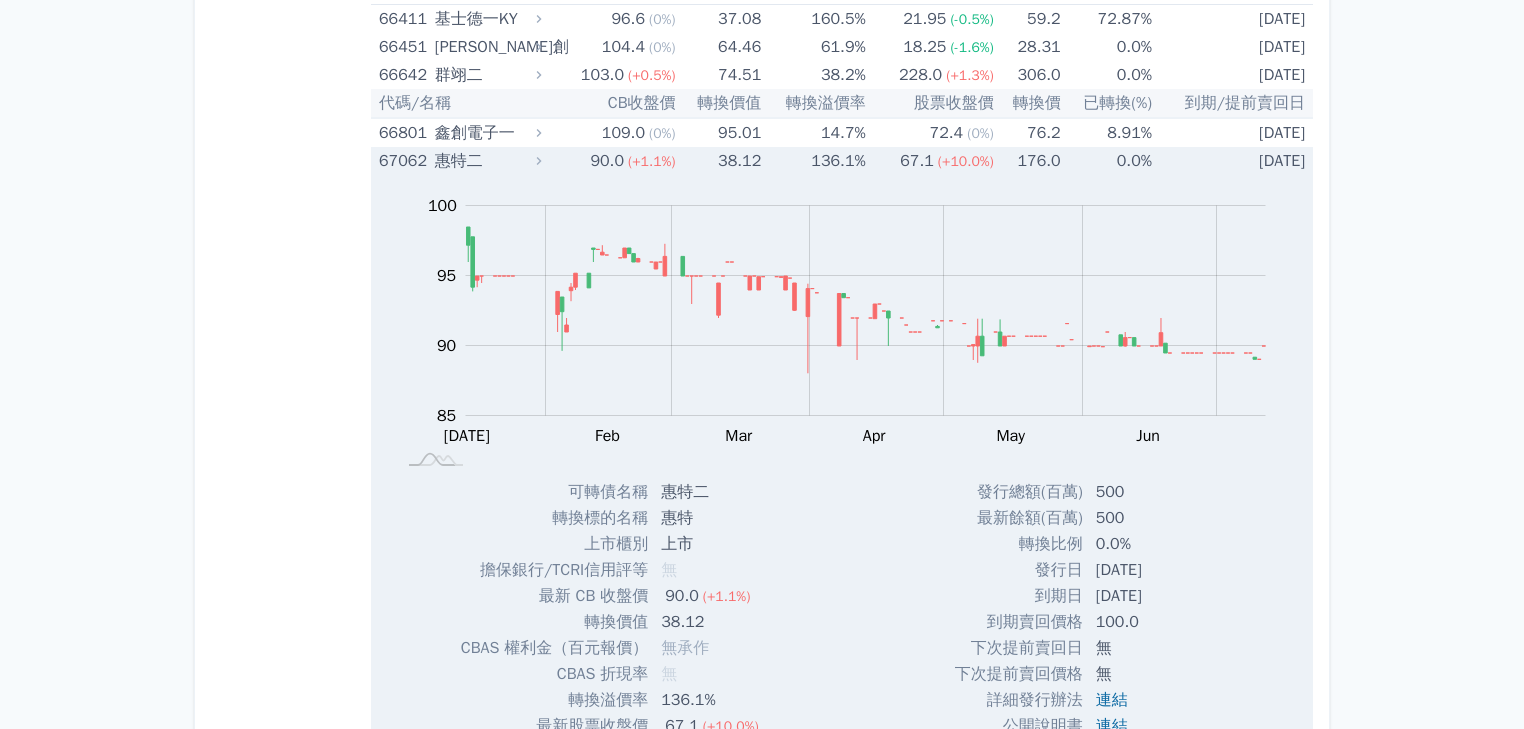 click on "136.1%" at bounding box center [814, 161] 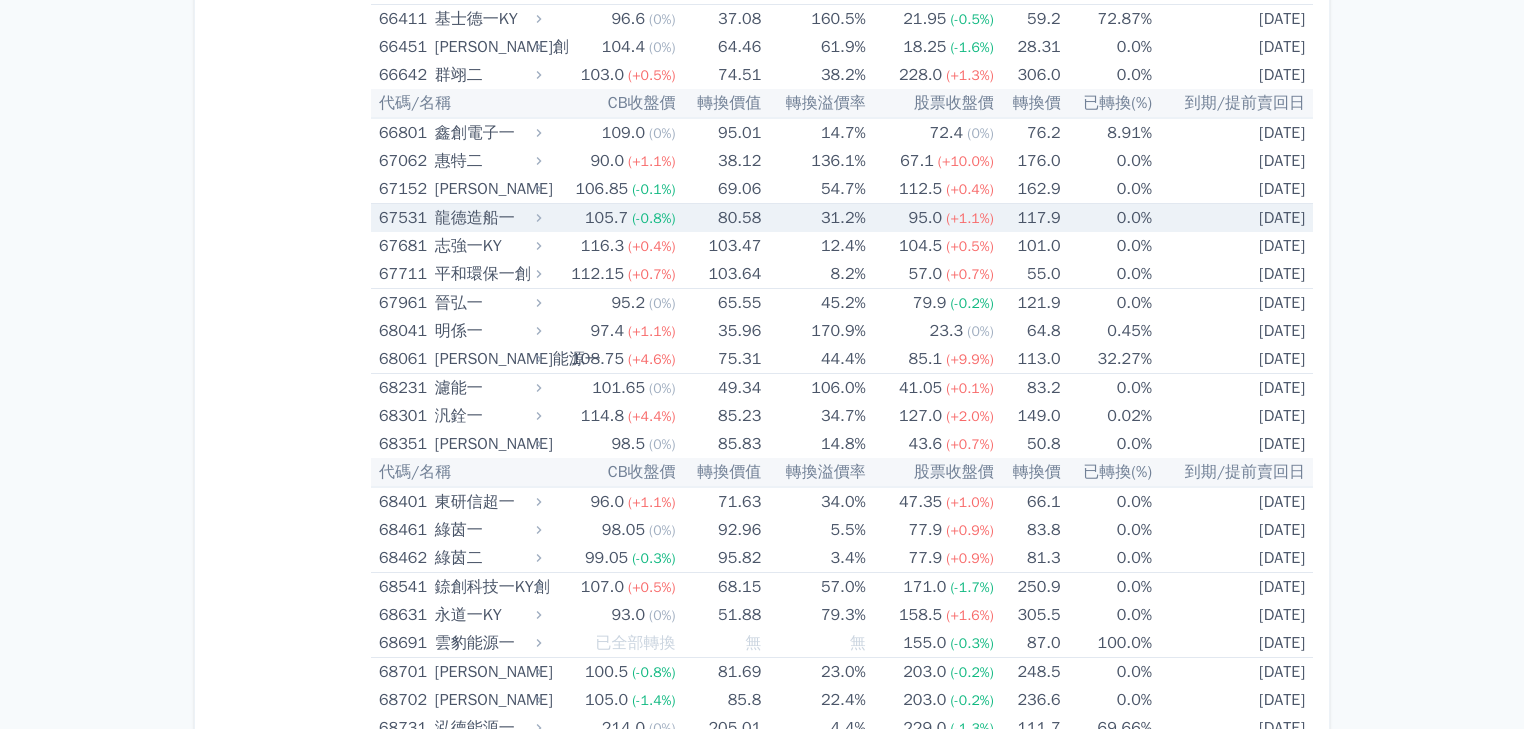 click on "31.2%" at bounding box center [814, 218] 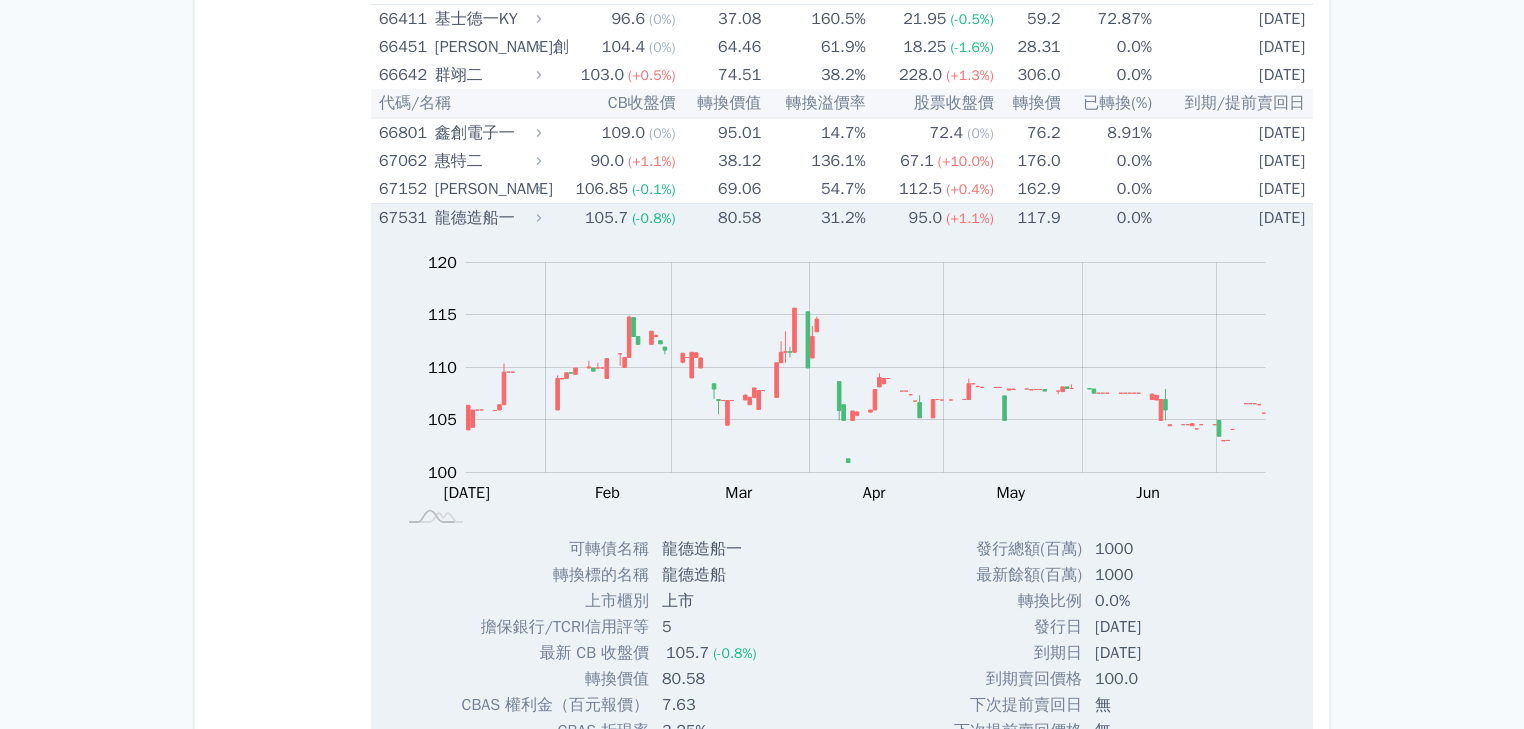 scroll, scrollTop: 11600, scrollLeft: 0, axis: vertical 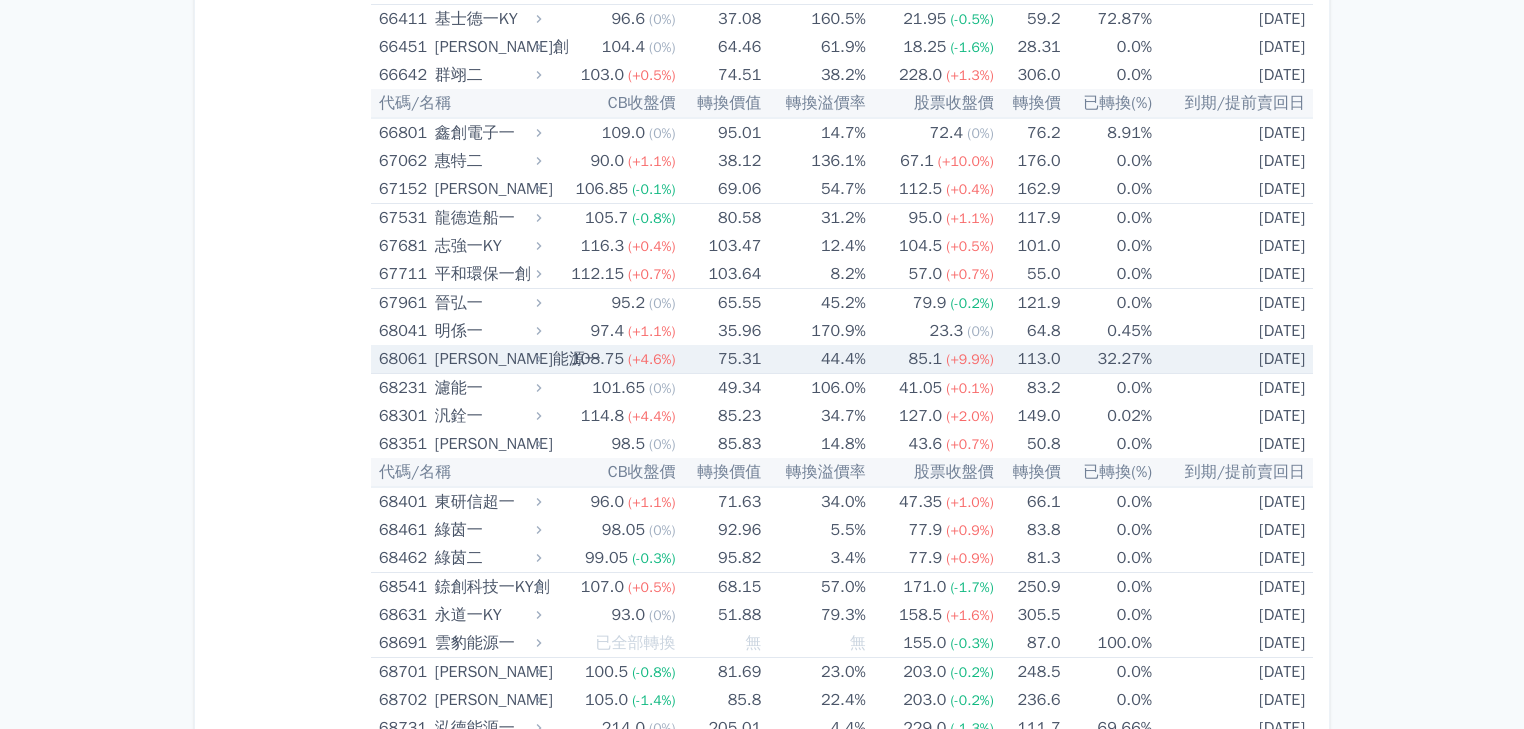 click on "75.31" at bounding box center [720, 359] 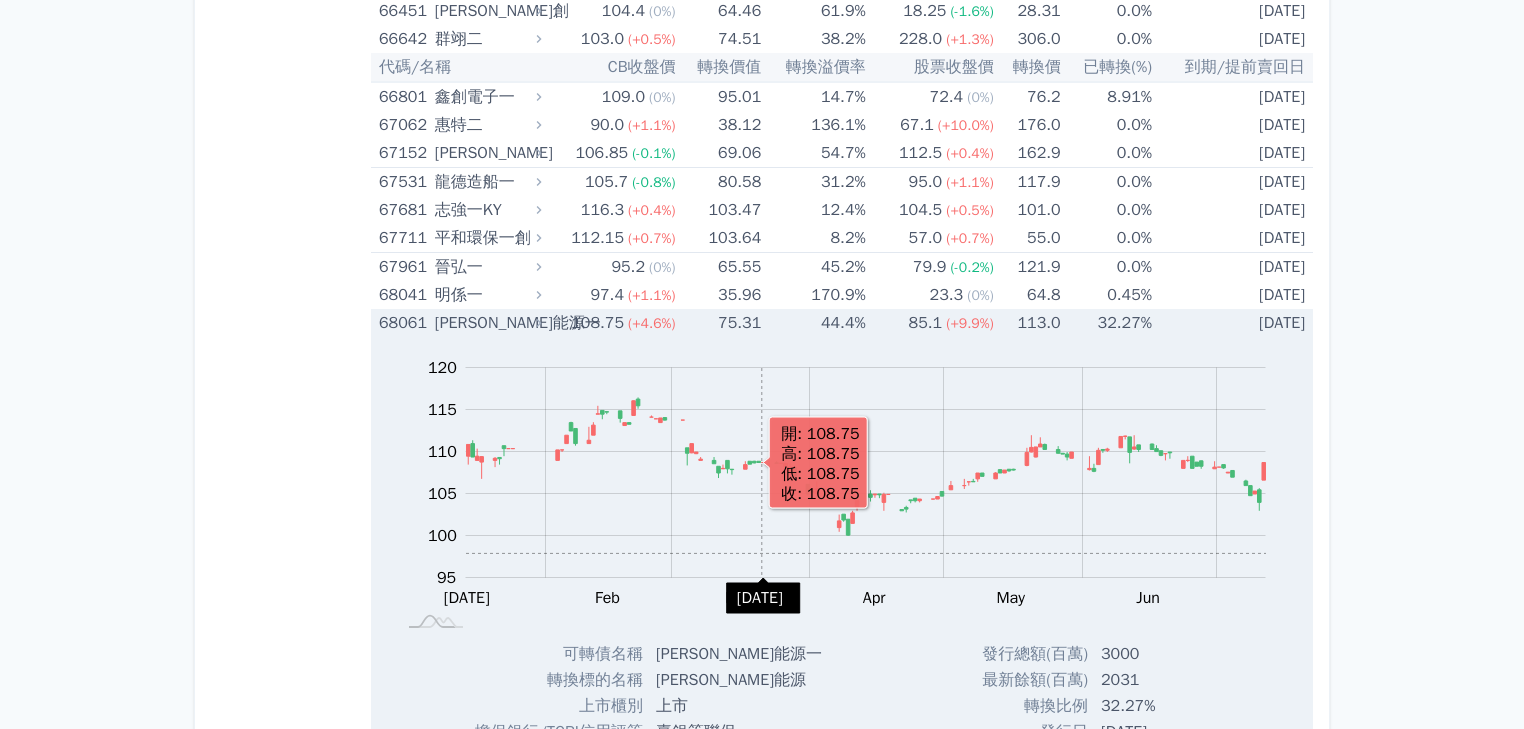 scroll, scrollTop: 11600, scrollLeft: 0, axis: vertical 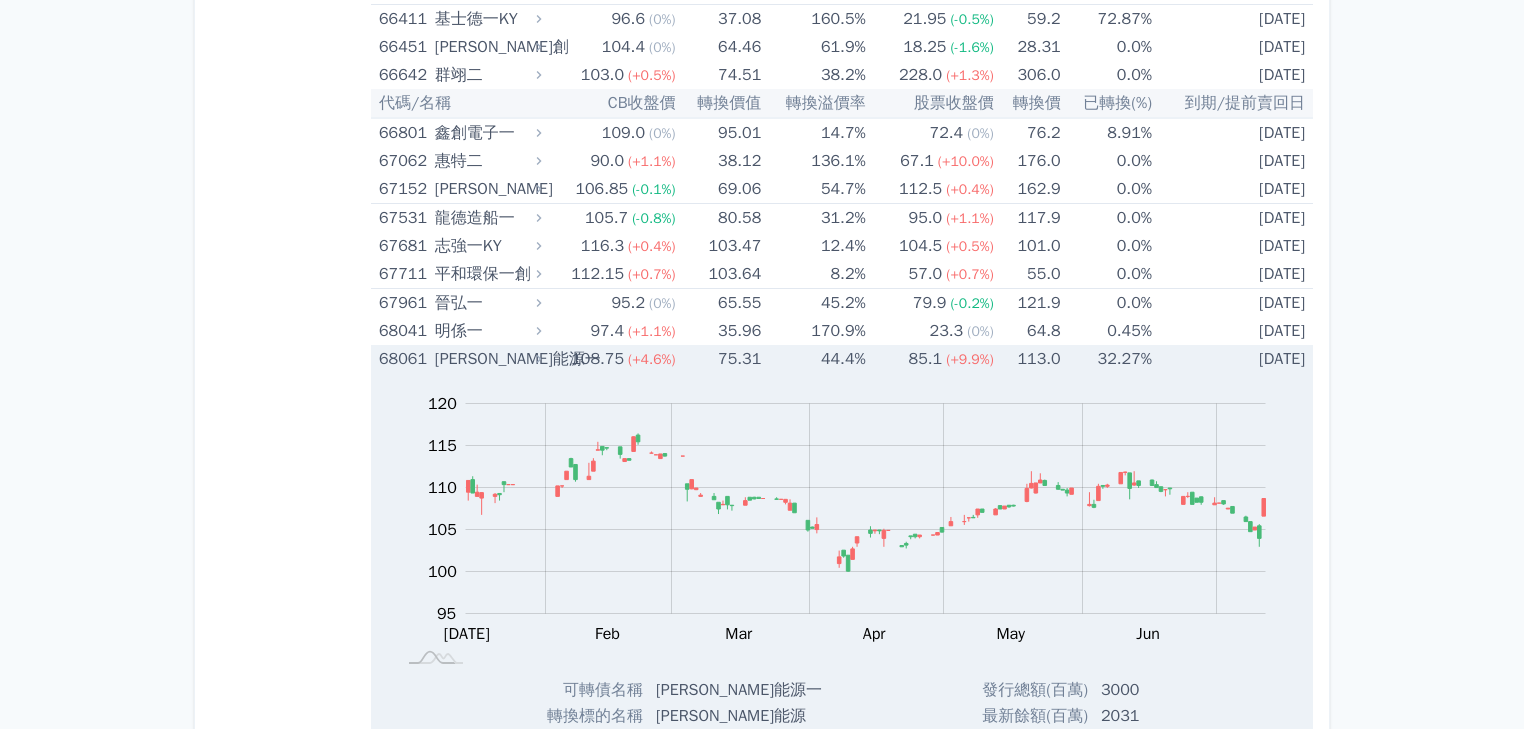 click on "75.31" at bounding box center (720, 359) 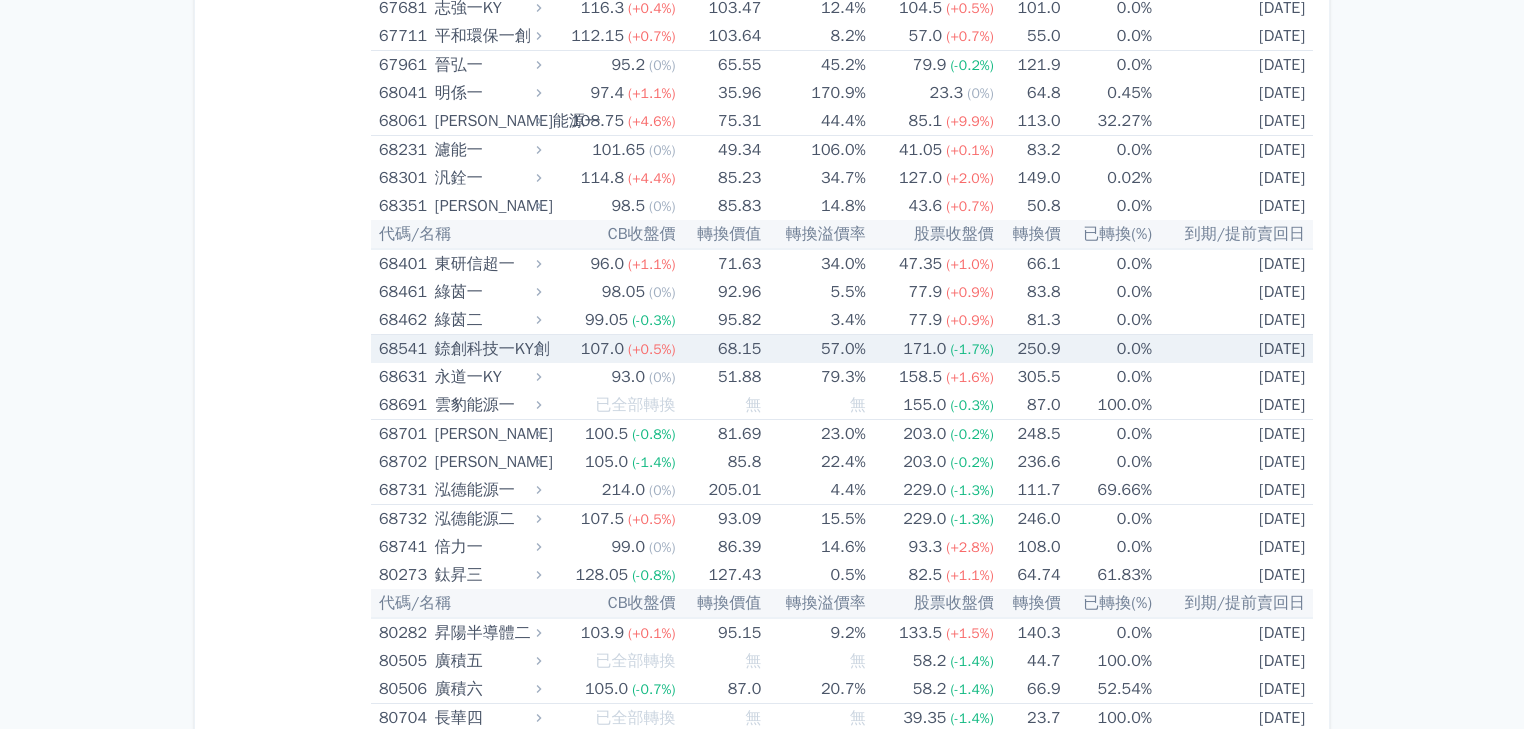 scroll, scrollTop: 11840, scrollLeft: 0, axis: vertical 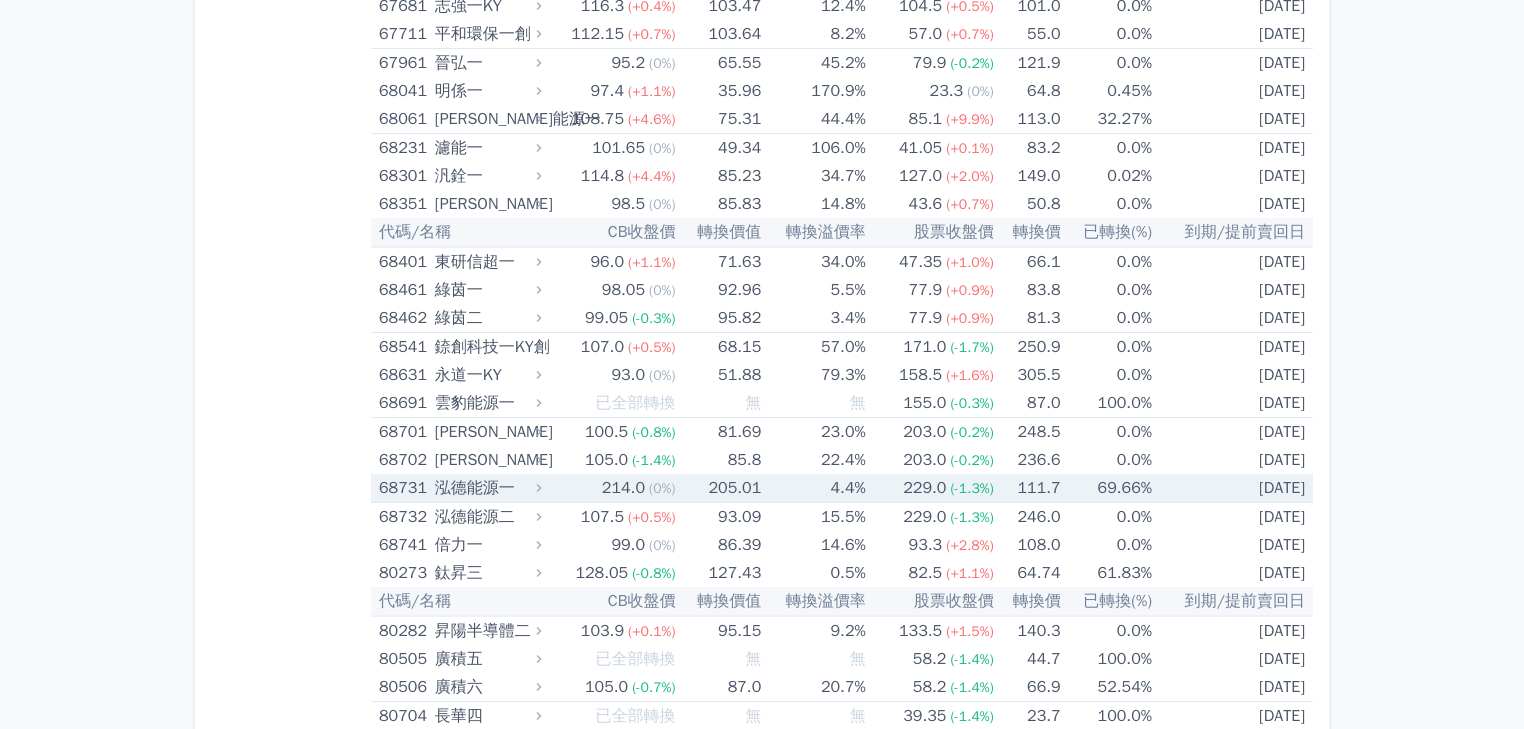 click on "205.01" at bounding box center (720, 488) 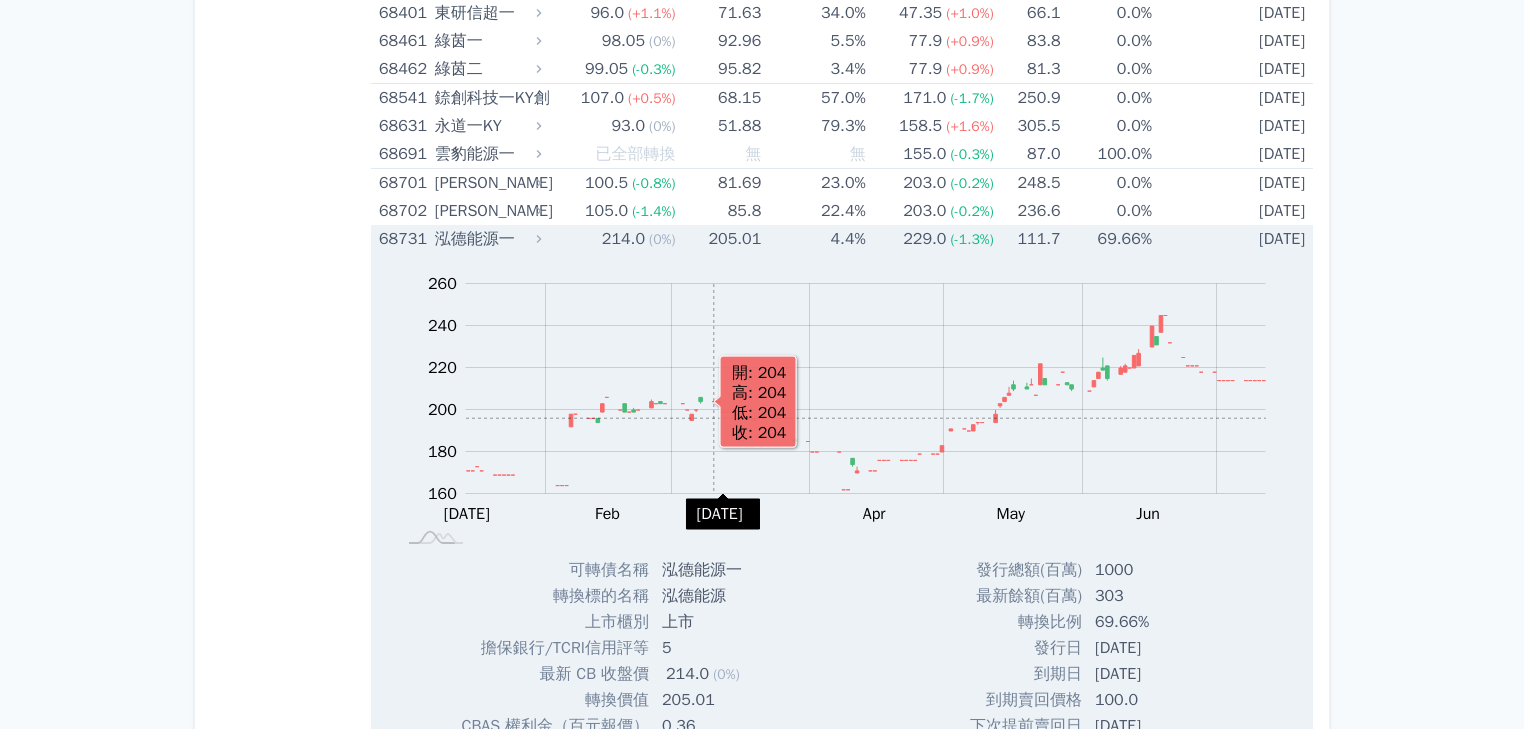 scroll, scrollTop: 12000, scrollLeft: 0, axis: vertical 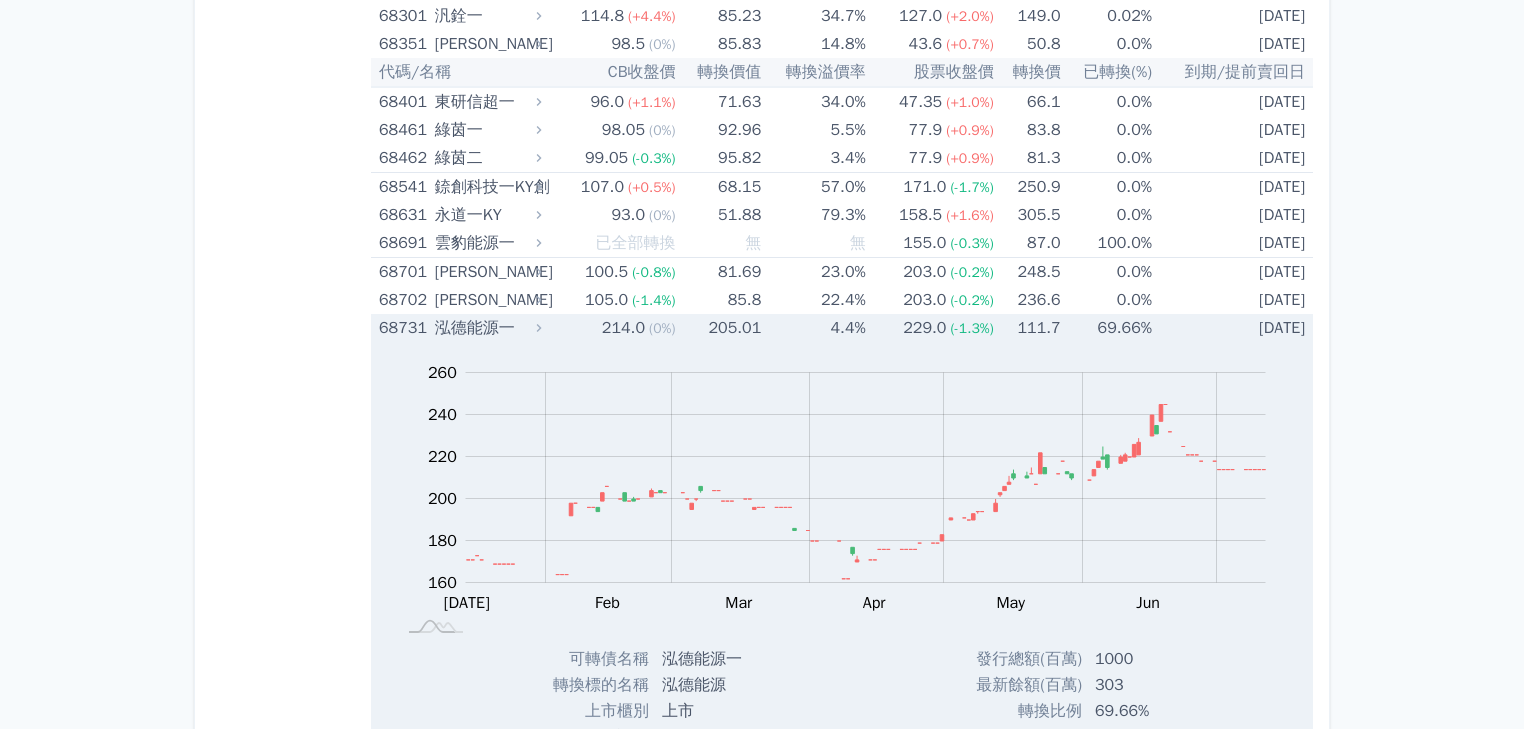 click on "214.0" at bounding box center (623, 328) 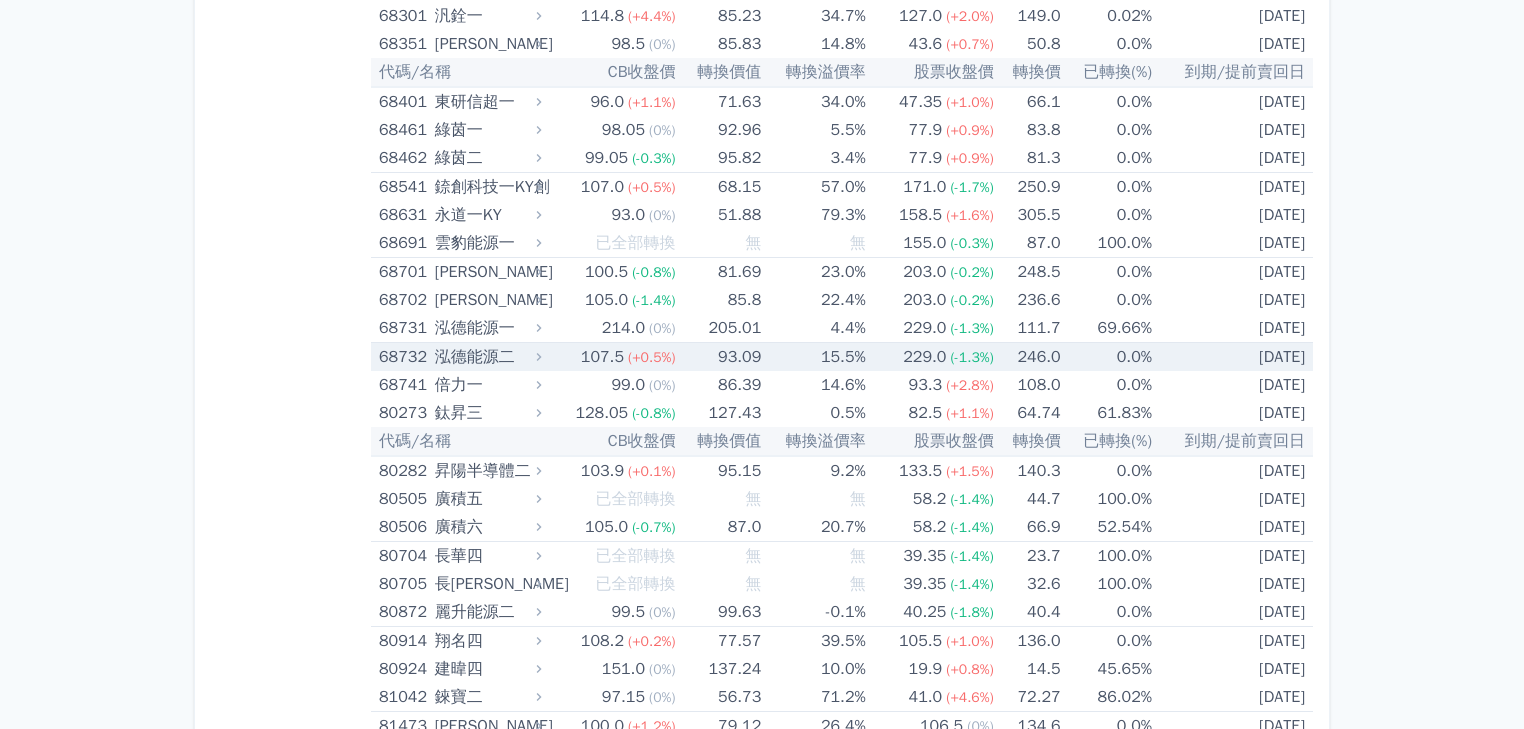 click on "(+0.5%)" at bounding box center (652, 357) 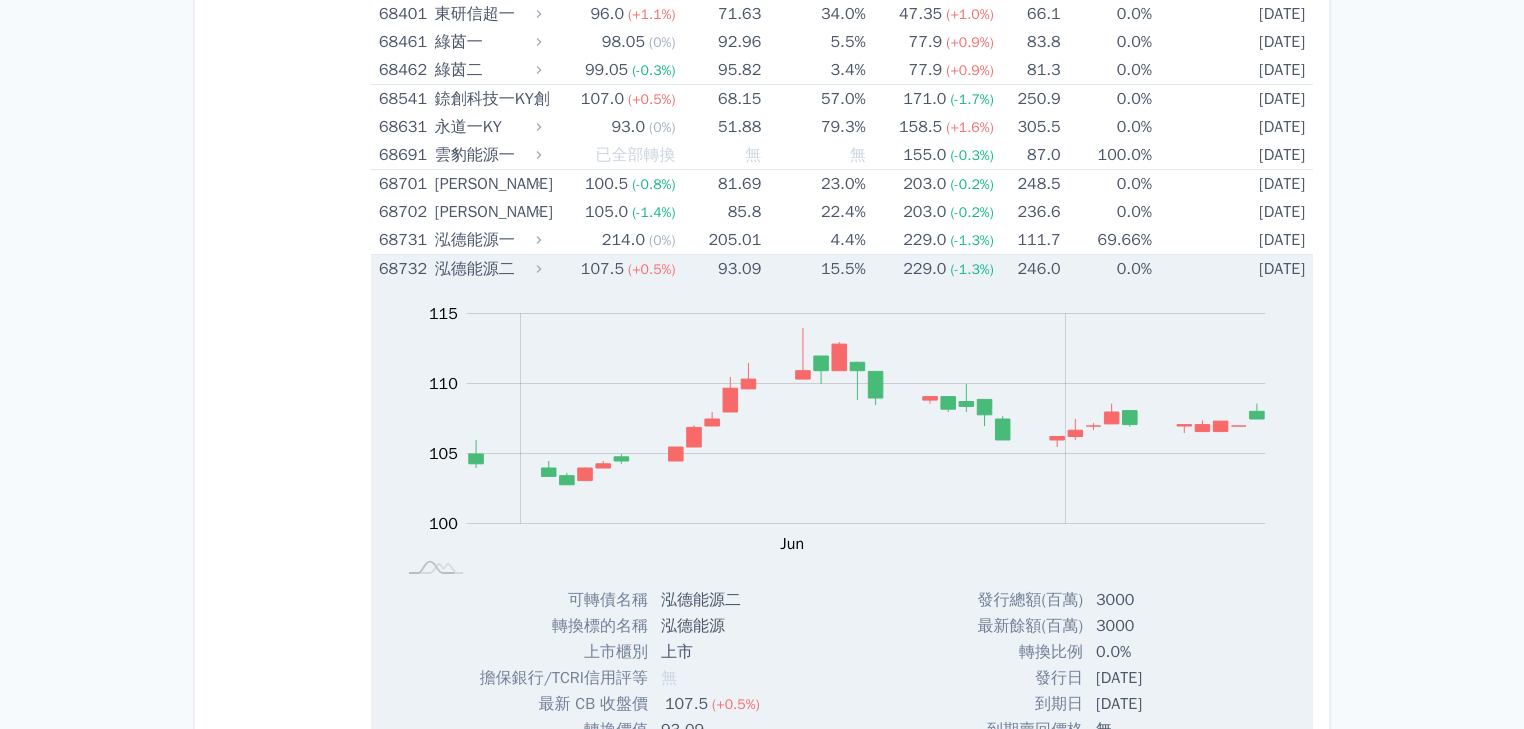 scroll, scrollTop: 12080, scrollLeft: 0, axis: vertical 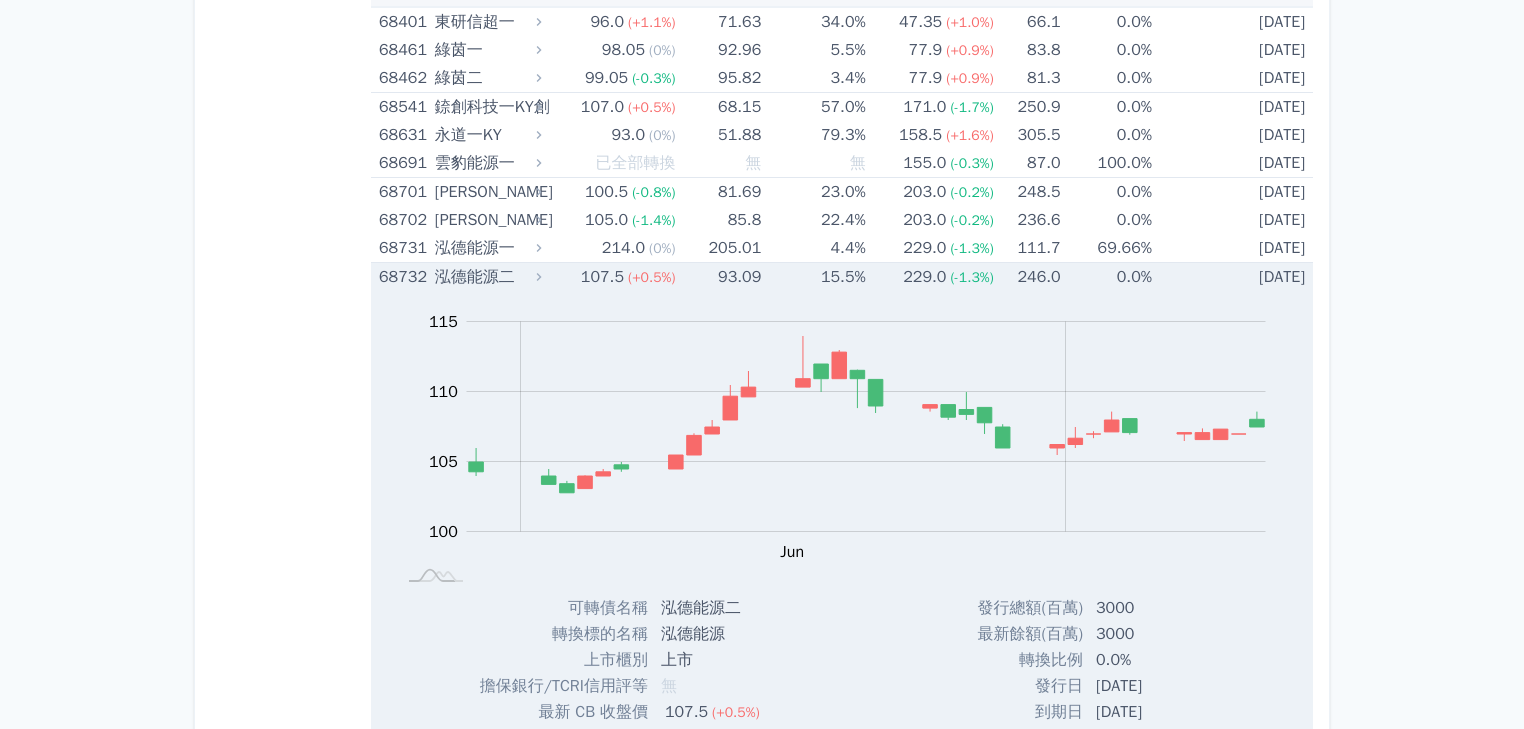 click on "93.09" at bounding box center [720, 277] 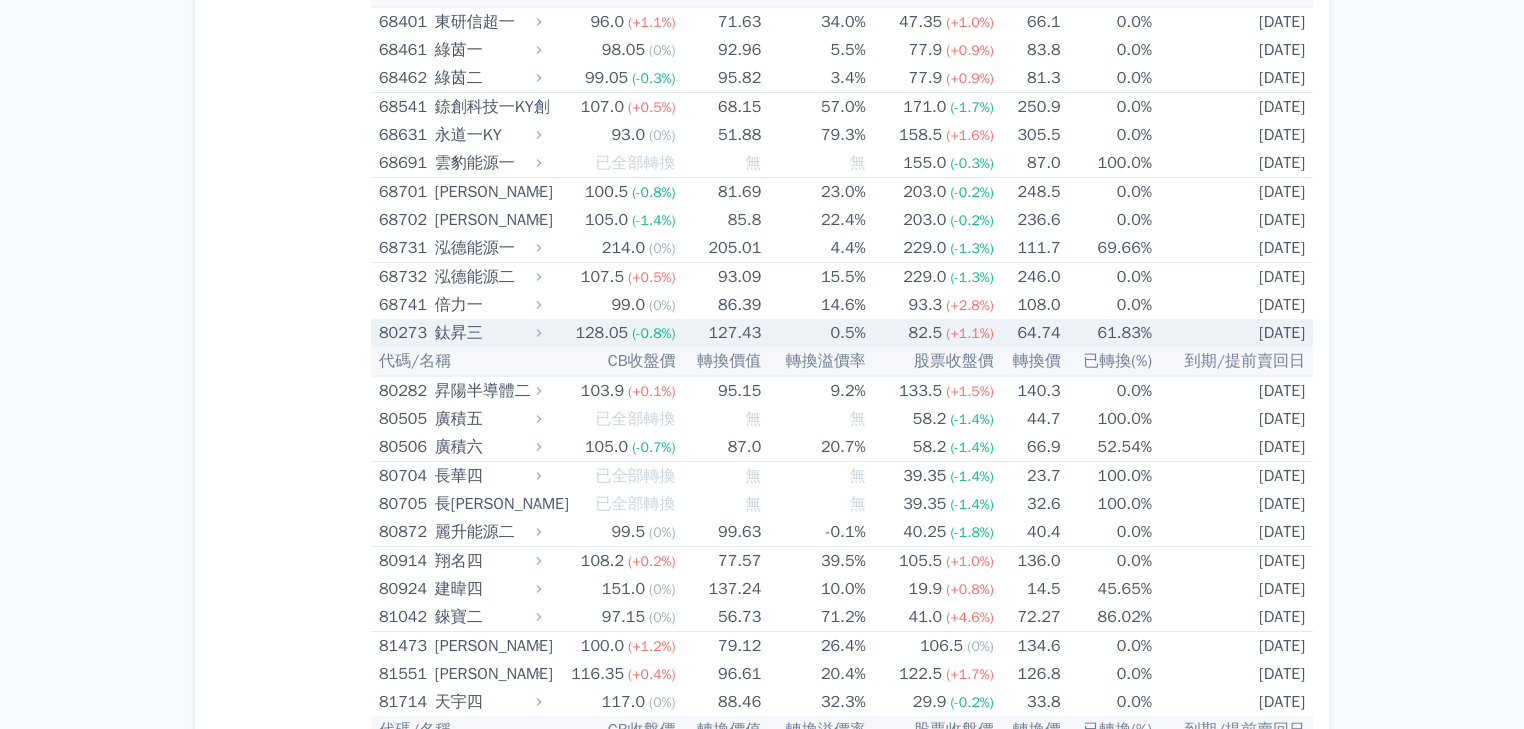 click on "(-0.8%)" at bounding box center (653, 333) 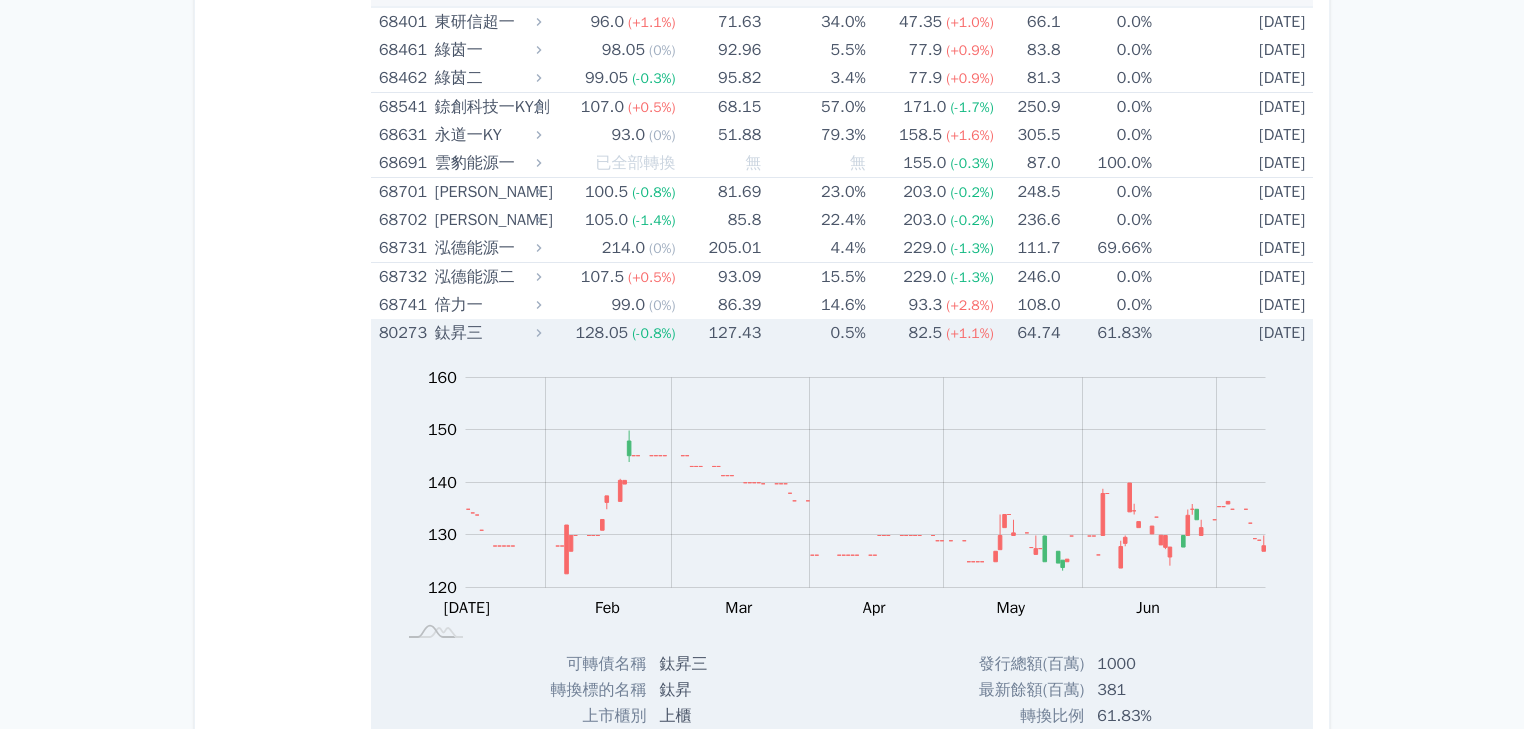 scroll, scrollTop: 12000, scrollLeft: 0, axis: vertical 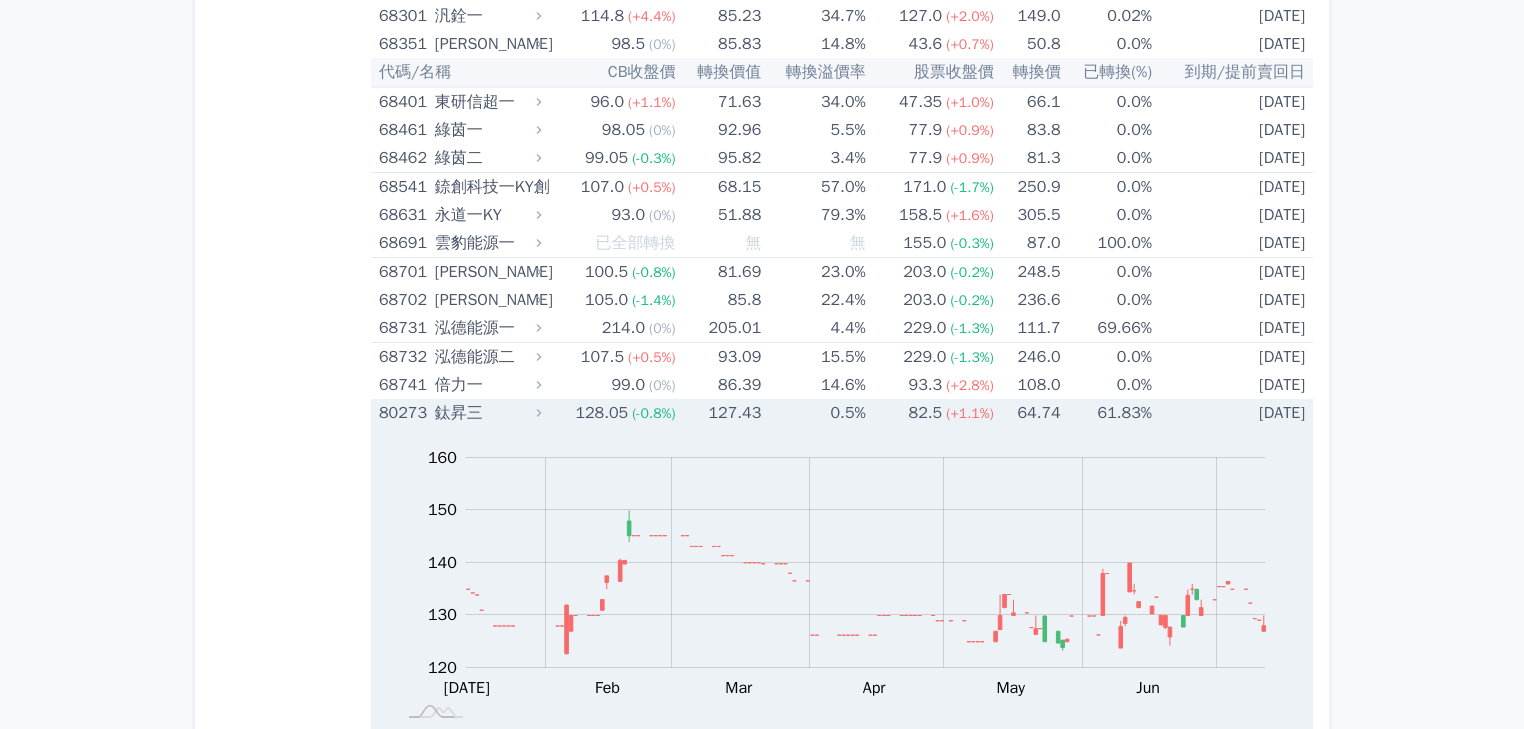 click on "127.43" at bounding box center [720, 413] 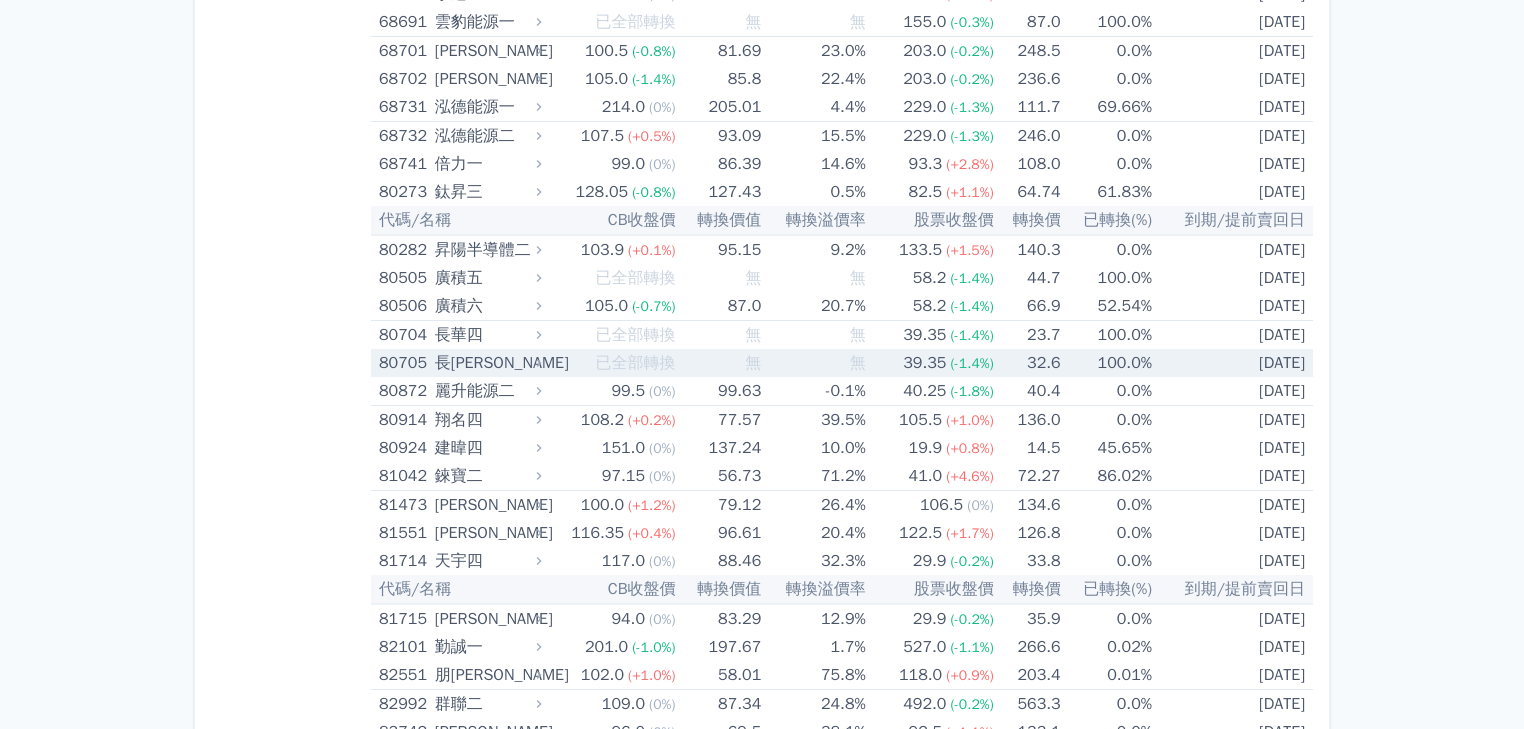 scroll, scrollTop: 12240, scrollLeft: 0, axis: vertical 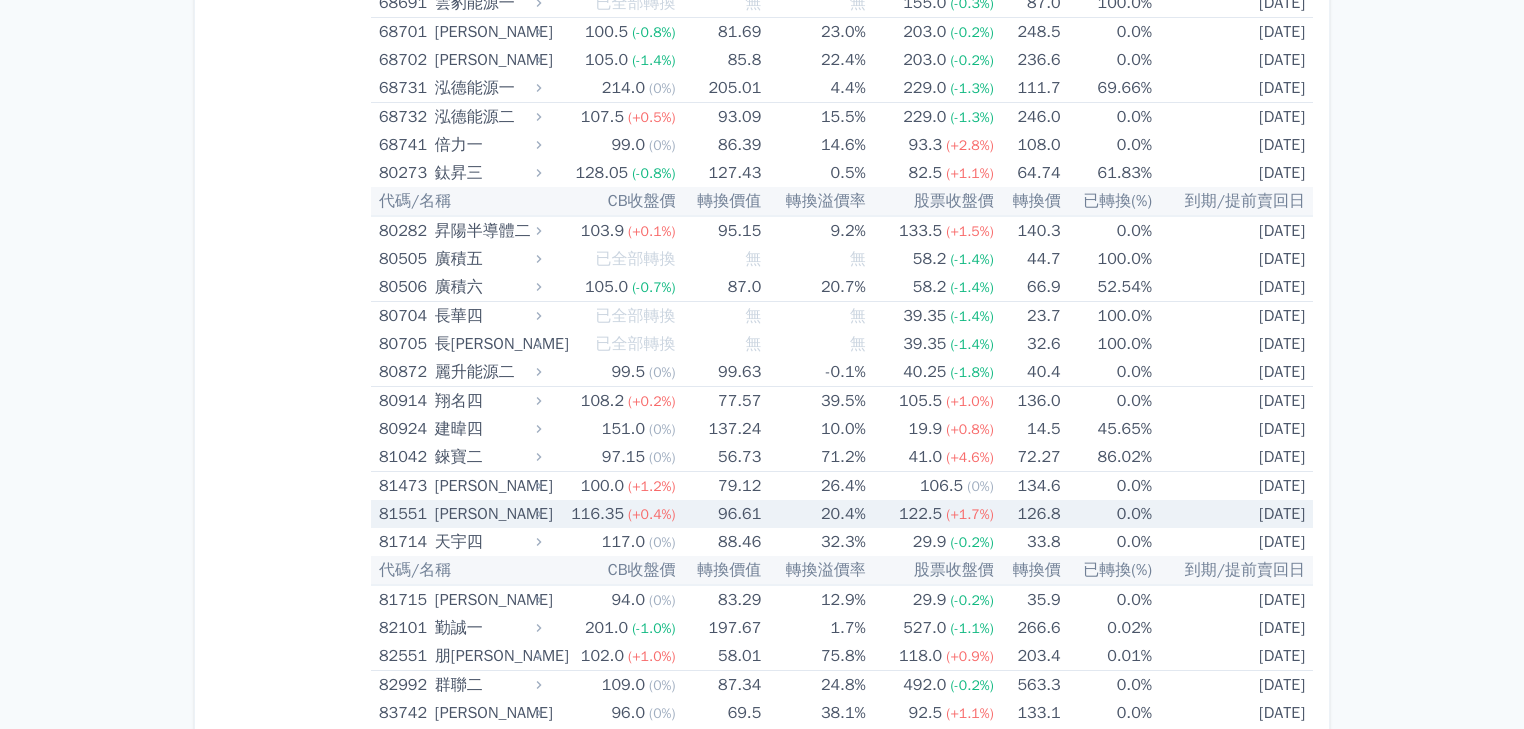 click on "20.4%" at bounding box center [814, 514] 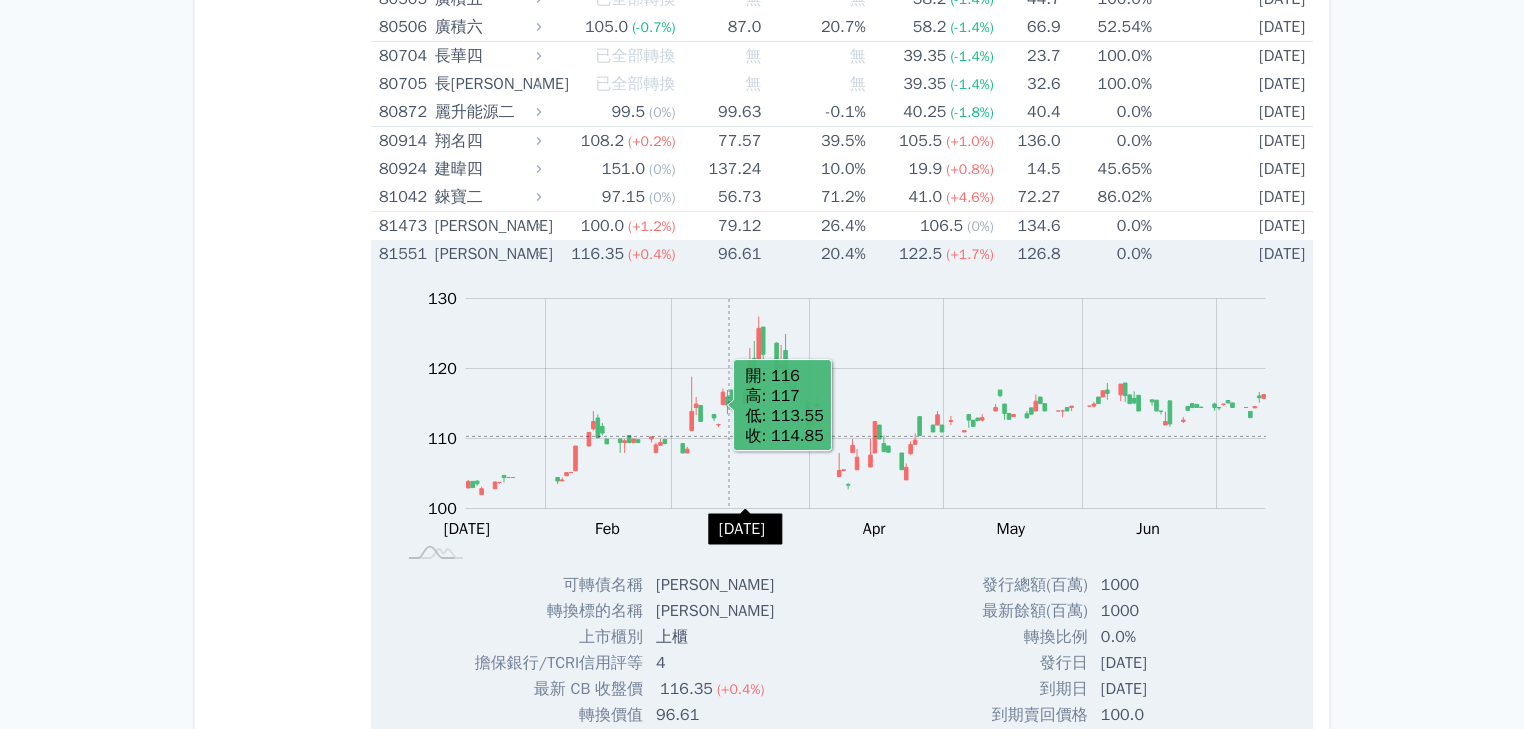scroll, scrollTop: 12480, scrollLeft: 0, axis: vertical 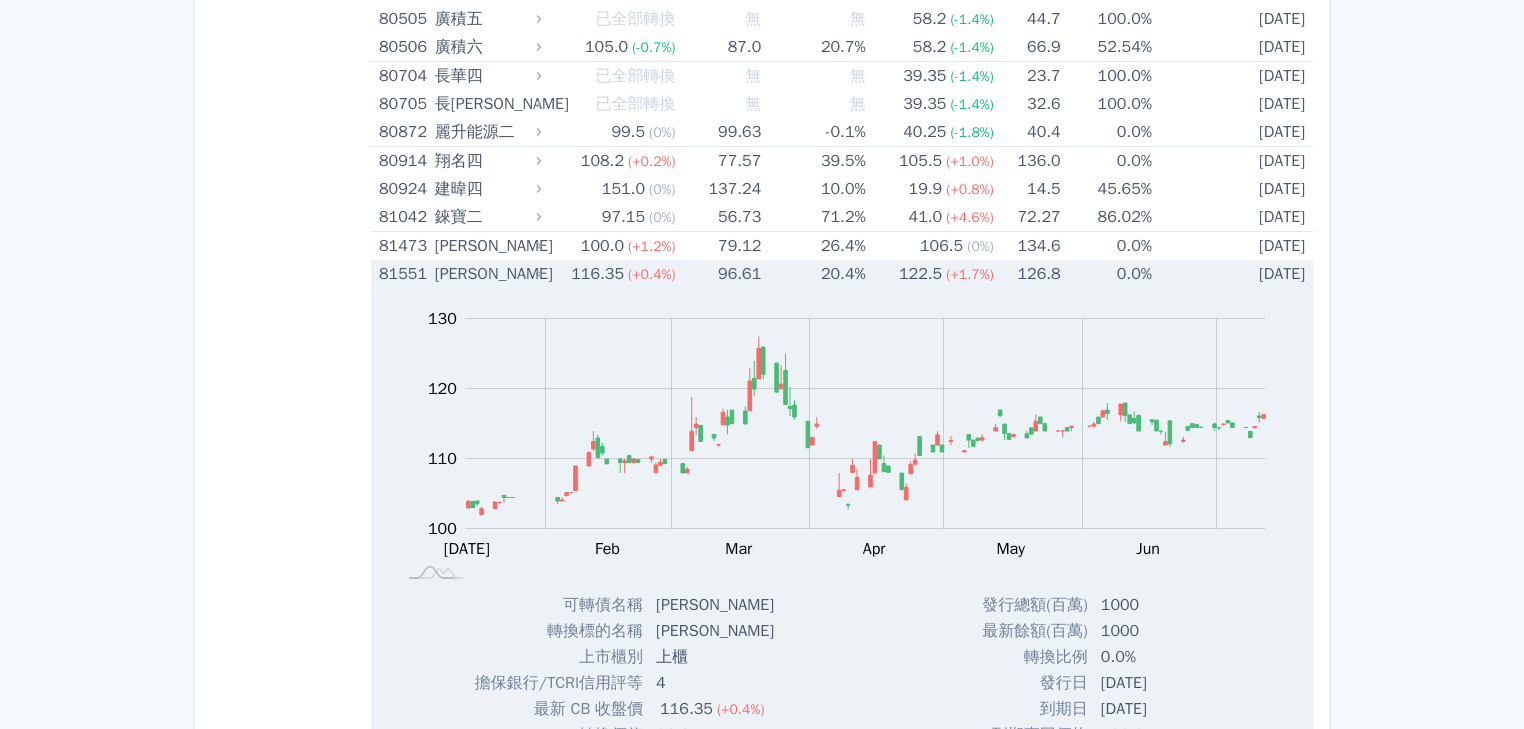 click on "116.35" at bounding box center [597, 274] 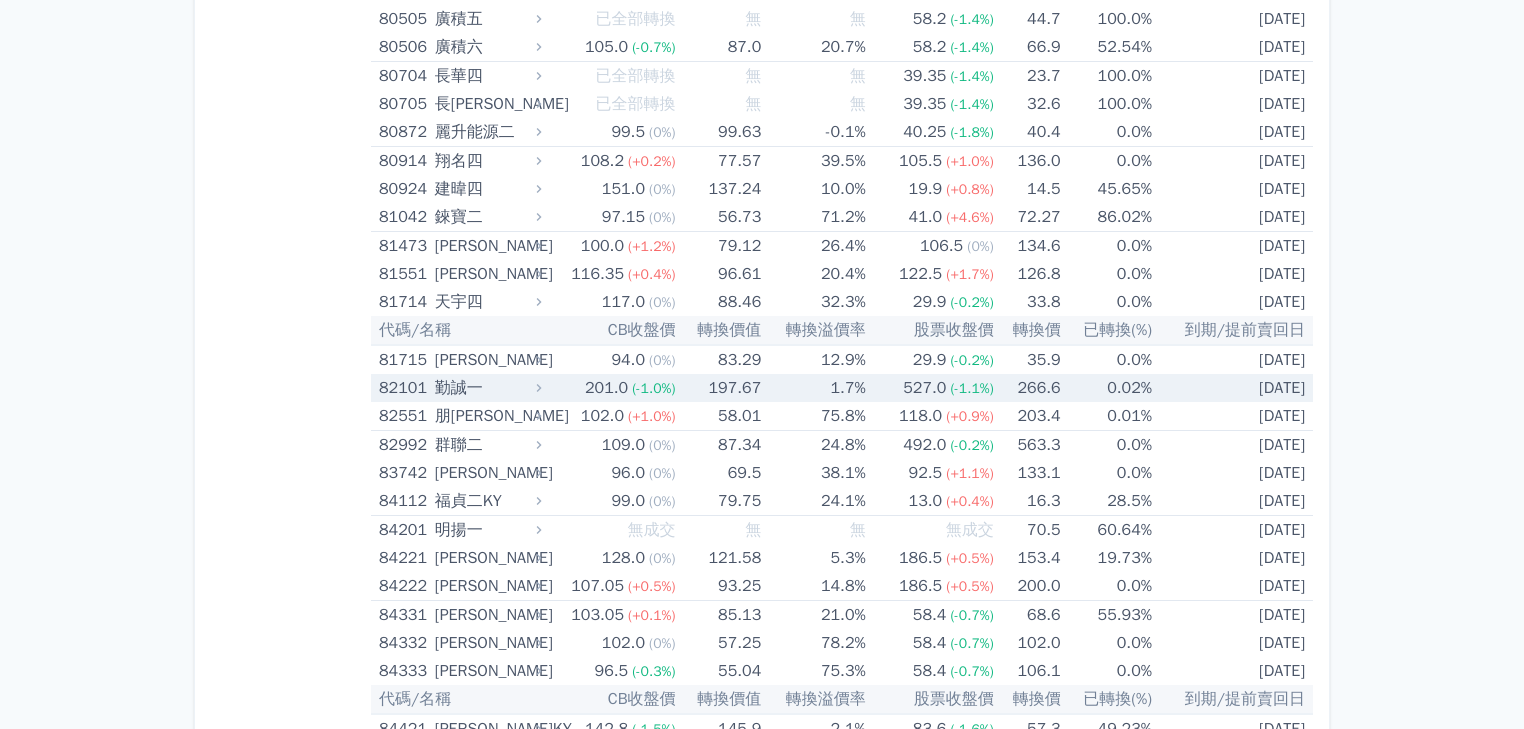 click on "527.0 (-1.1%)" at bounding box center (931, 388) 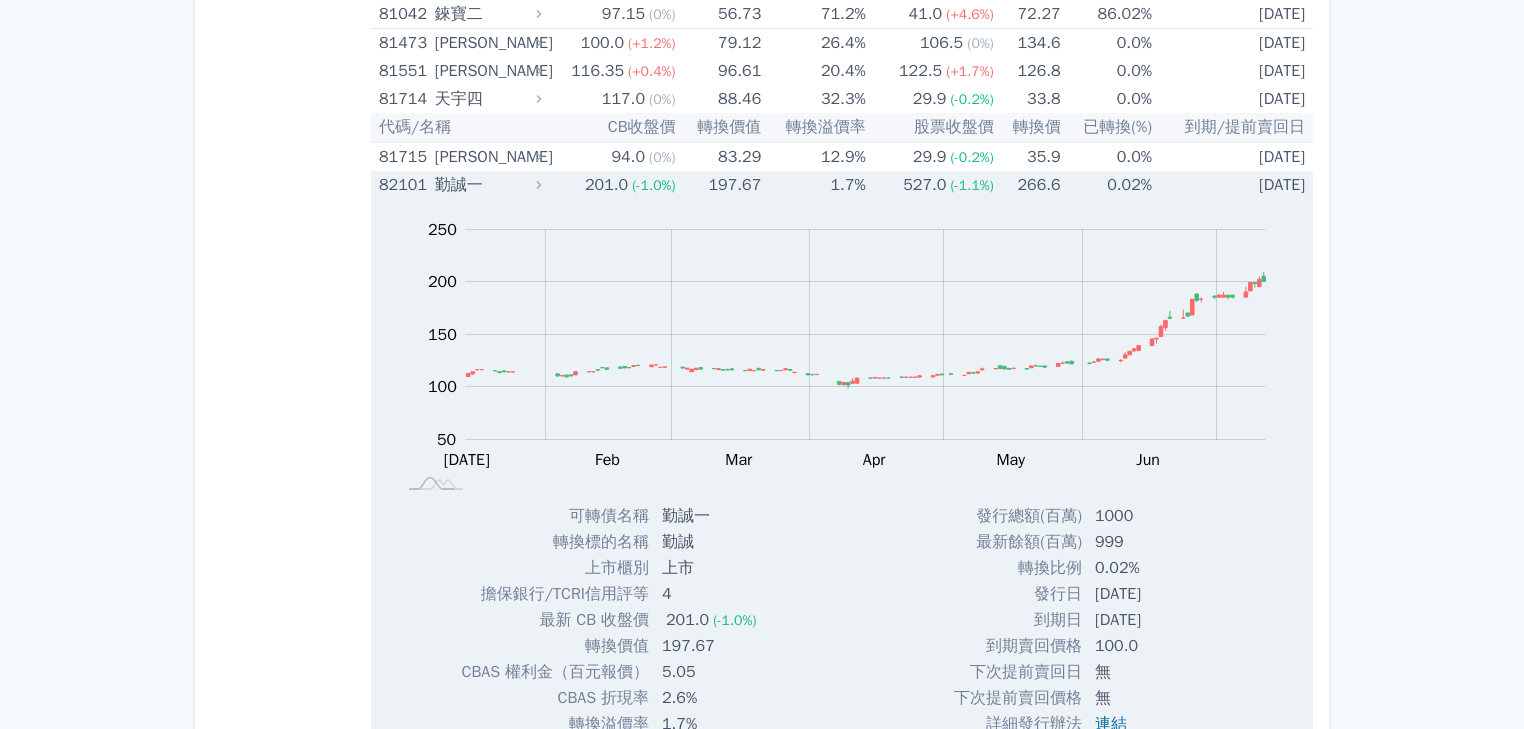 scroll, scrollTop: 12400, scrollLeft: 0, axis: vertical 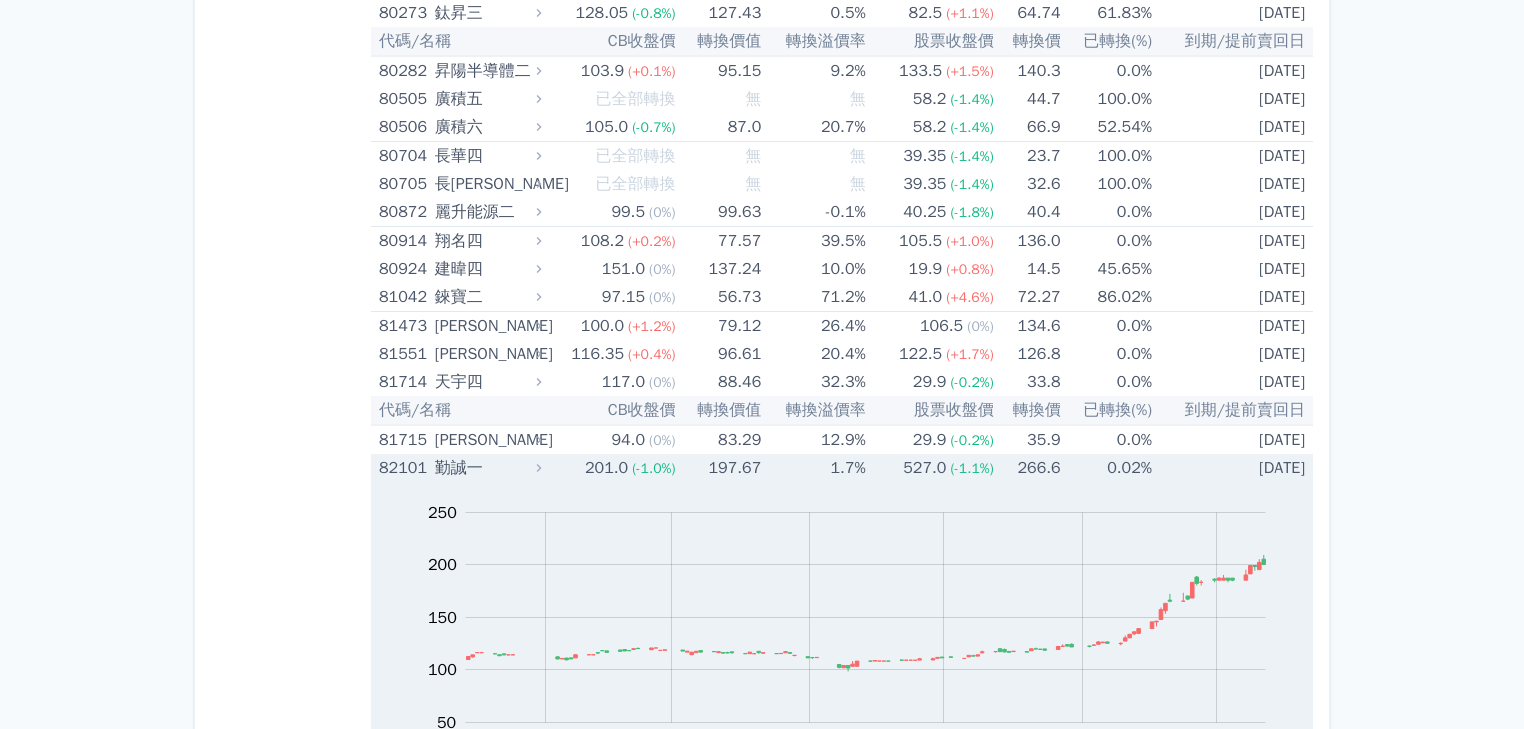 click on "201.0" at bounding box center [606, 468] 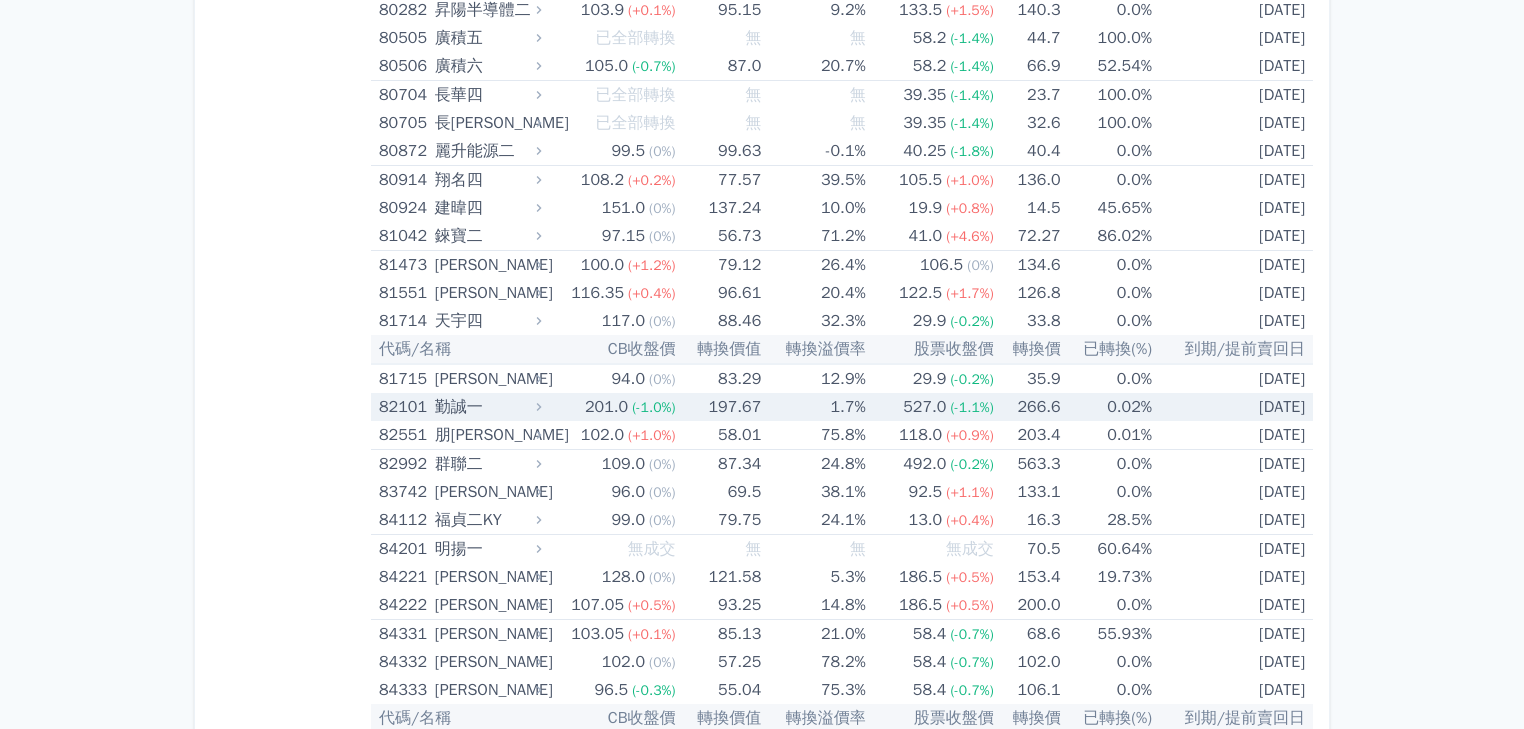 scroll, scrollTop: 12560, scrollLeft: 0, axis: vertical 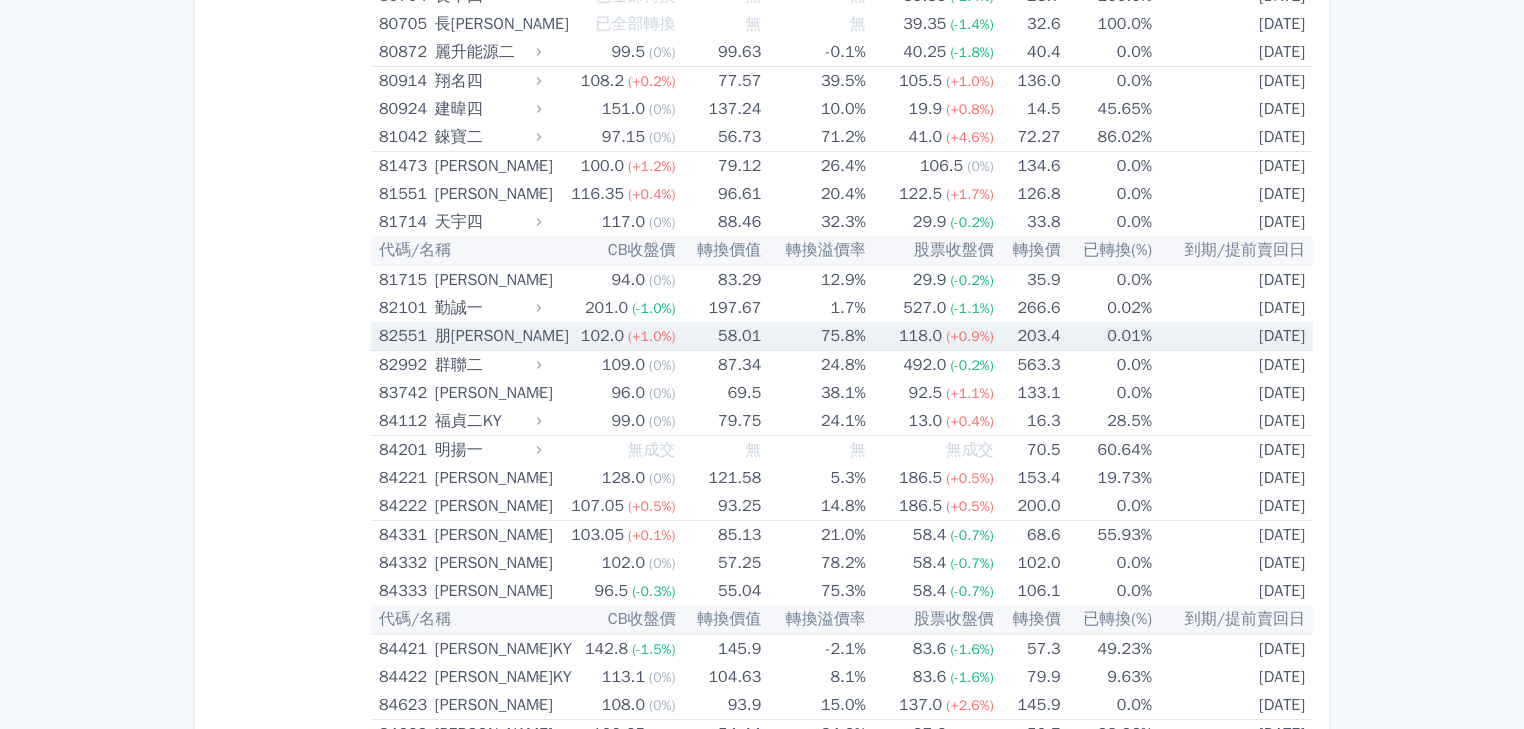 click on "(+1.0%)" at bounding box center [652, 336] 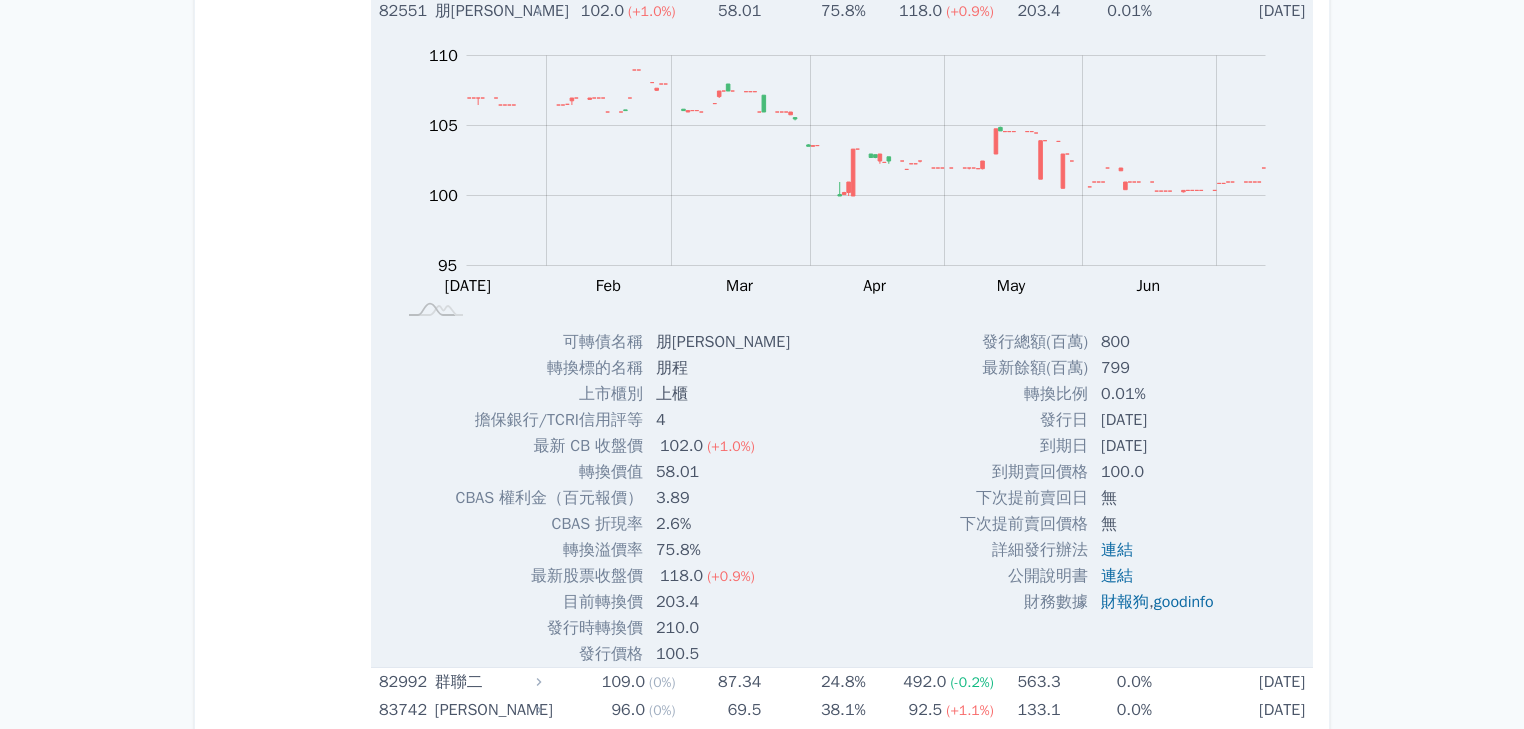 scroll, scrollTop: 13040, scrollLeft: 0, axis: vertical 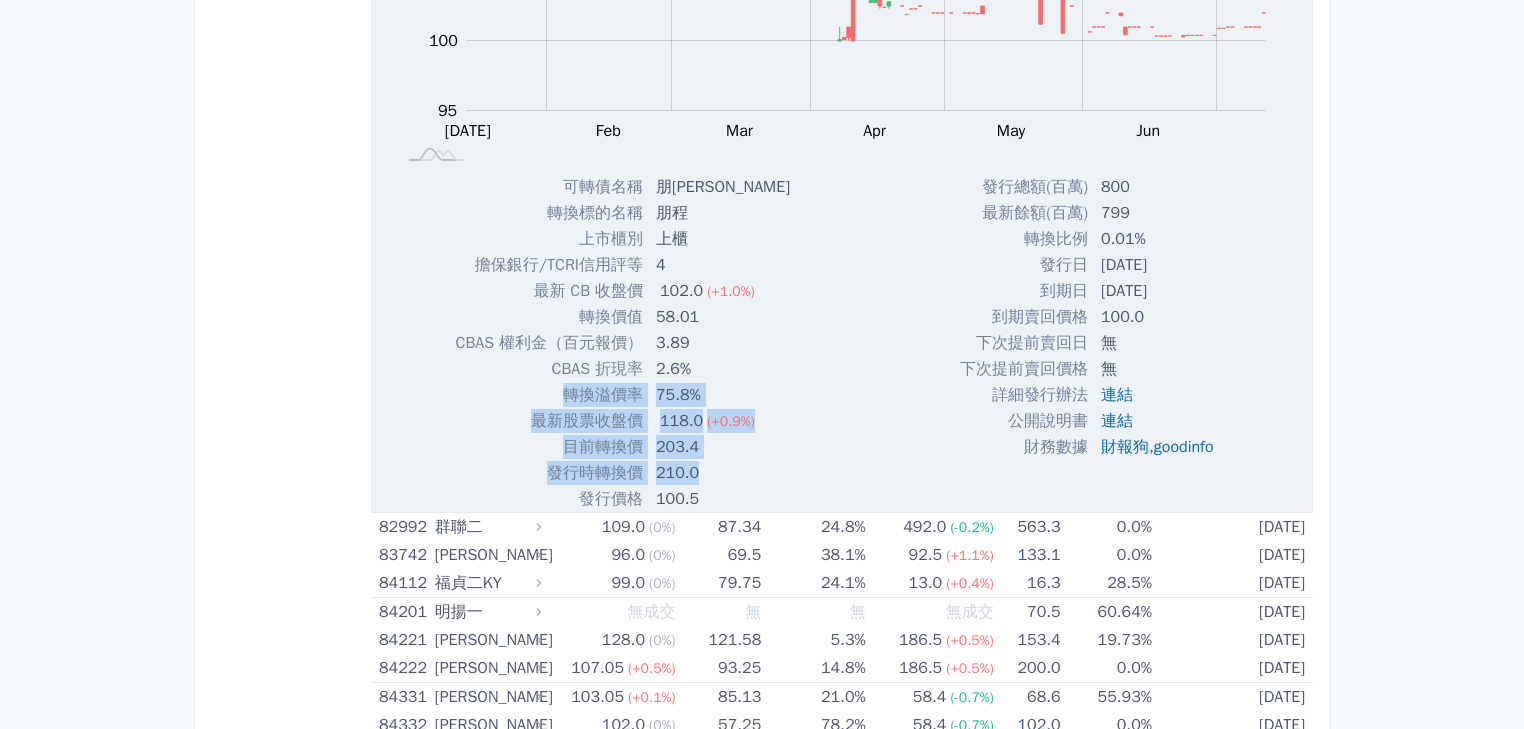 drag, startPoint x: 762, startPoint y: 451, endPoint x: 748, endPoint y: 328, distance: 123.79418 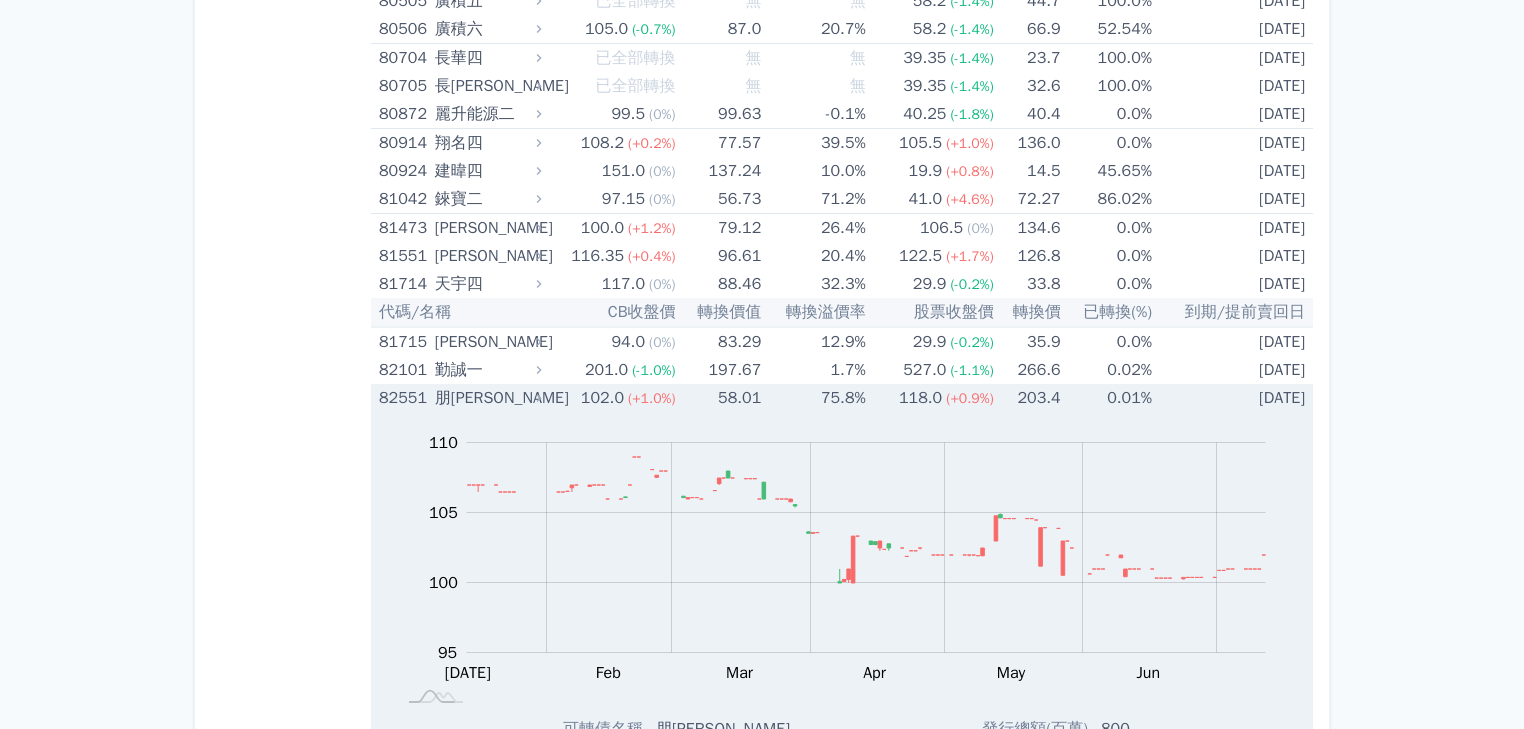 scroll, scrollTop: 12480, scrollLeft: 0, axis: vertical 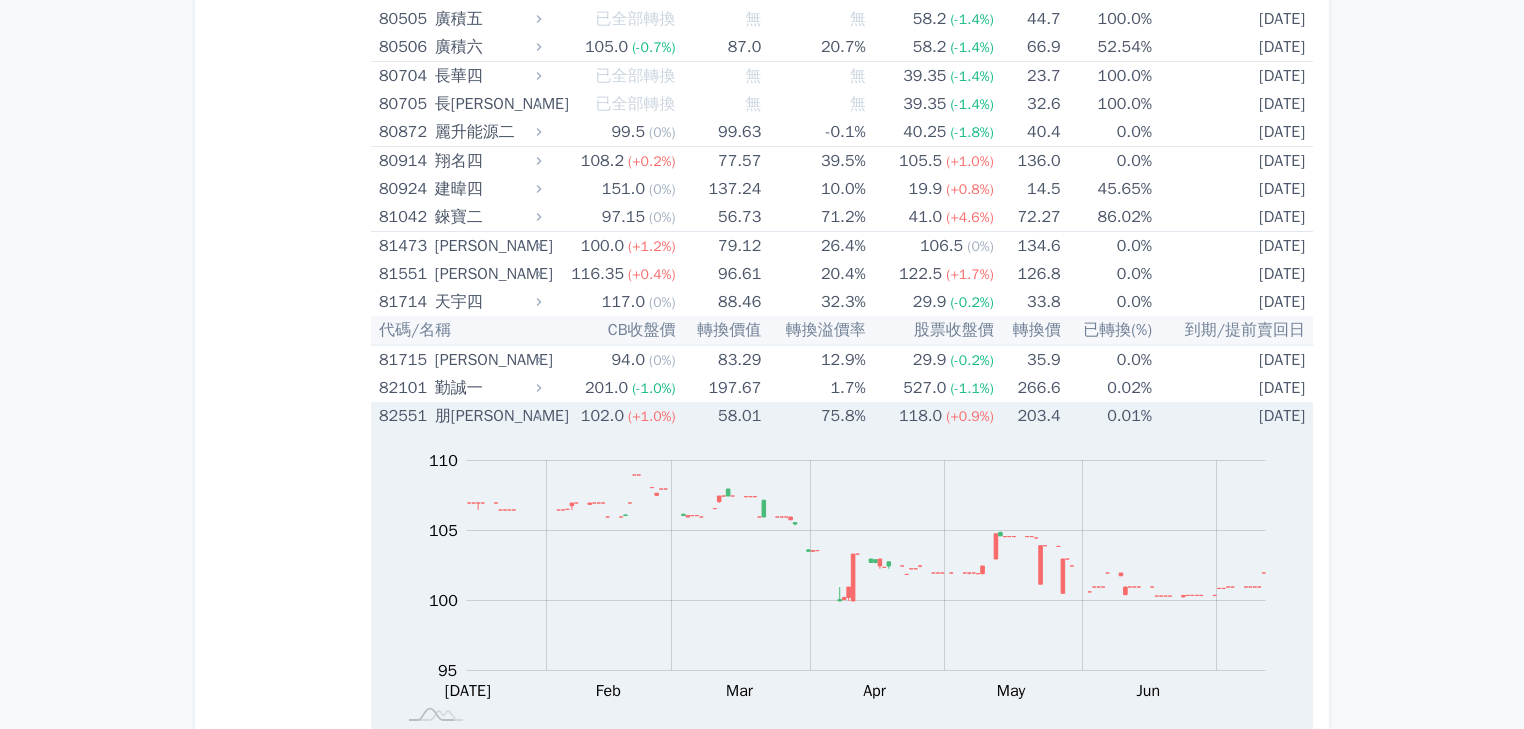 click on "58.01" at bounding box center [720, 416] 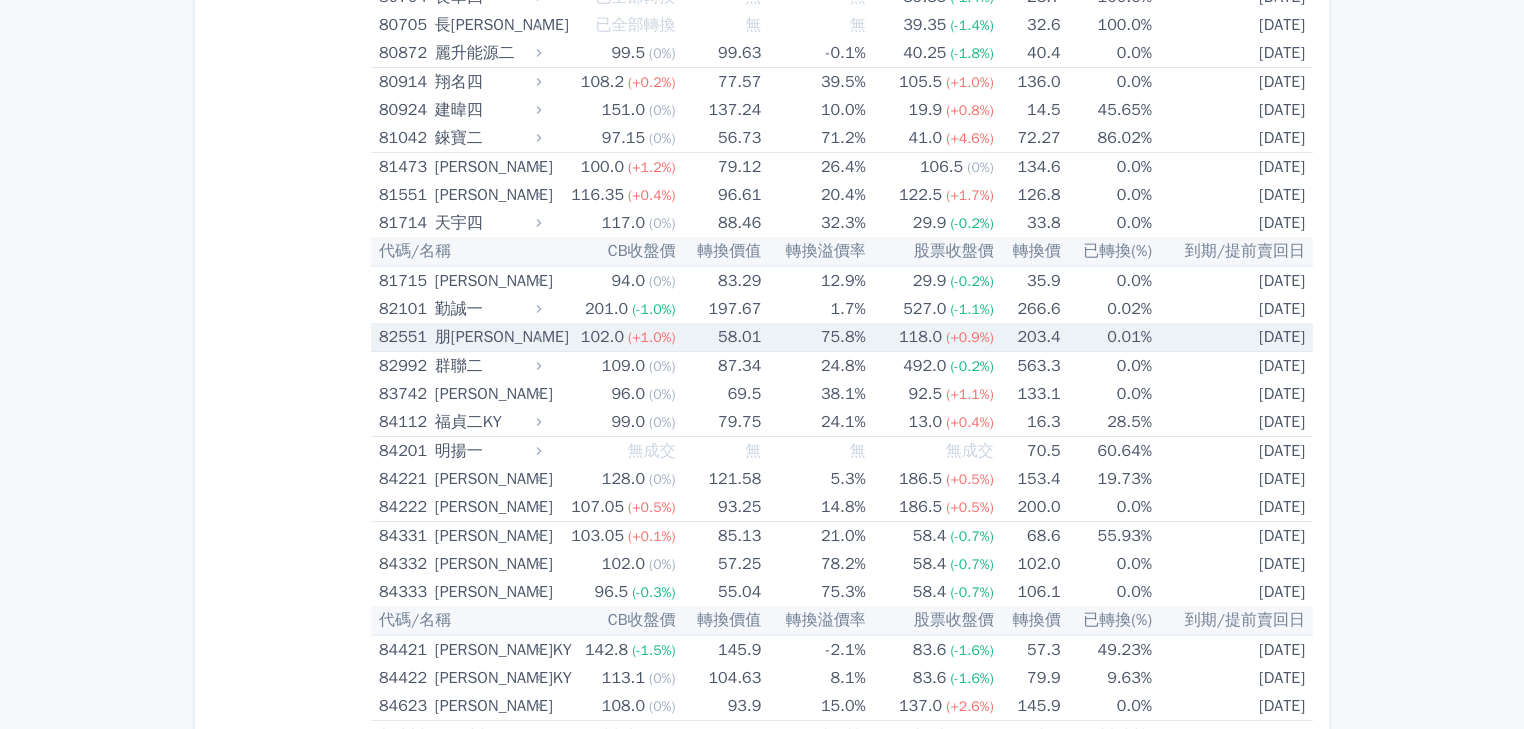 scroll, scrollTop: 12560, scrollLeft: 0, axis: vertical 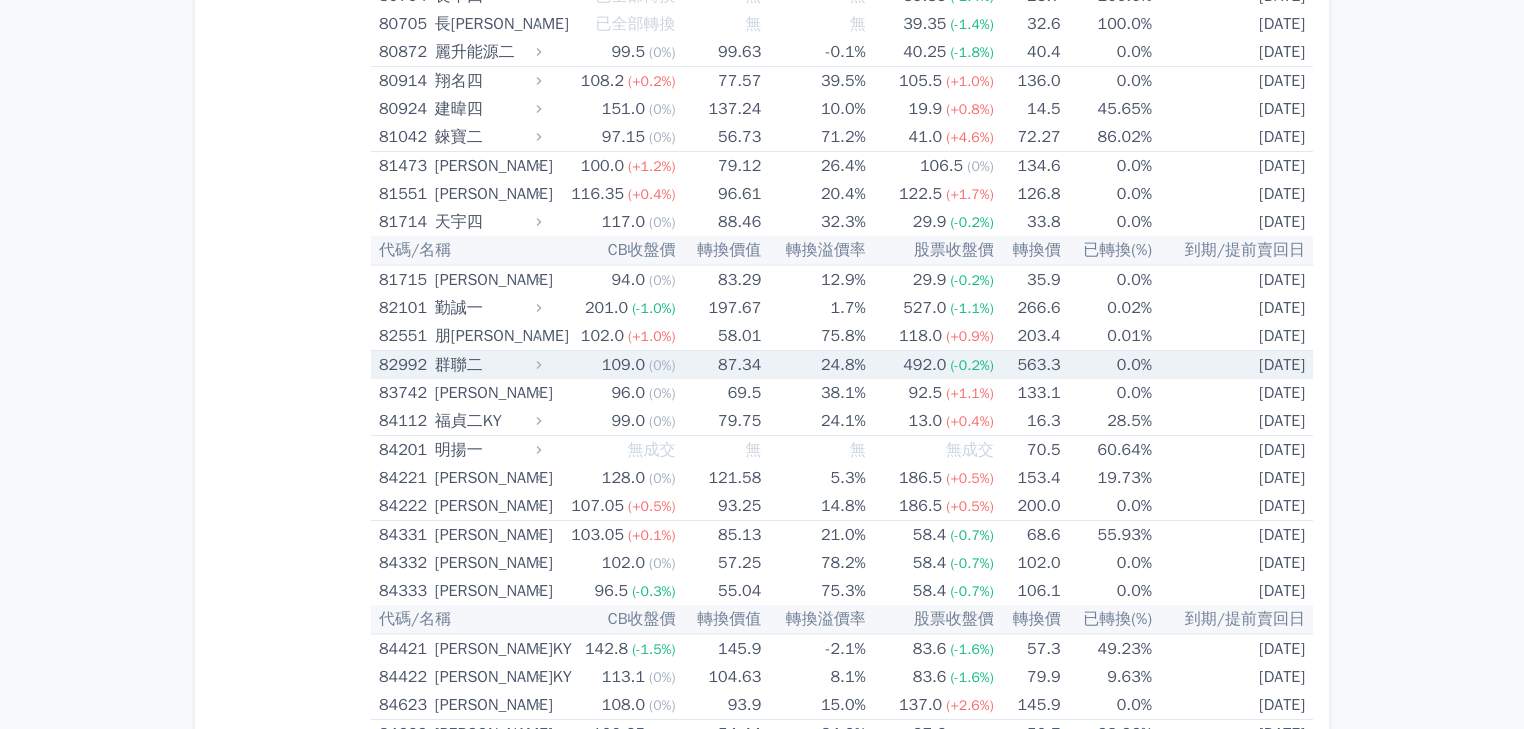 click on "87.34" at bounding box center (720, 365) 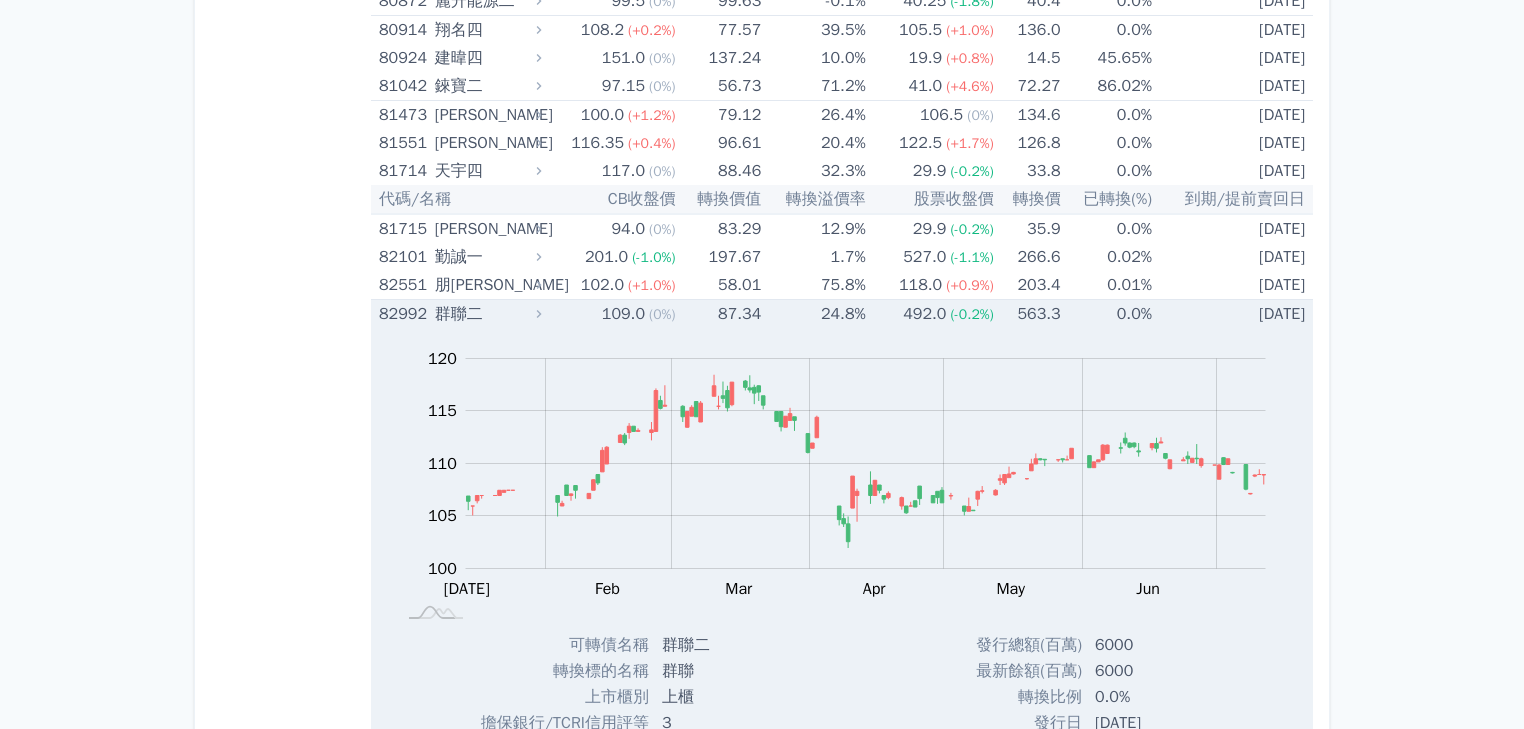 scroll, scrollTop: 12640, scrollLeft: 0, axis: vertical 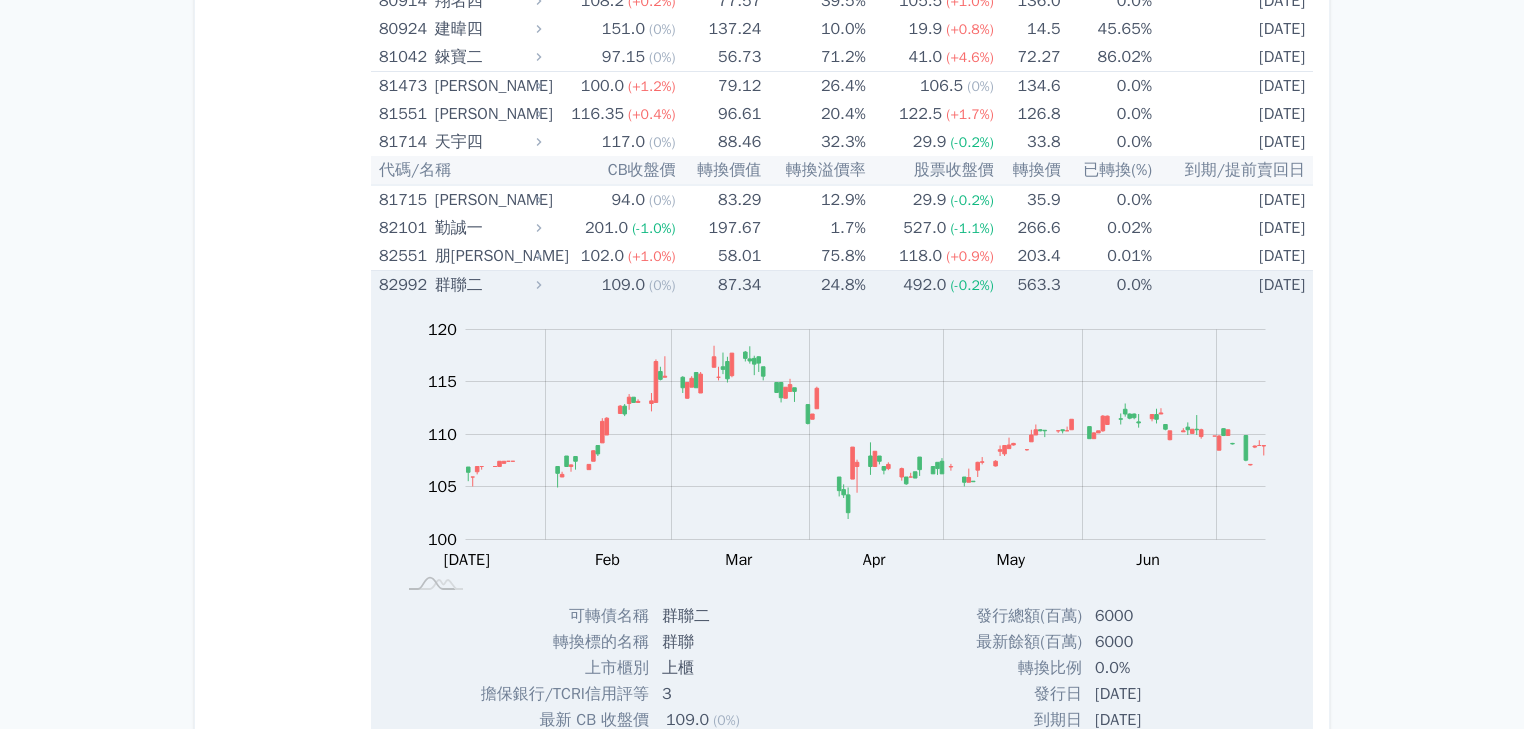 click on "24.8%" at bounding box center (814, 285) 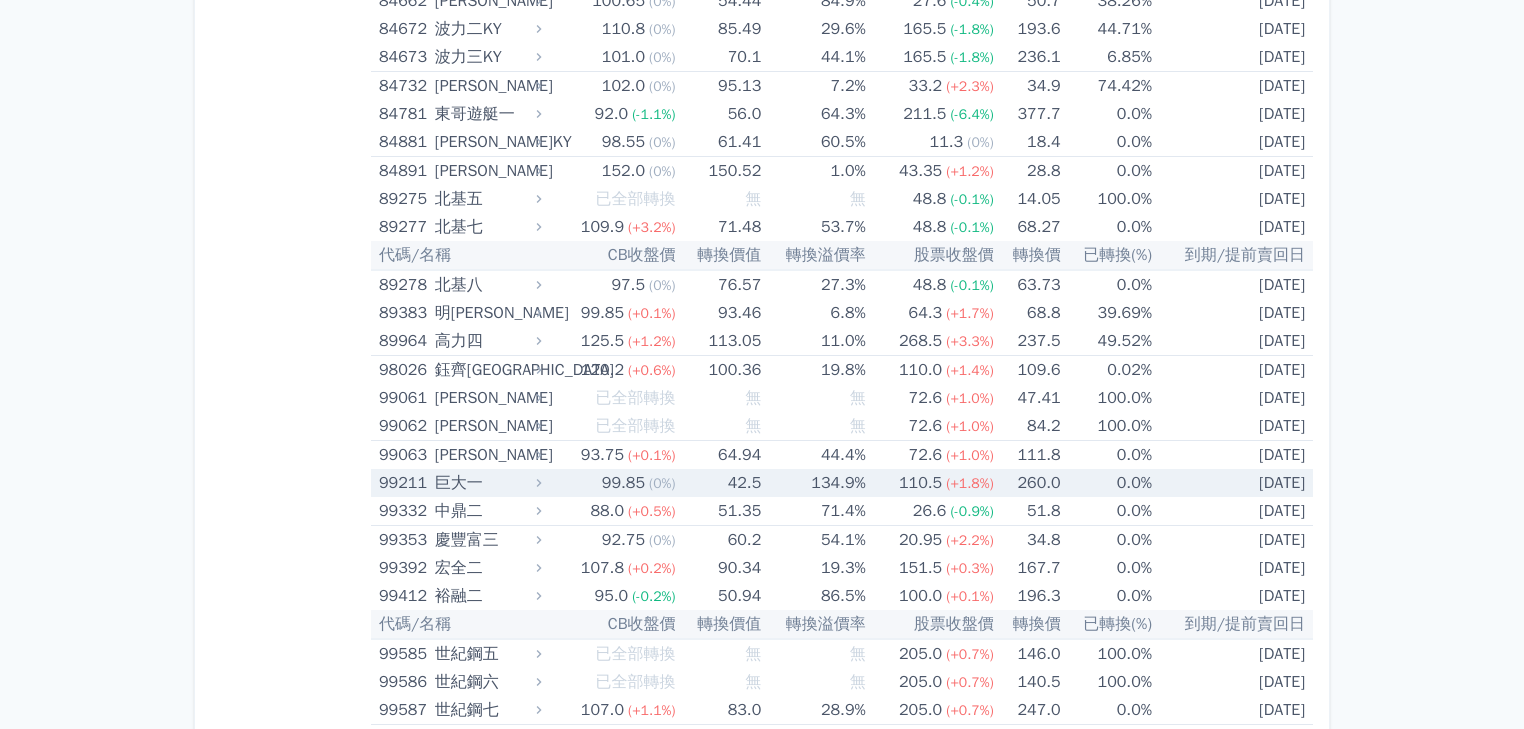 scroll, scrollTop: 13317, scrollLeft: 0, axis: vertical 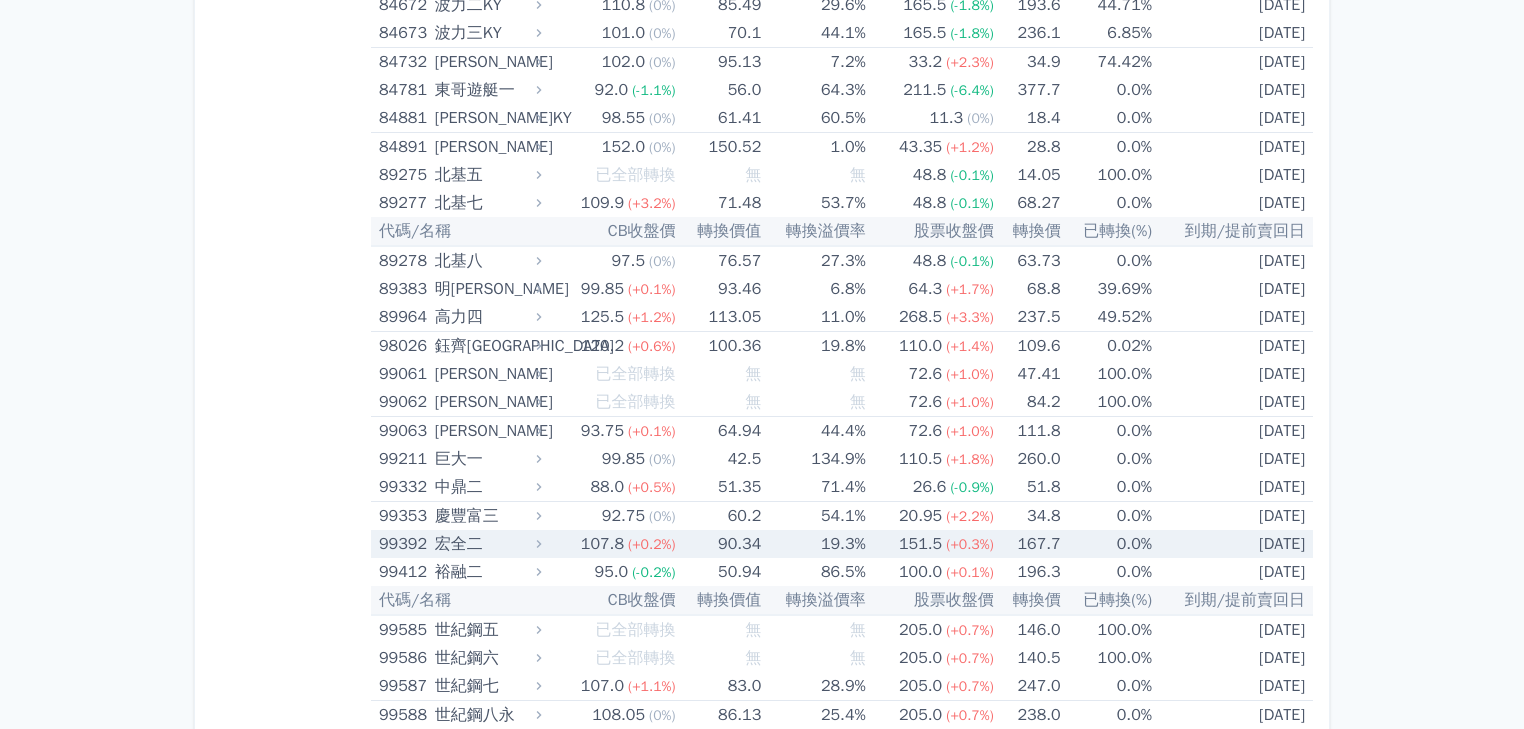 click on "19.3%" at bounding box center (814, 544) 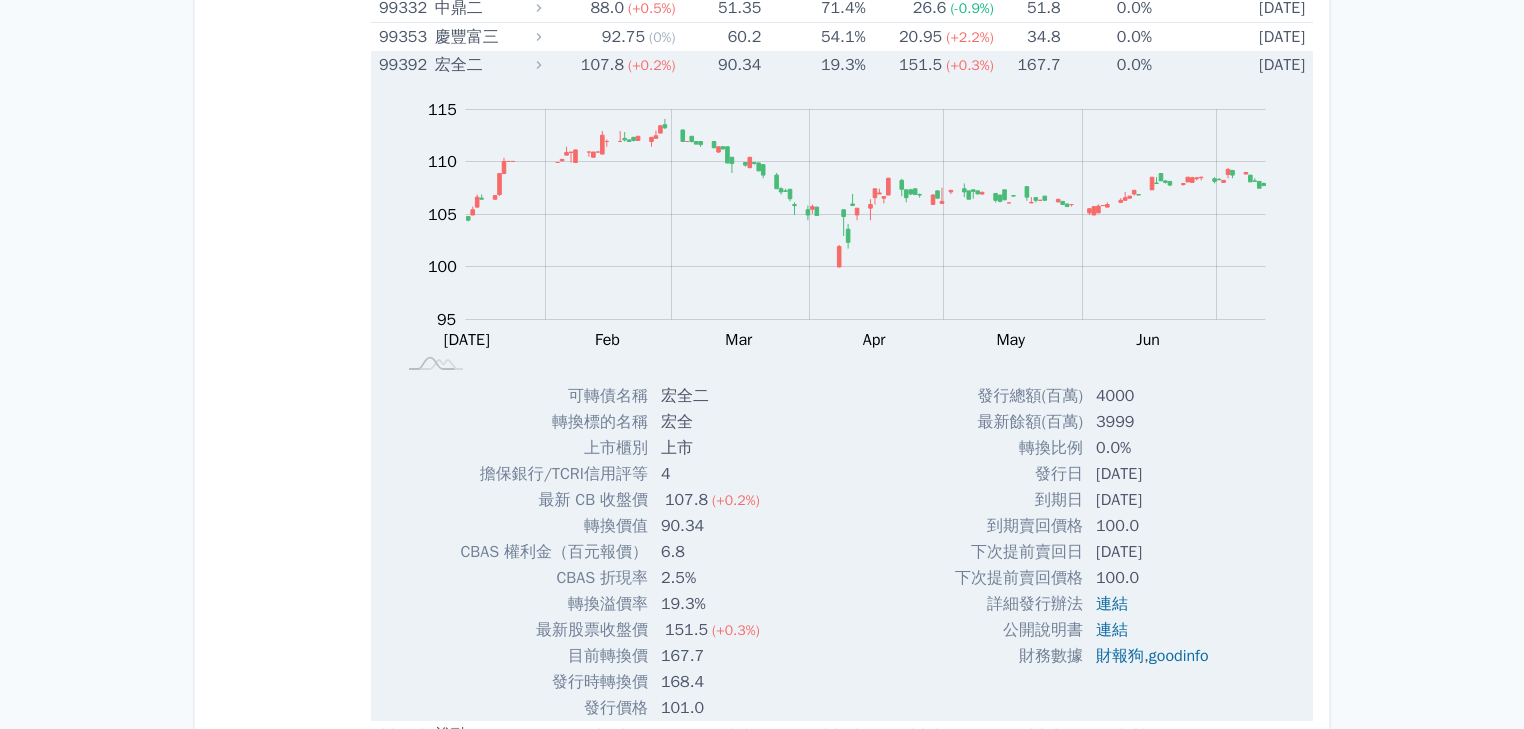 scroll, scrollTop: 13797, scrollLeft: 0, axis: vertical 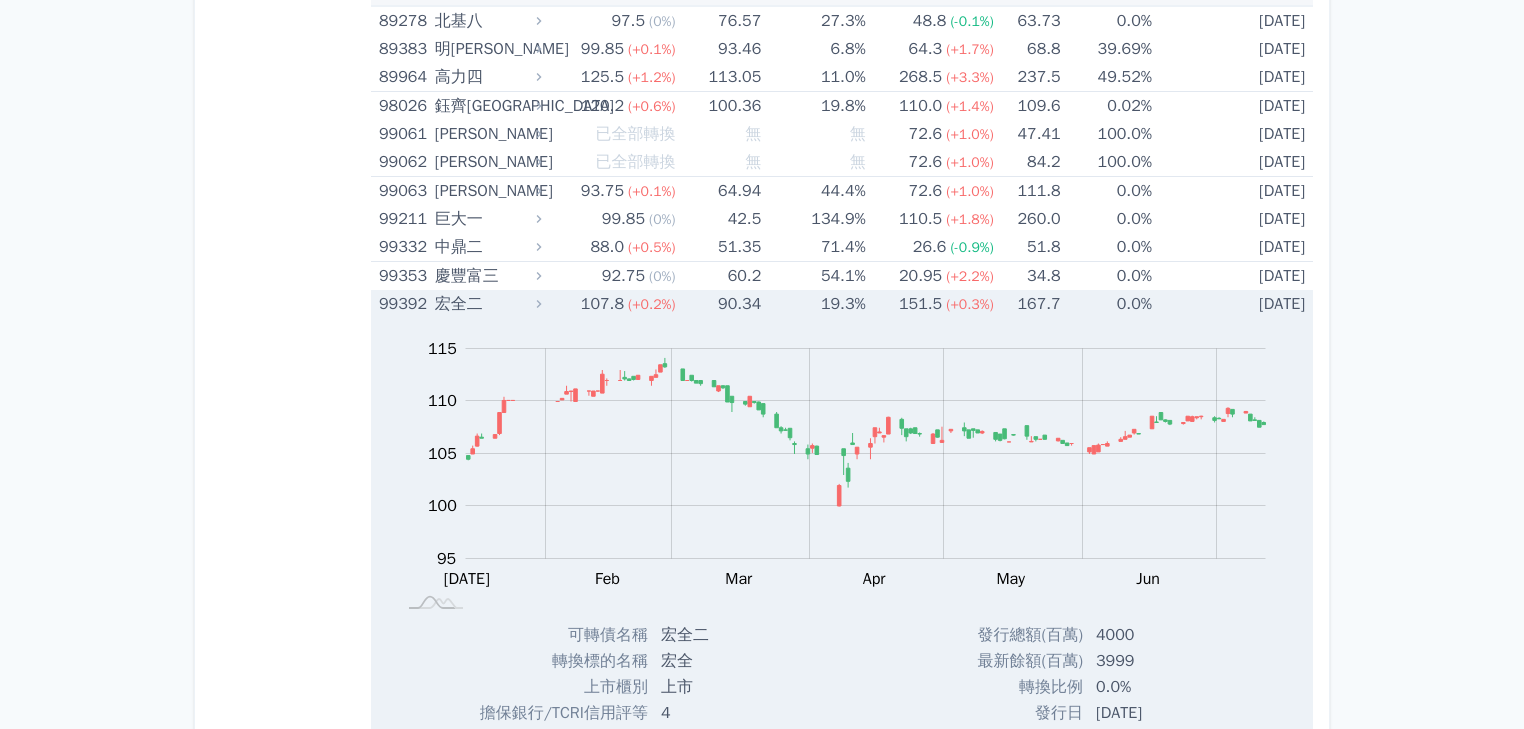 click on "宏全二" at bounding box center [486, 304] 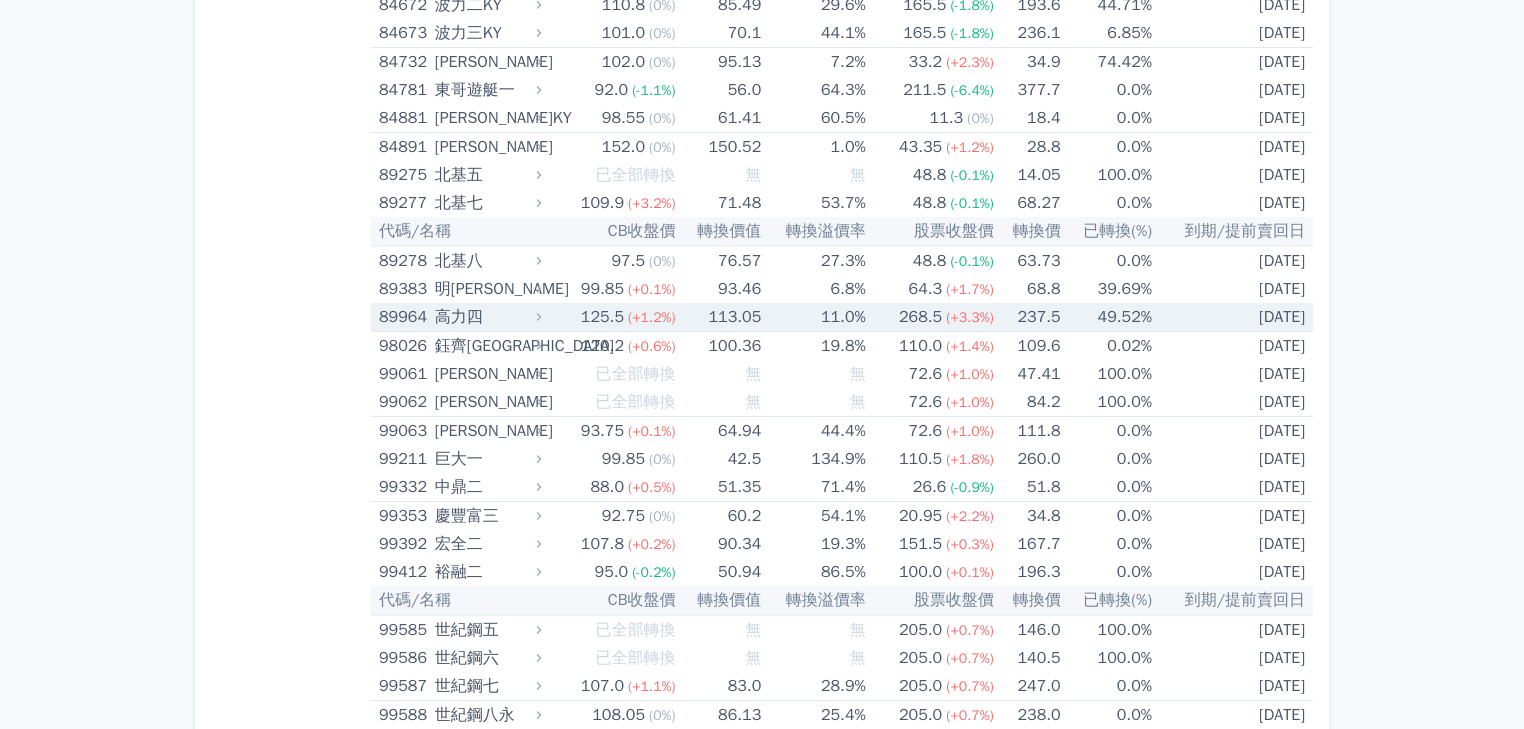 click on "113.05" at bounding box center [720, 317] 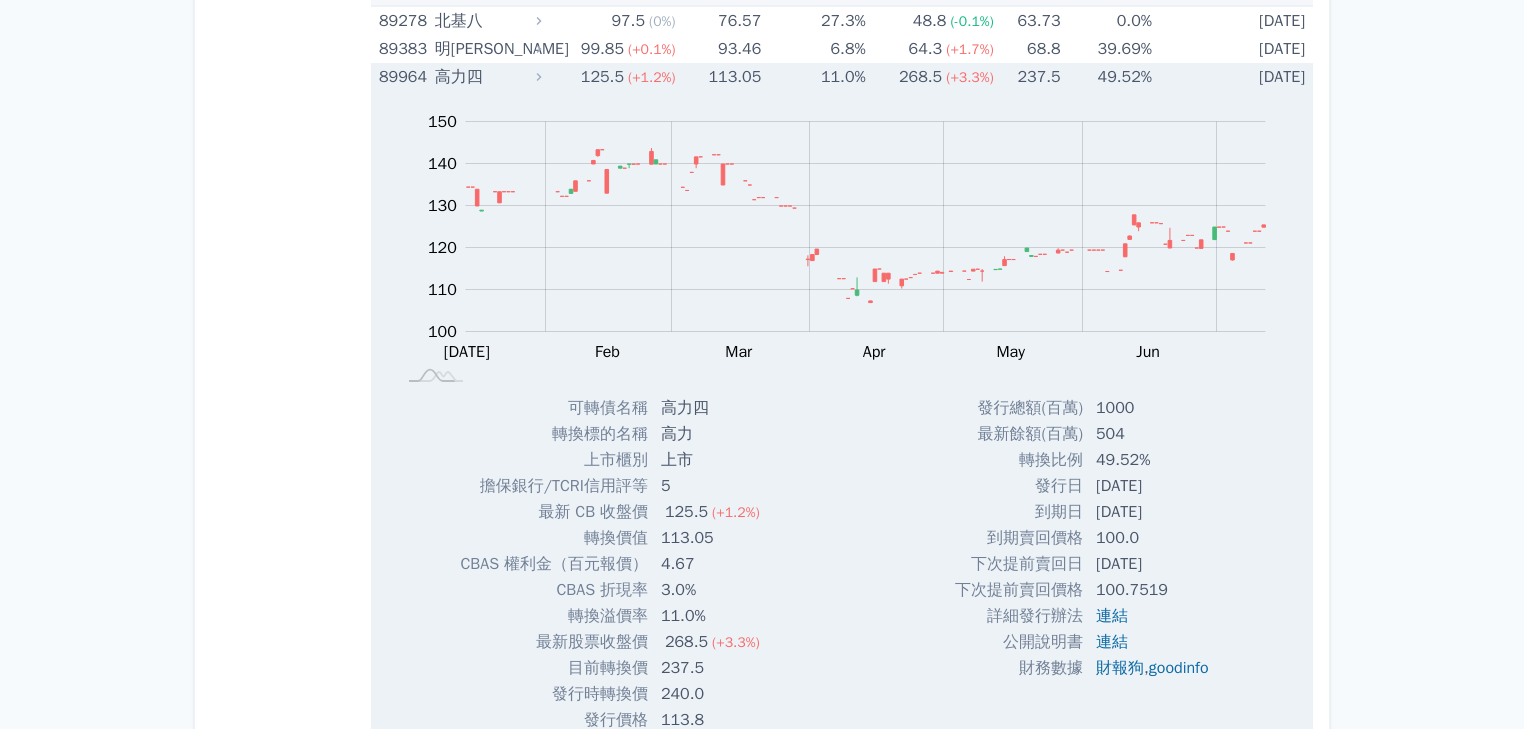 scroll, scrollTop: 13477, scrollLeft: 0, axis: vertical 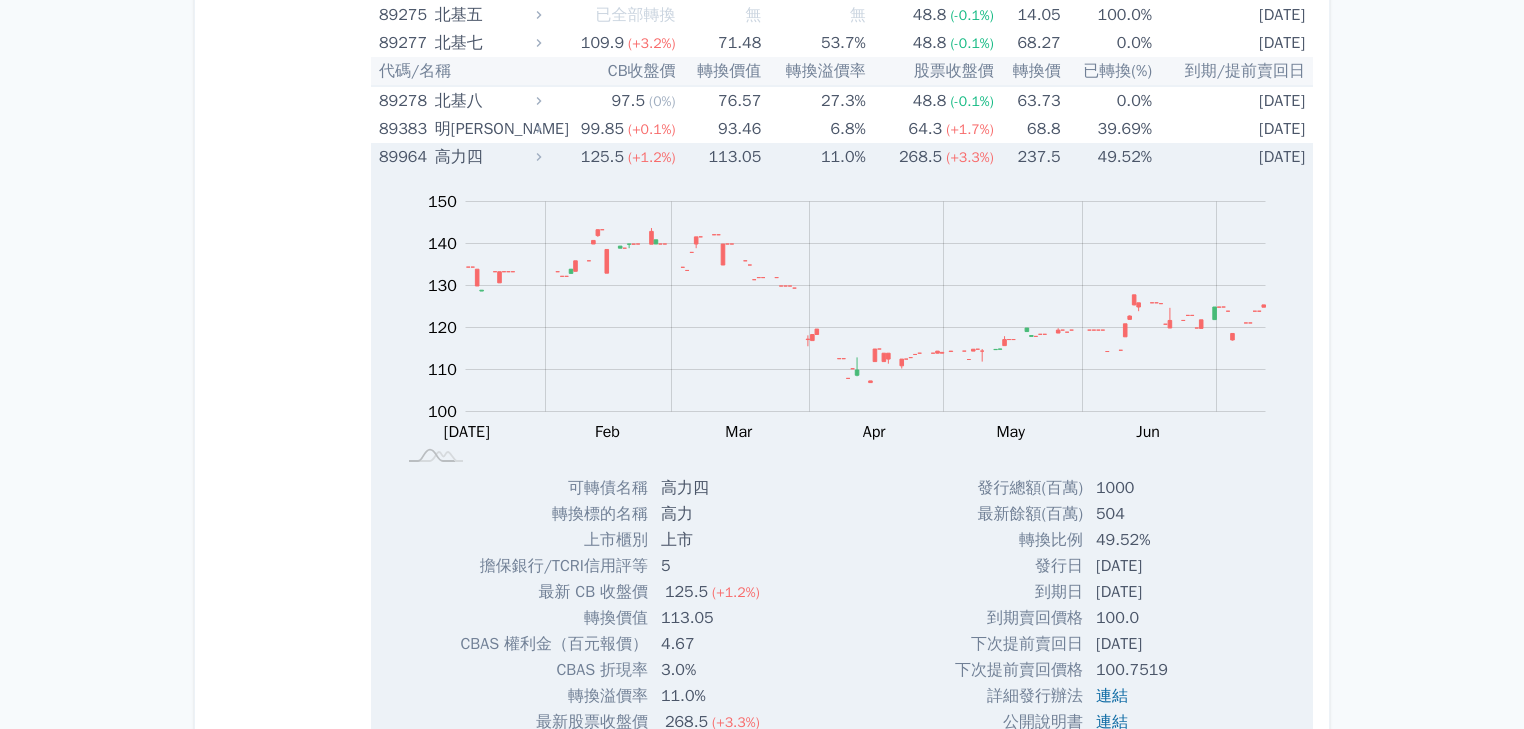 drag, startPoint x: 776, startPoint y: 539, endPoint x: 840, endPoint y: 607, distance: 93.38094 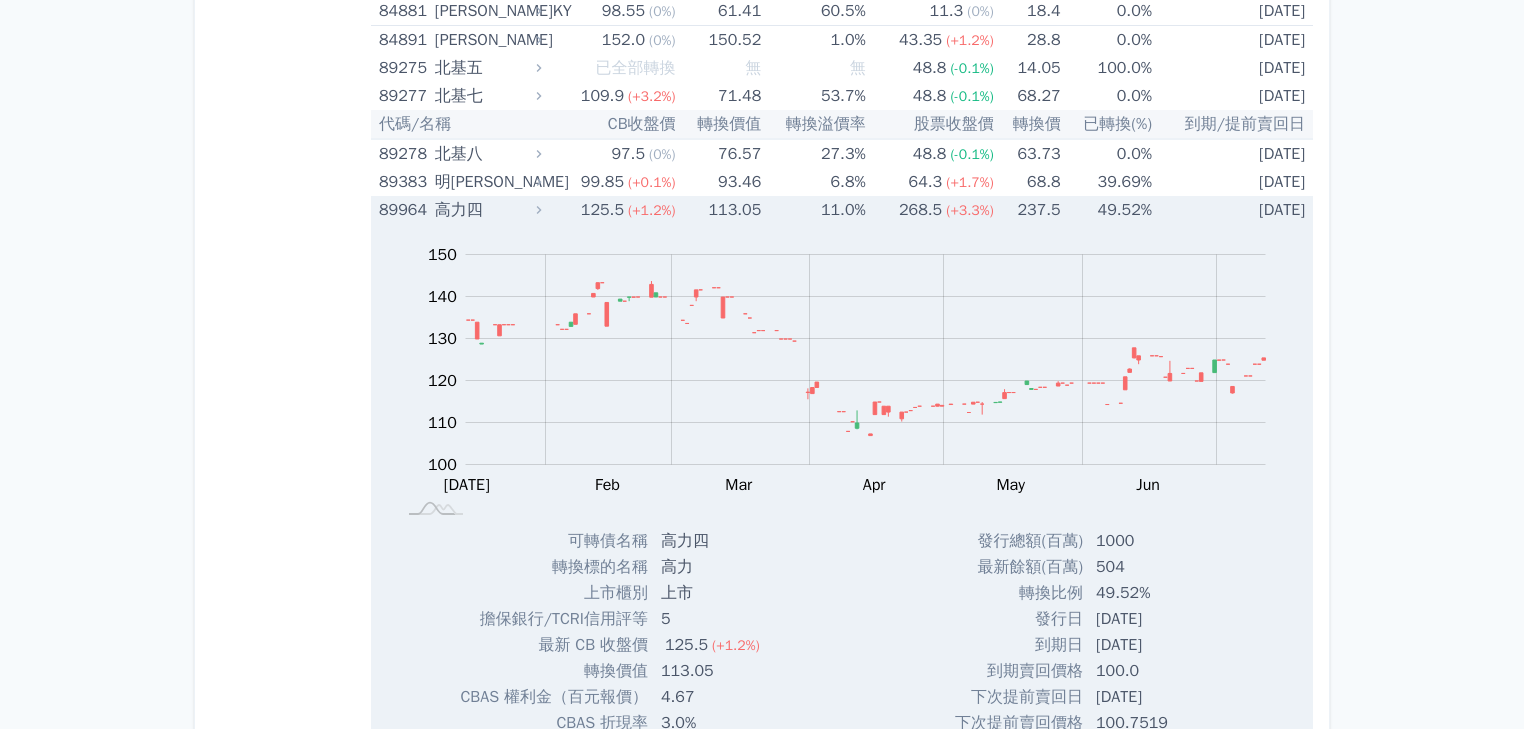 scroll, scrollTop: 13557, scrollLeft: 0, axis: vertical 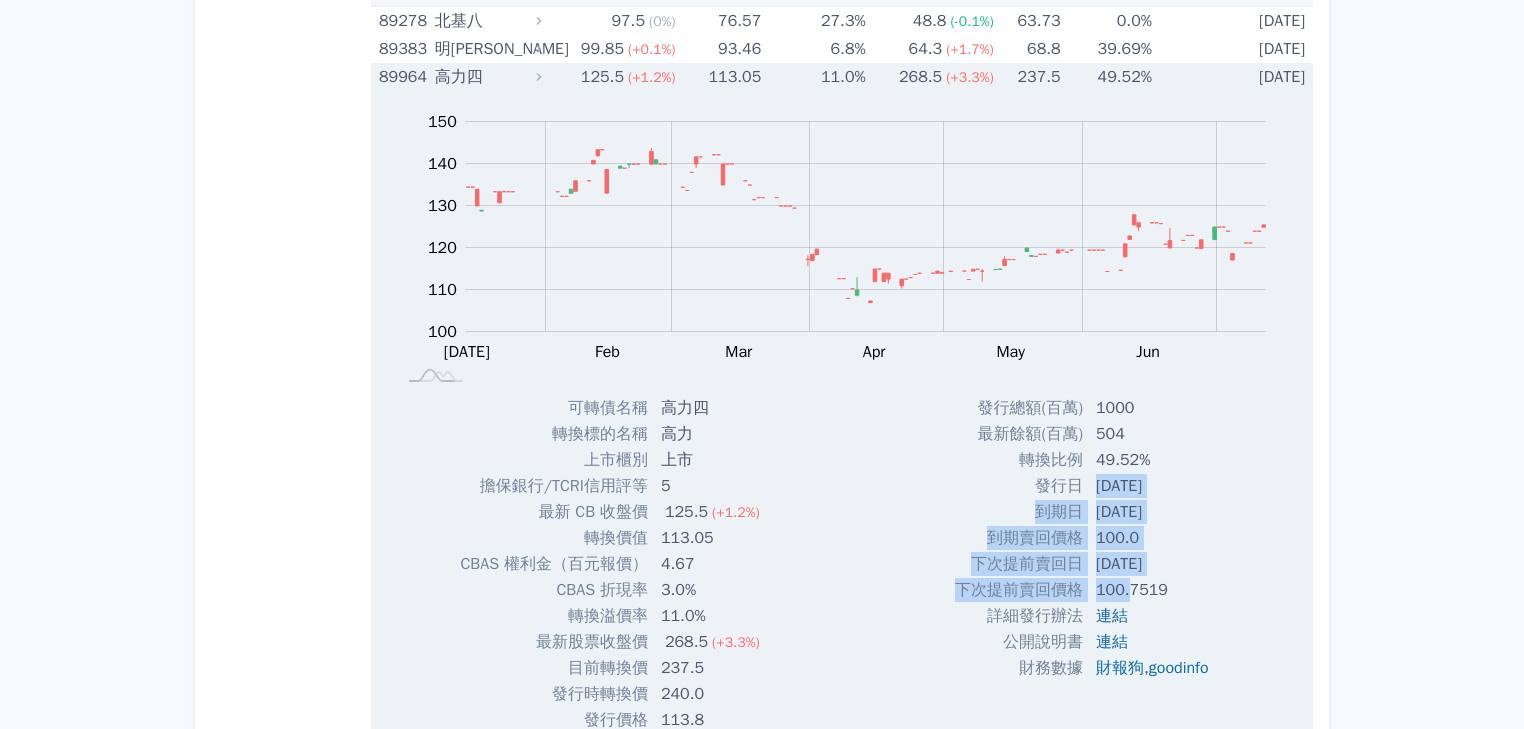 drag, startPoint x: 1119, startPoint y: 552, endPoint x: 1075, endPoint y: 460, distance: 101.98039 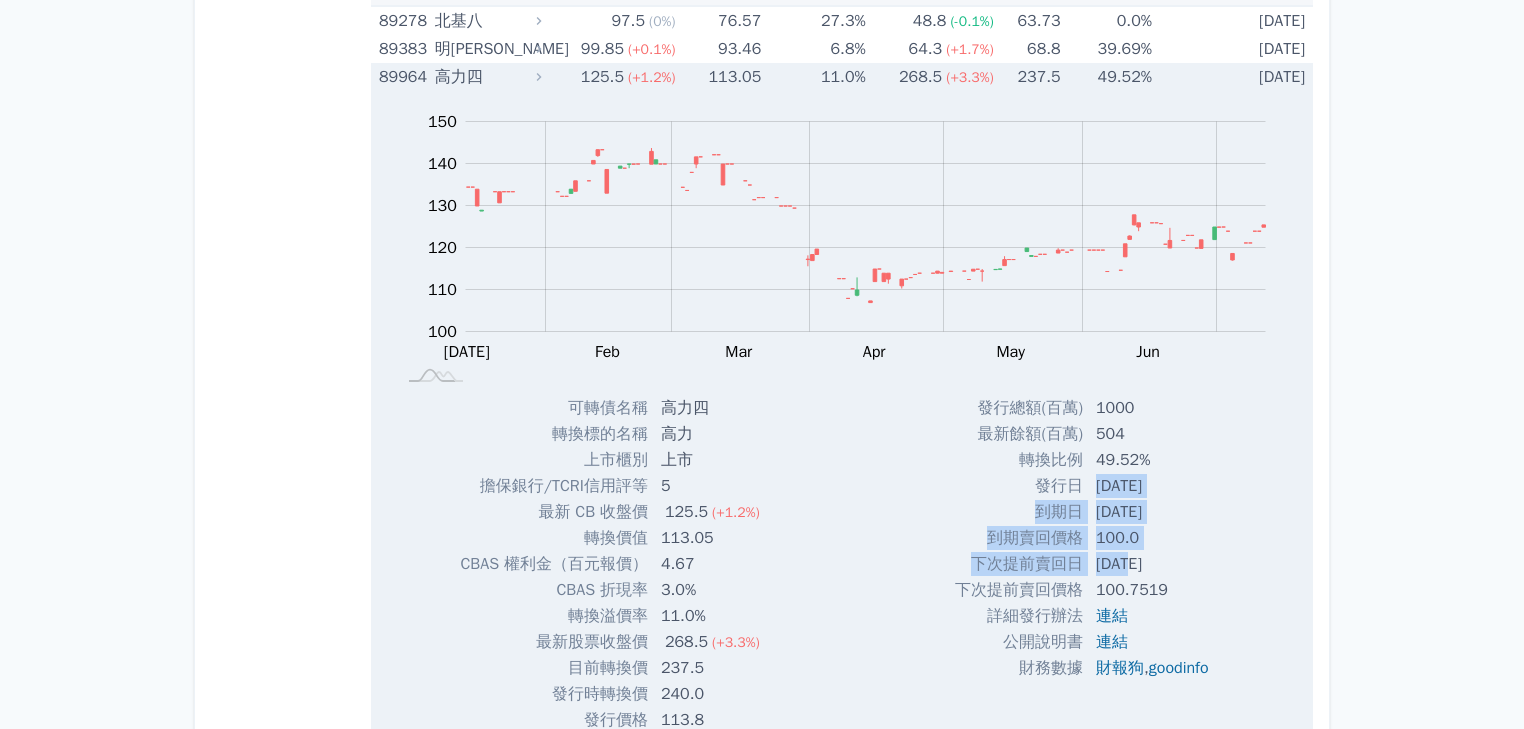 drag, startPoint x: 1068, startPoint y: 444, endPoint x: 1122, endPoint y: 528, distance: 99.8599 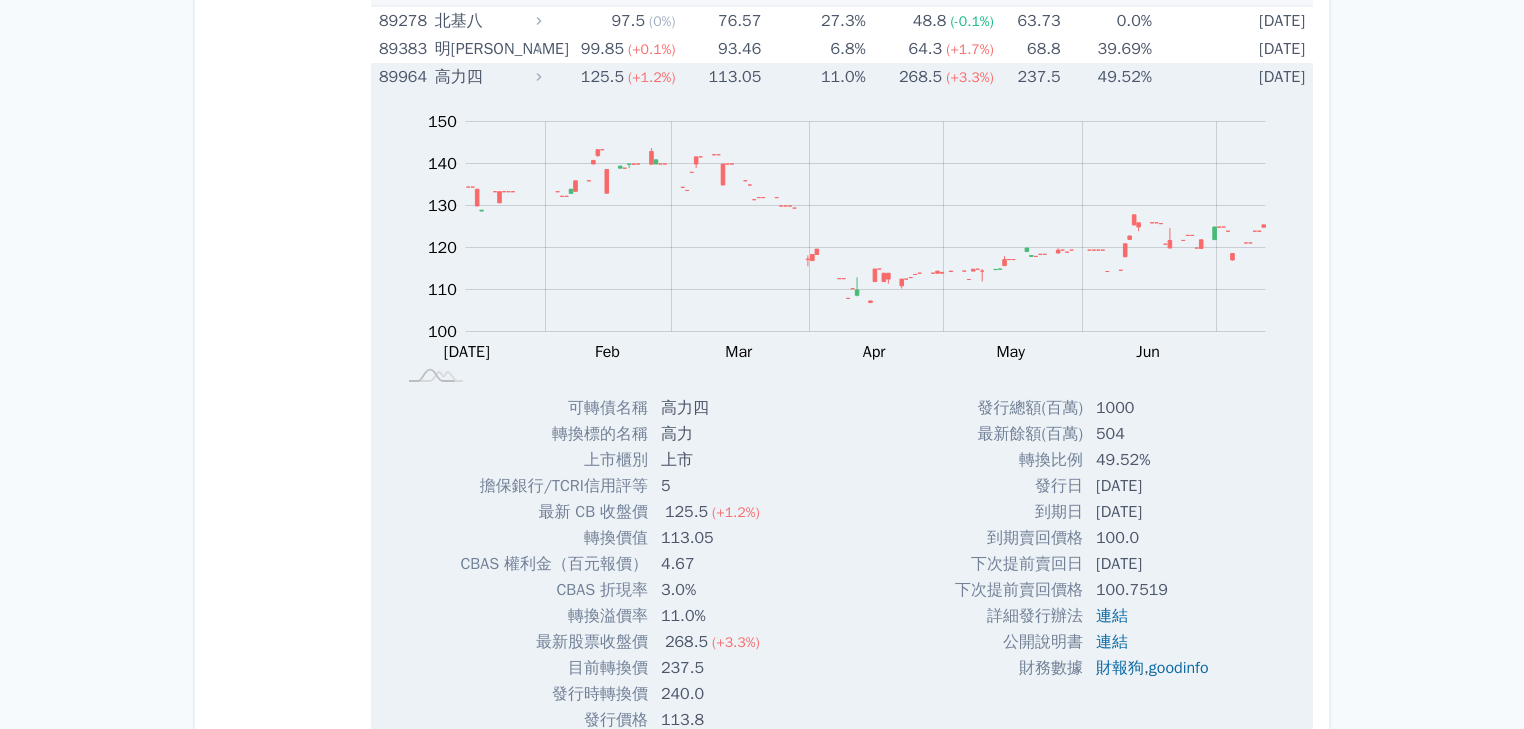click on "[DATE]" at bounding box center (1154, 564) 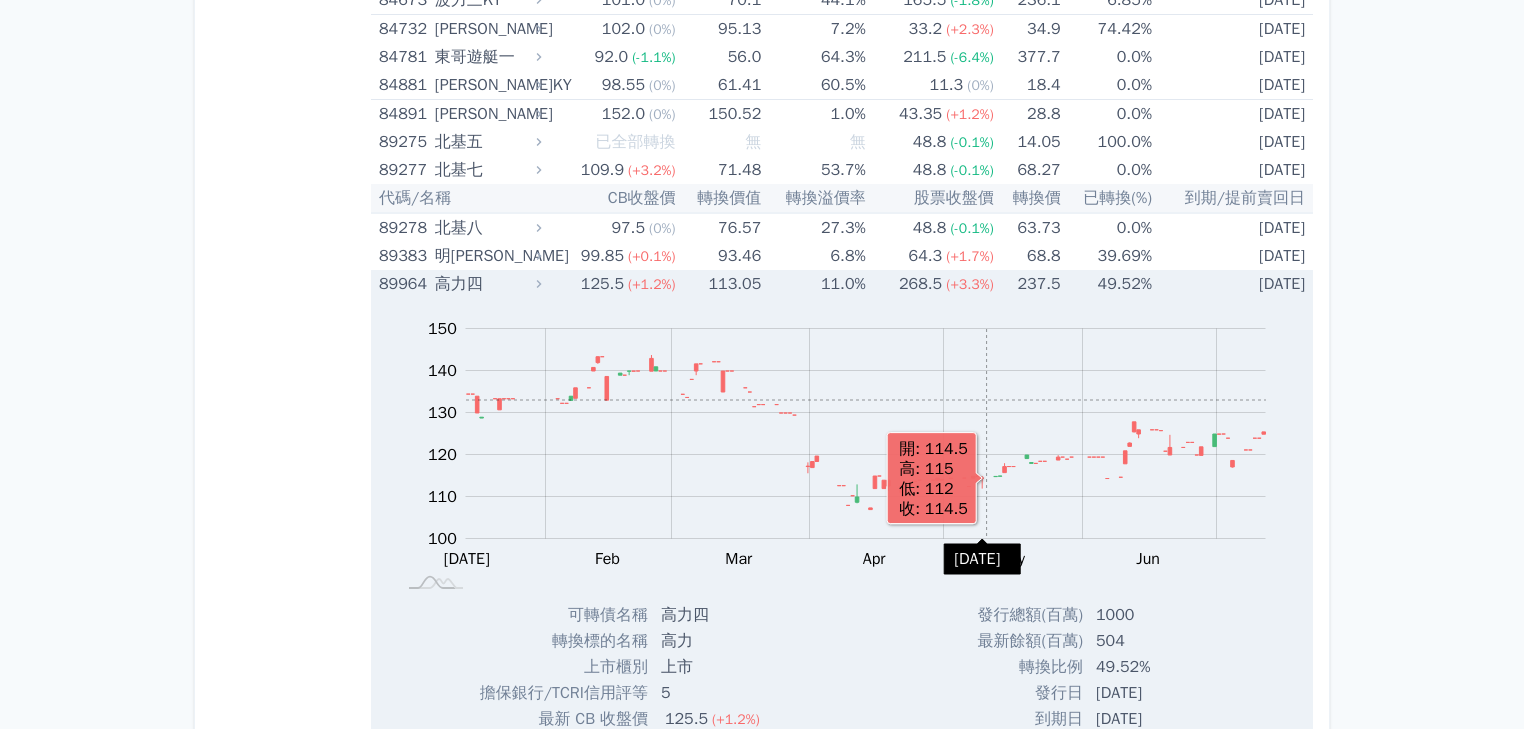 scroll, scrollTop: 13237, scrollLeft: 0, axis: vertical 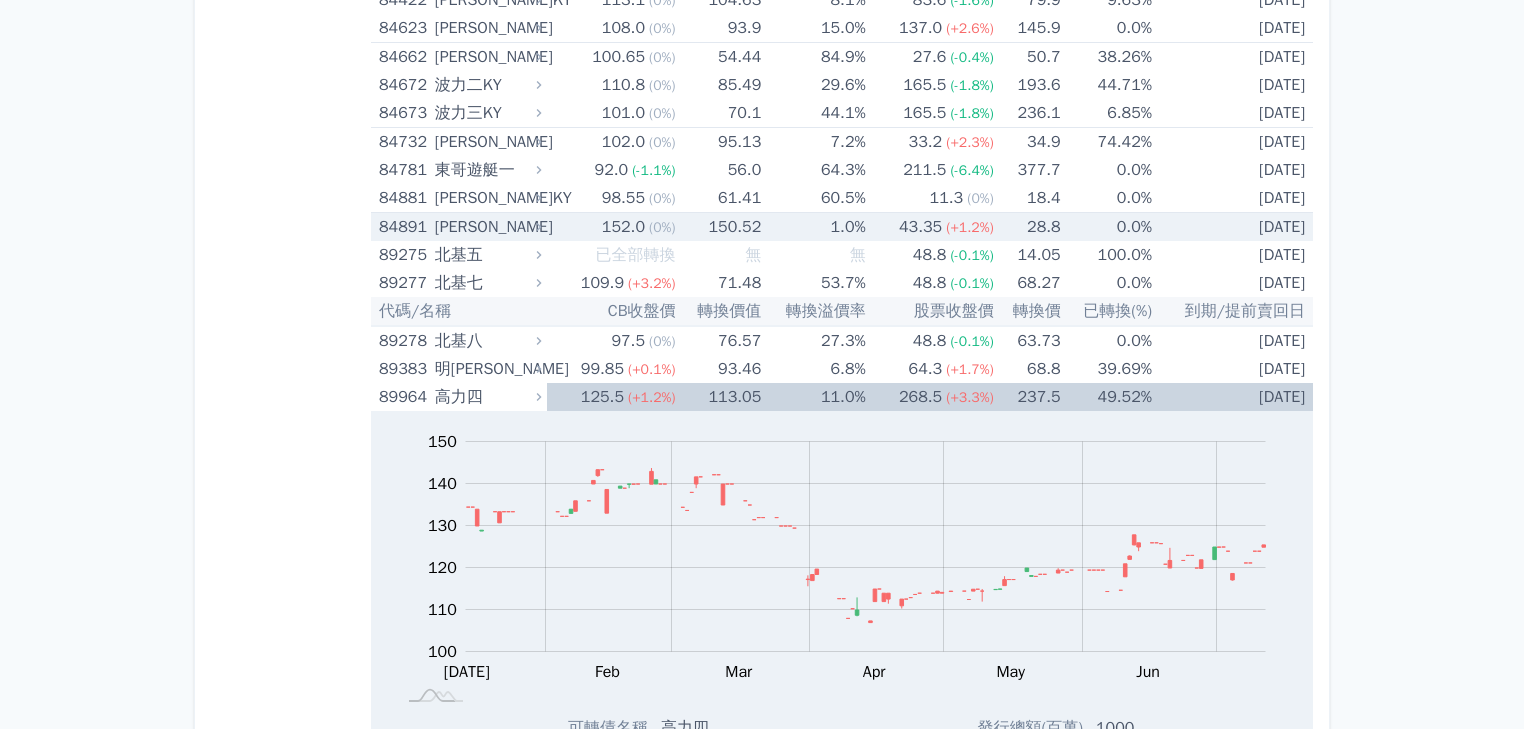 click on "1.0%" at bounding box center (814, 227) 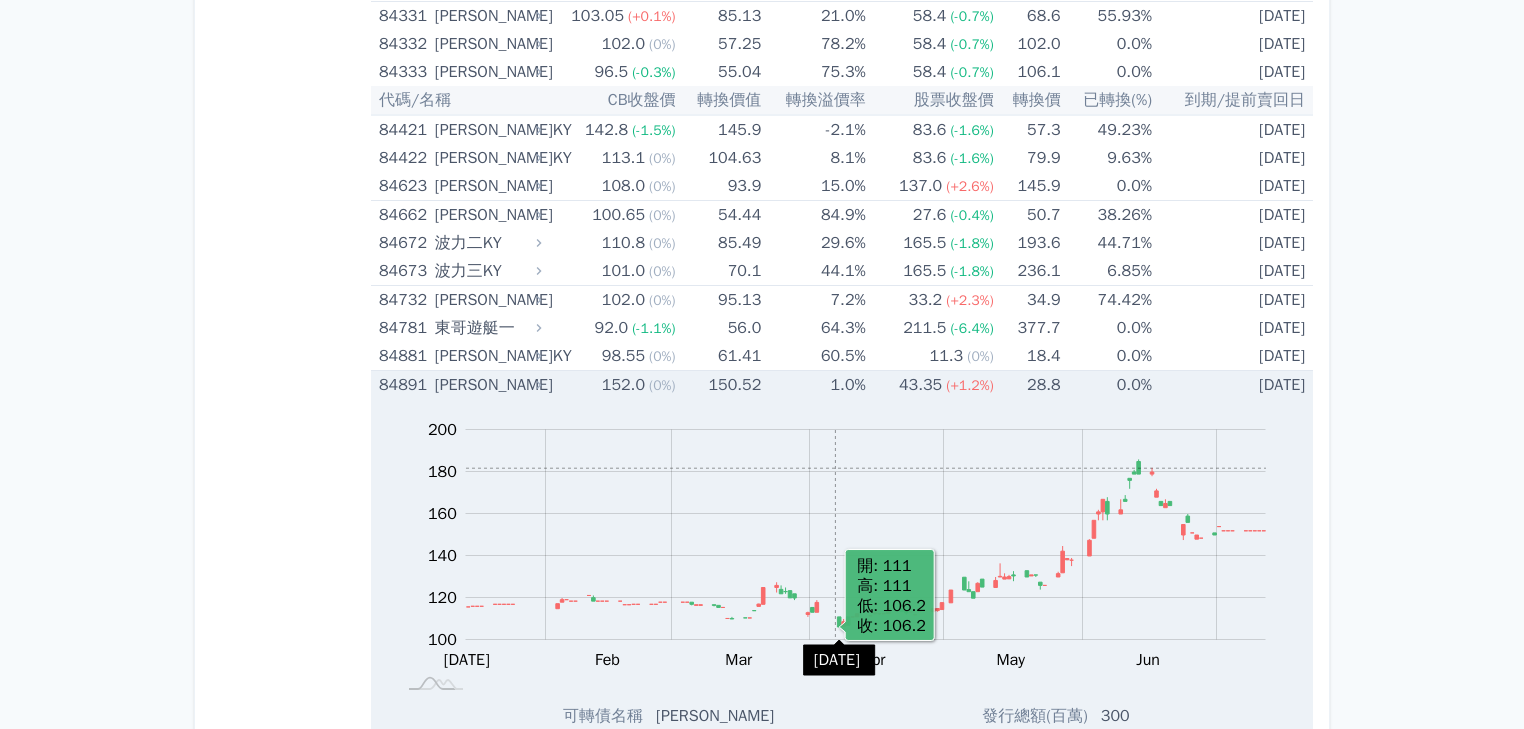 scroll, scrollTop: 13077, scrollLeft: 0, axis: vertical 